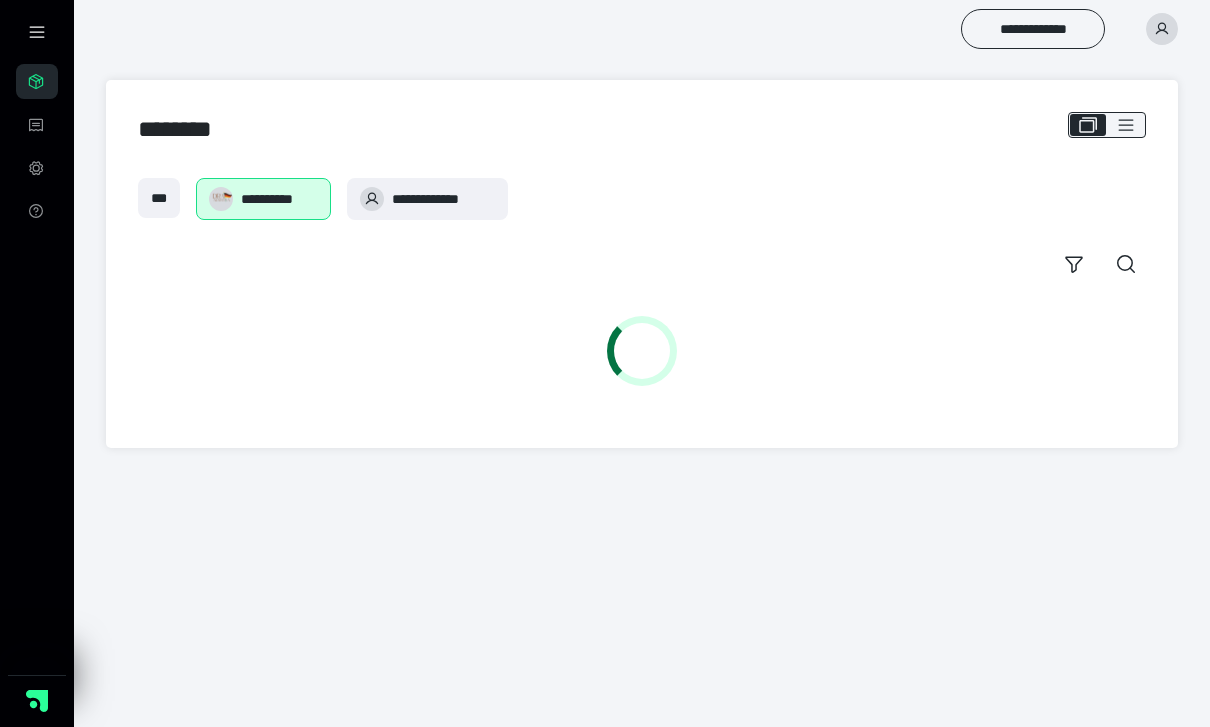 scroll, scrollTop: 0, scrollLeft: 0, axis: both 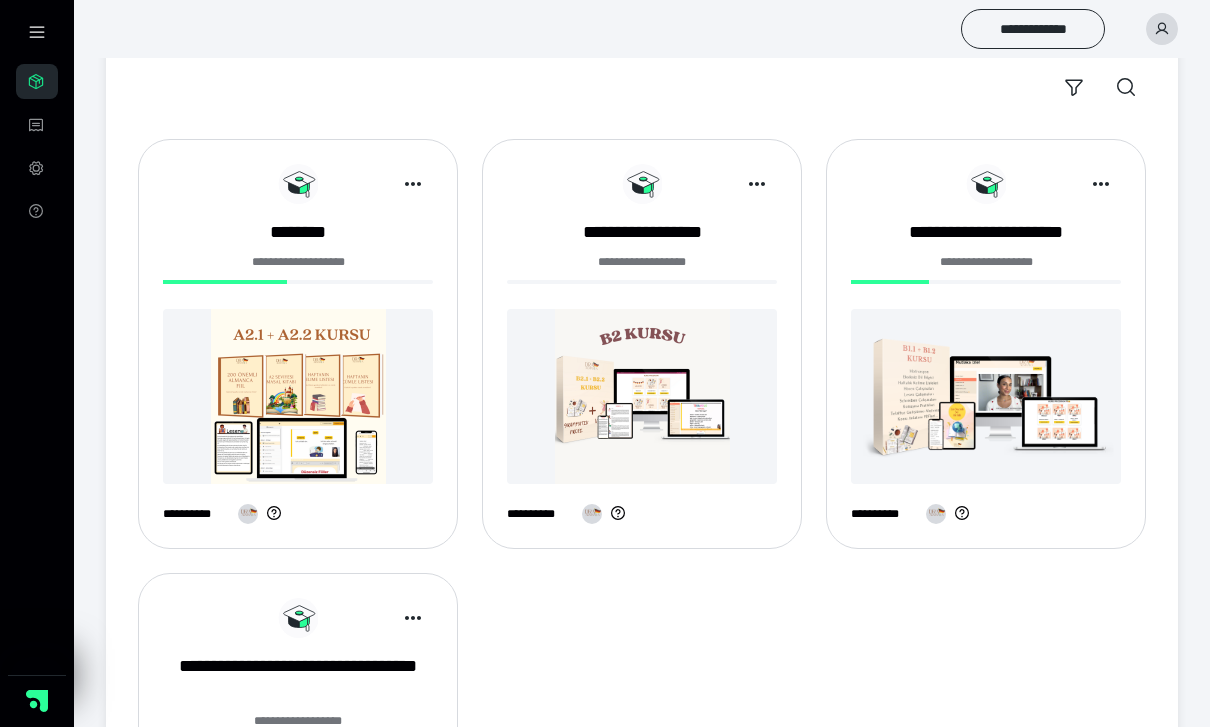 click at bounding box center (642, 396) 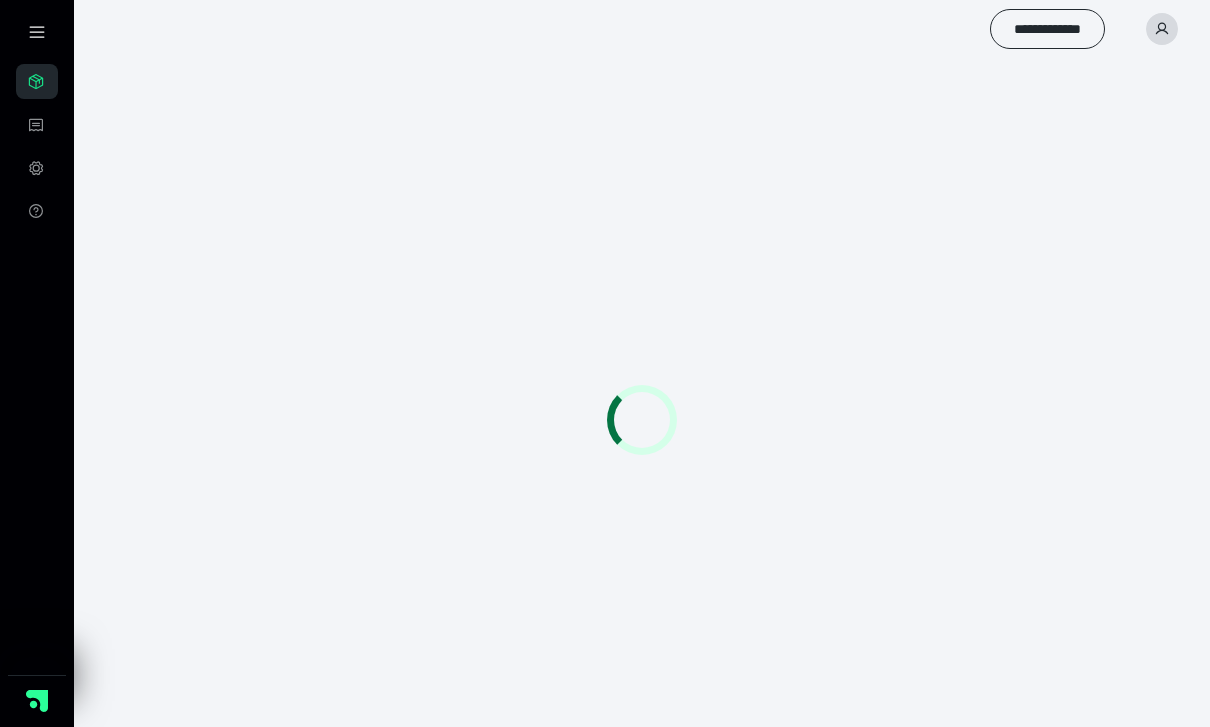 scroll, scrollTop: 0, scrollLeft: 0, axis: both 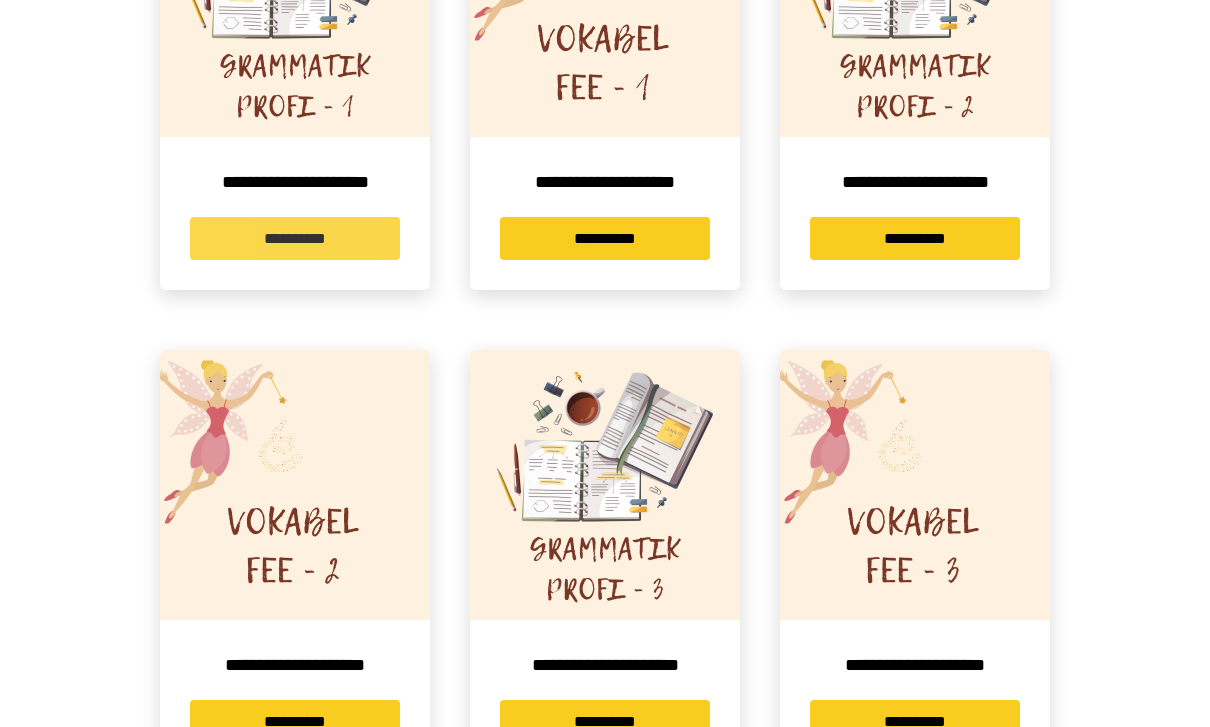click on "**********" at bounding box center (295, 238) 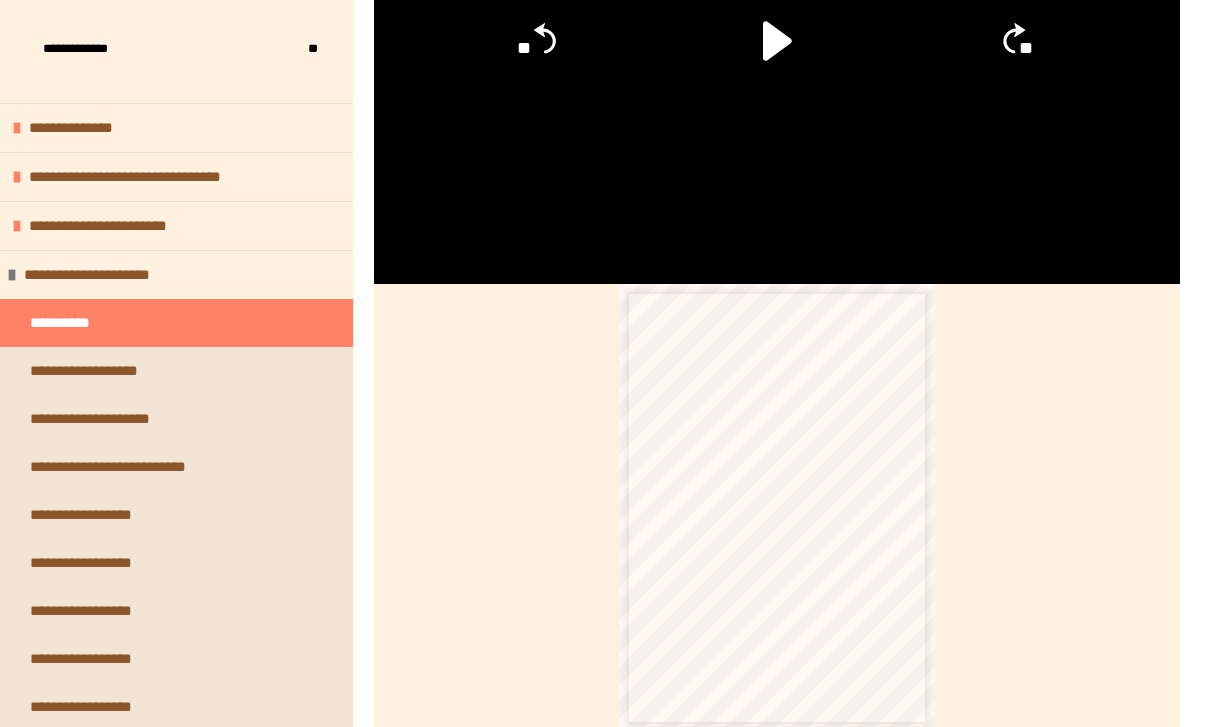 scroll, scrollTop: 498, scrollLeft: 0, axis: vertical 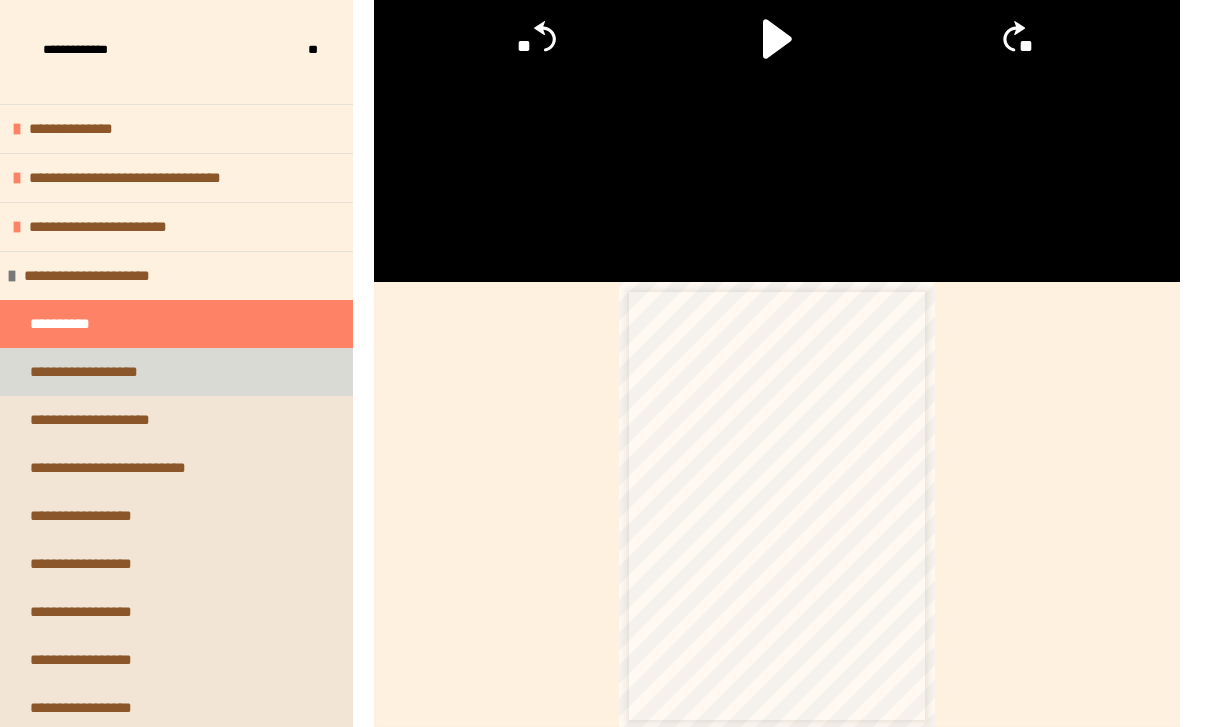 click on "**********" at bounding box center (102, 372) 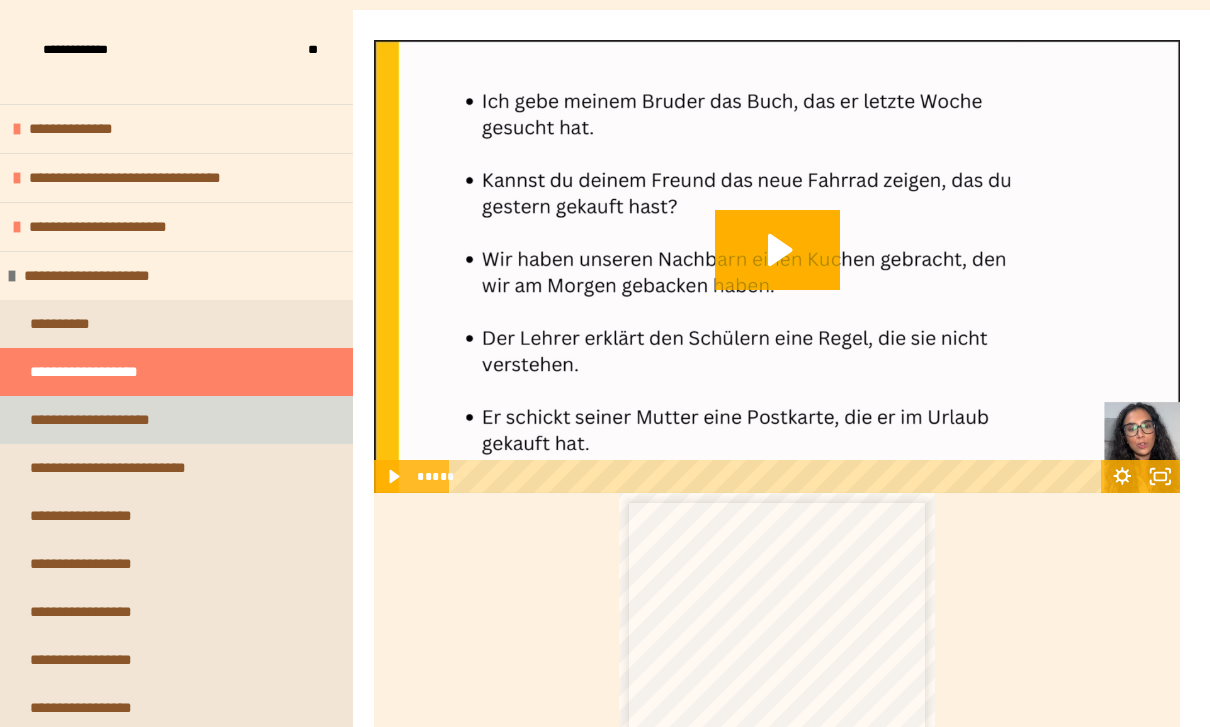 click on "**********" at bounding box center (99, 420) 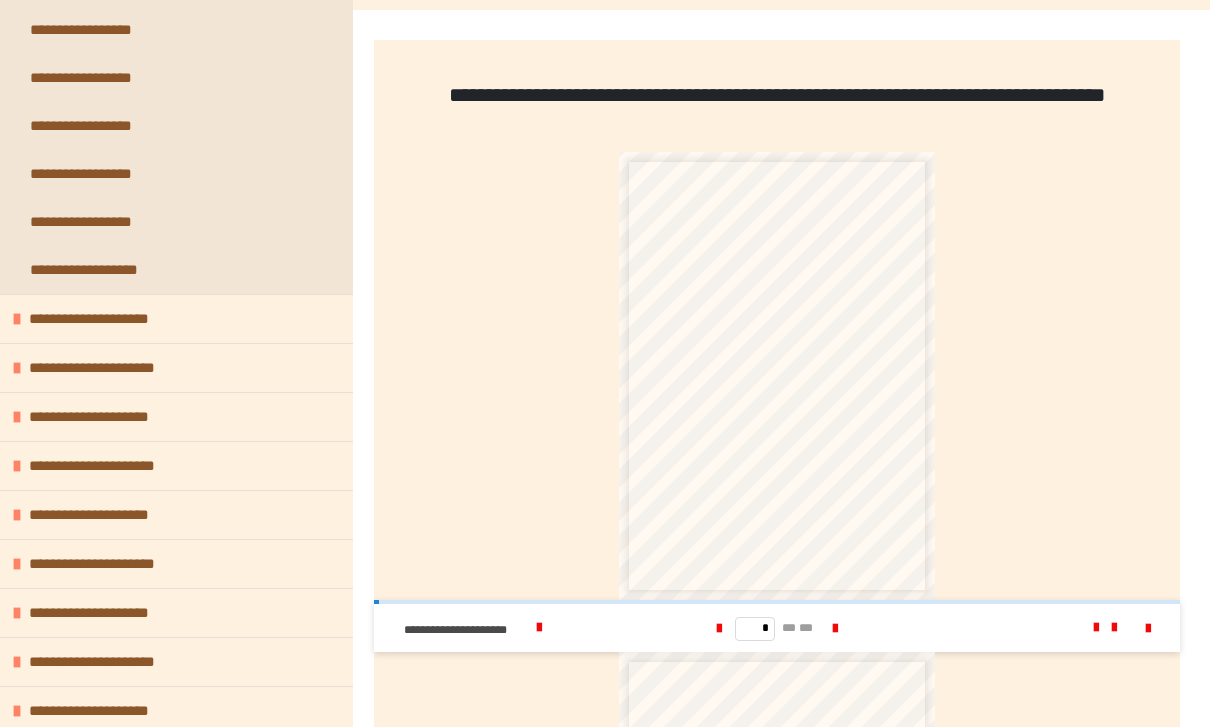 scroll, scrollTop: 482, scrollLeft: 0, axis: vertical 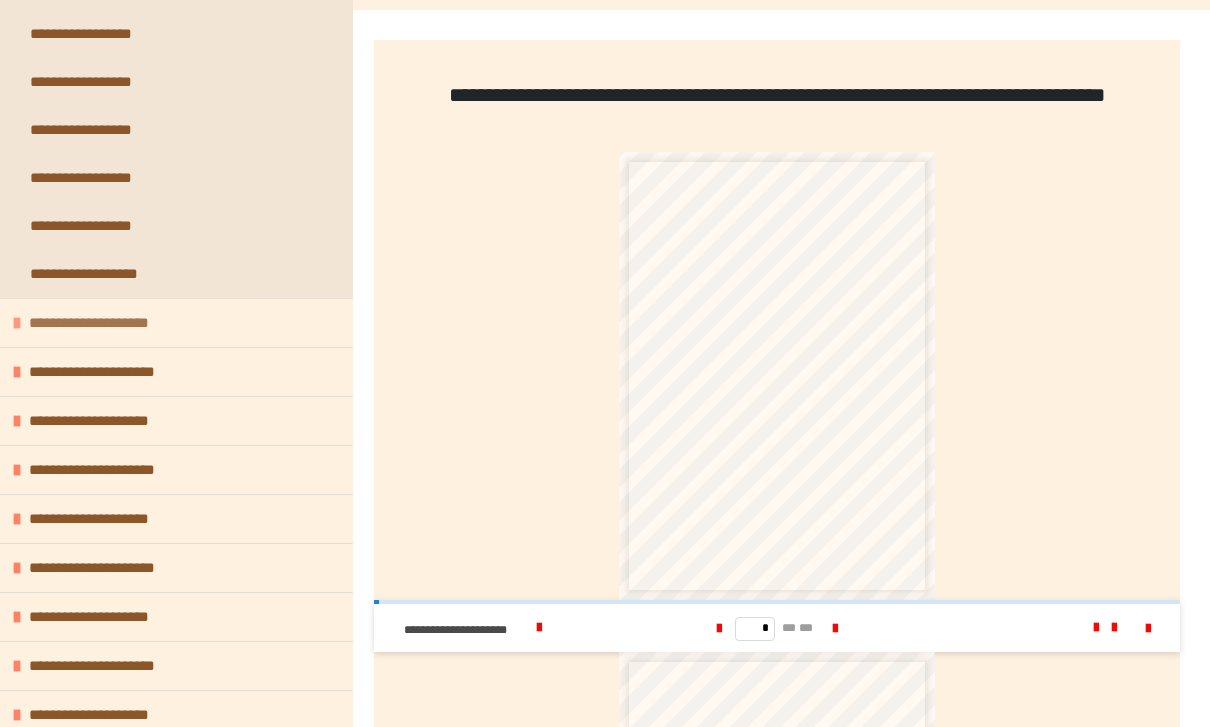 click on "**********" at bounding box center [94, 323] 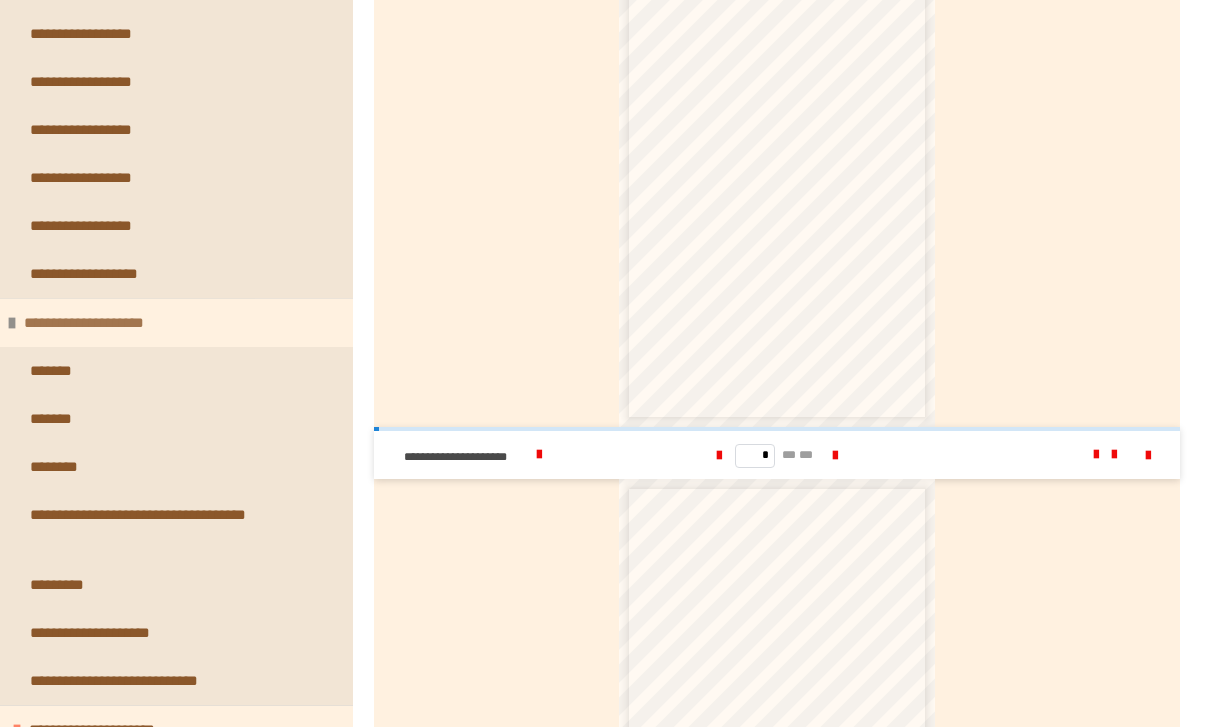 scroll, scrollTop: 481, scrollLeft: 0, axis: vertical 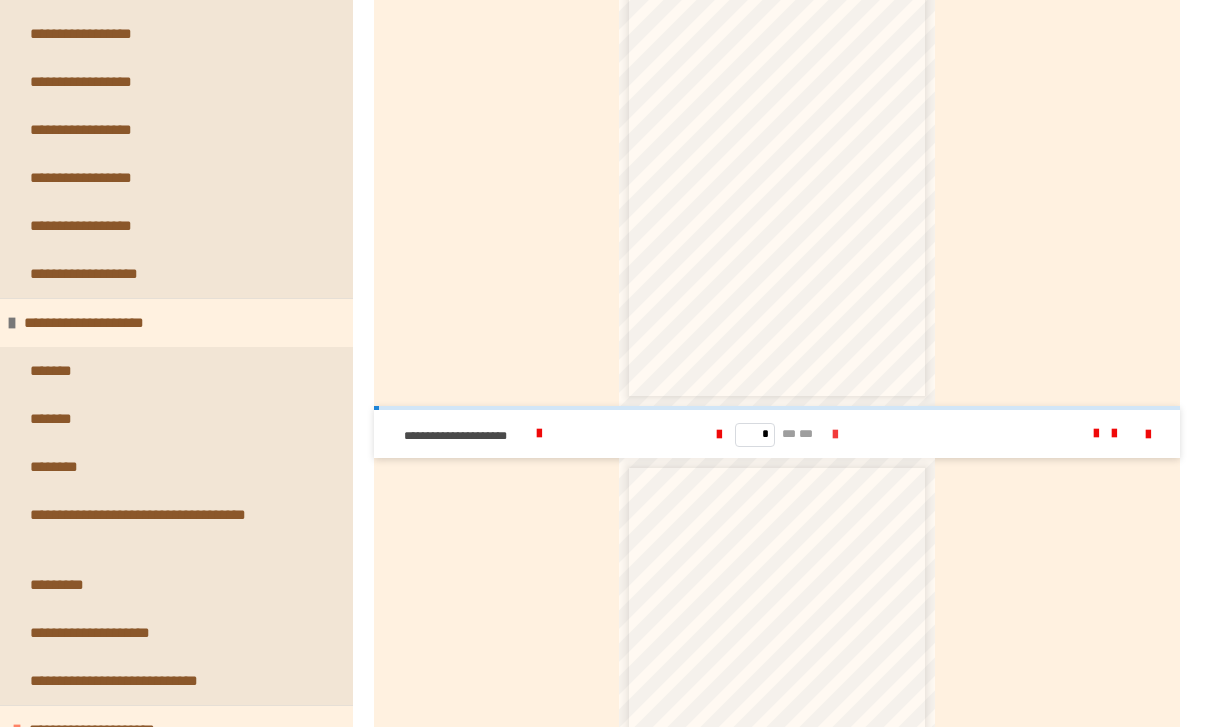 click at bounding box center [835, 434] 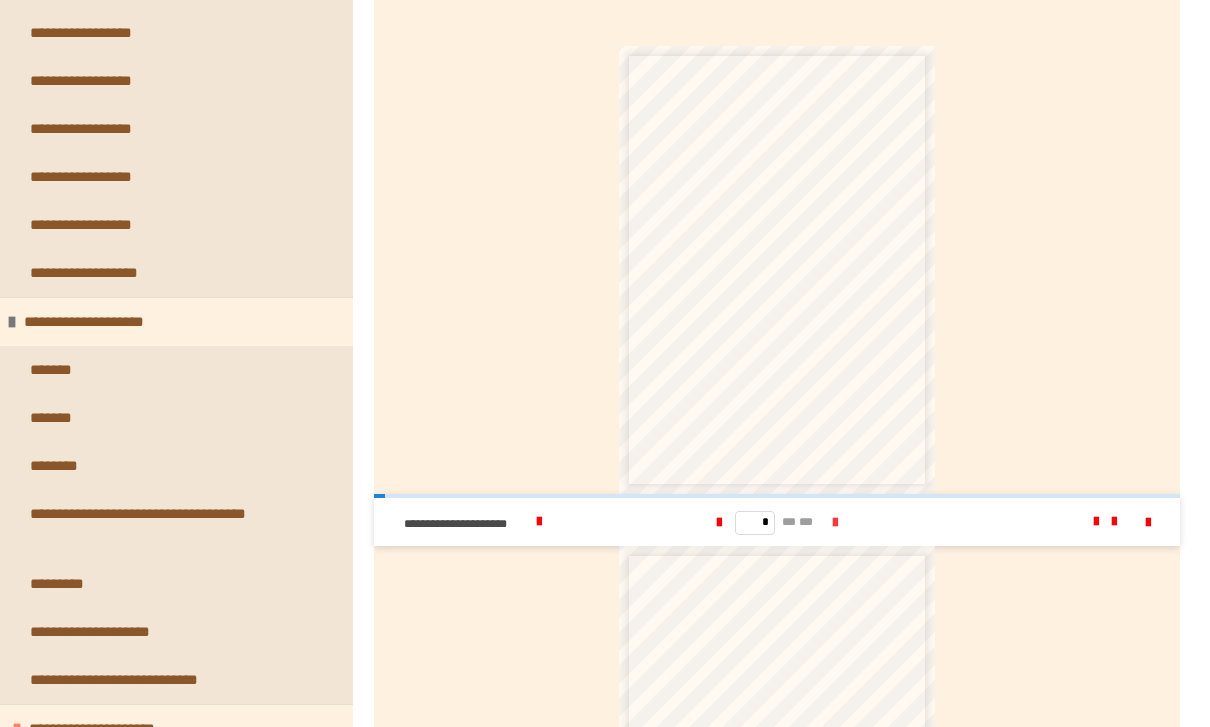 scroll, scrollTop: 393, scrollLeft: 0, axis: vertical 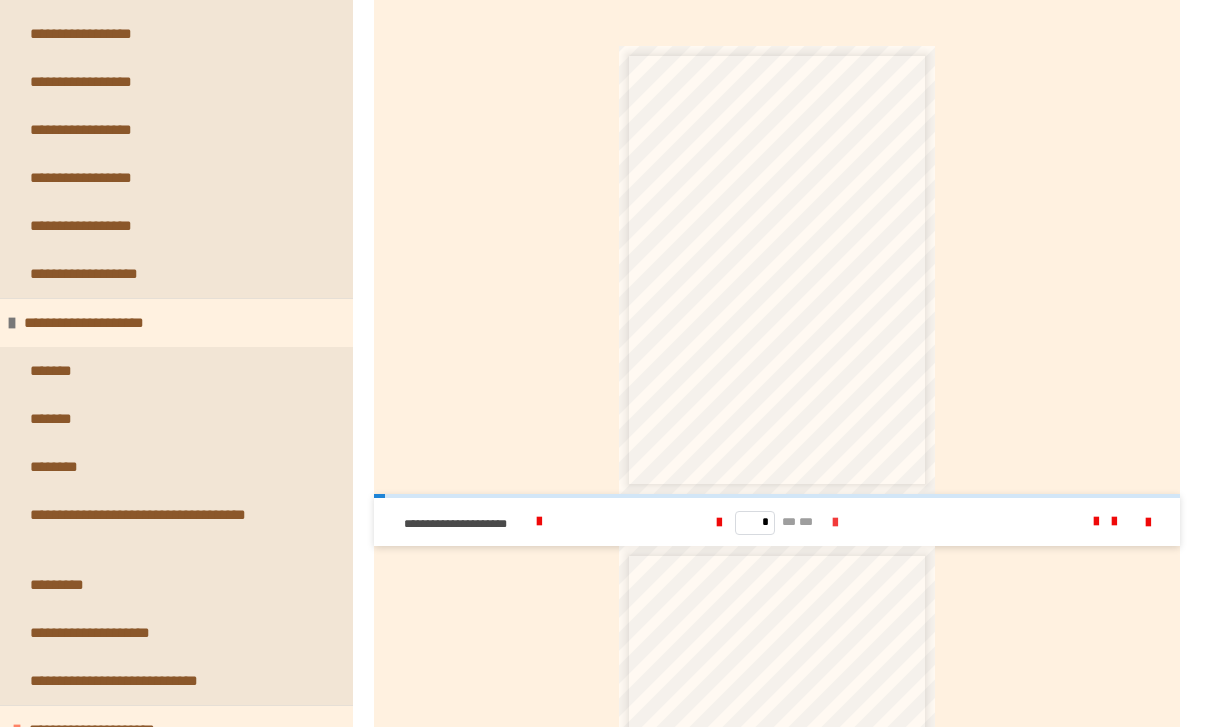 click at bounding box center (835, 522) 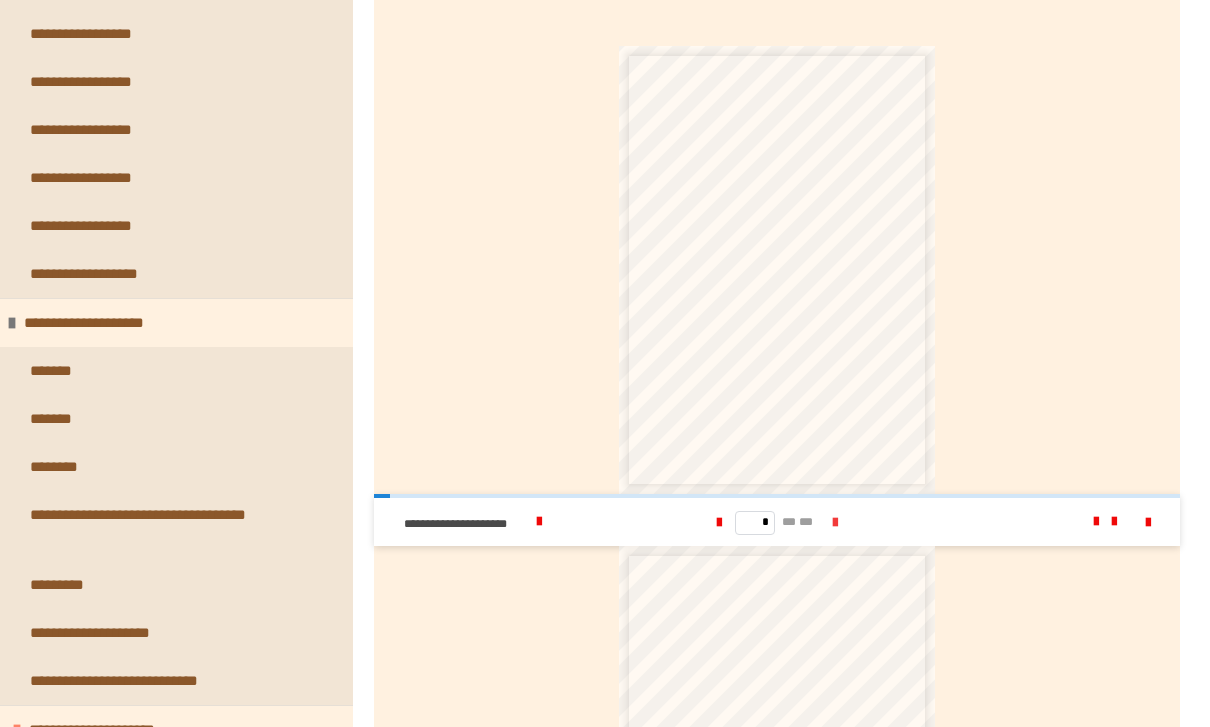click at bounding box center (835, 522) 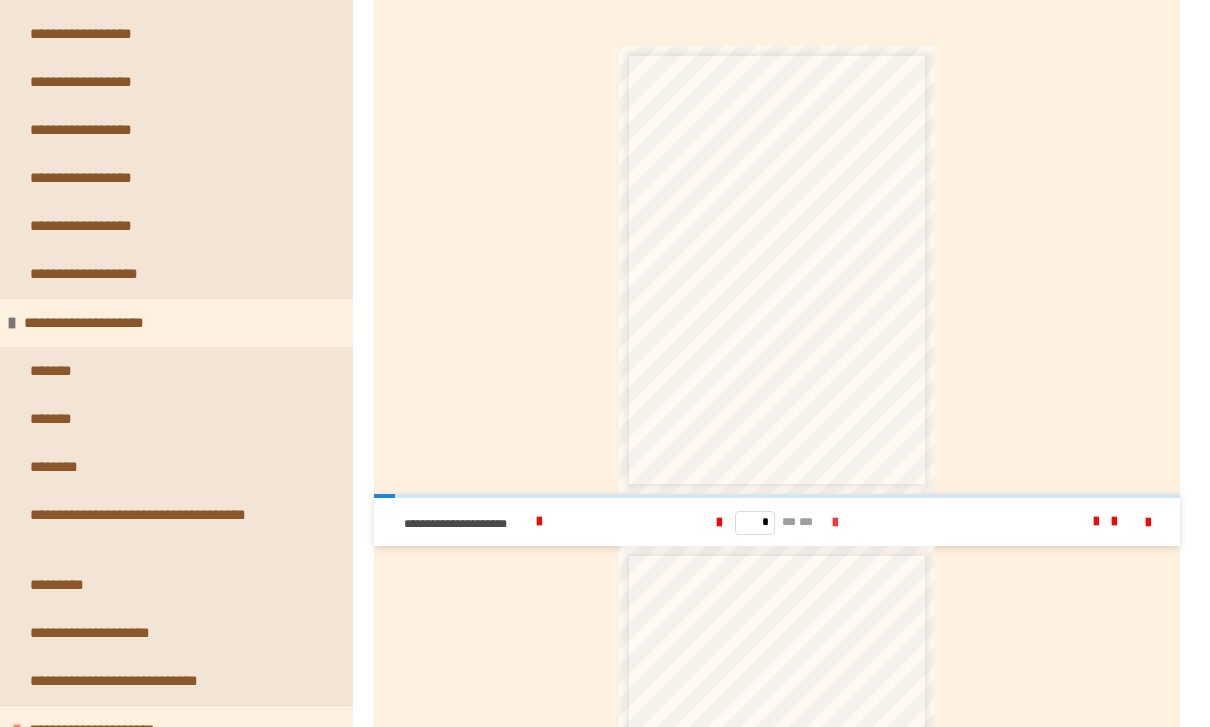 click at bounding box center [835, 522] 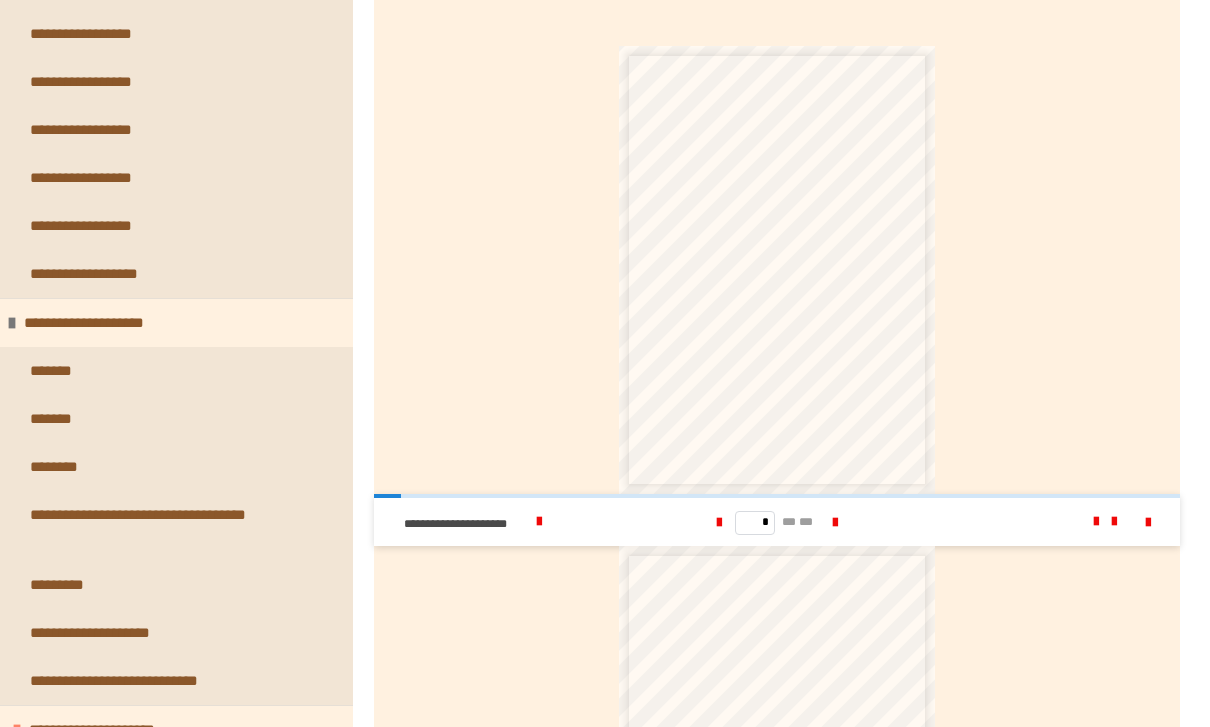 click on "* ** ***" at bounding box center [776, 522] 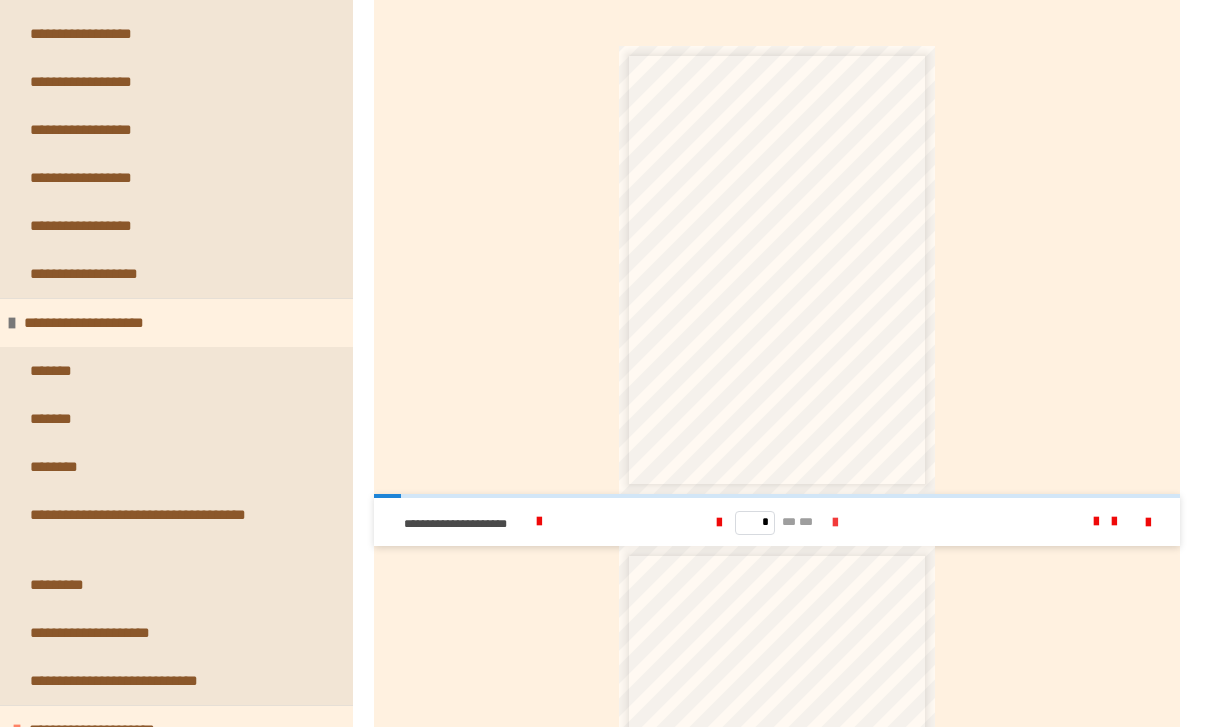 click at bounding box center [835, 522] 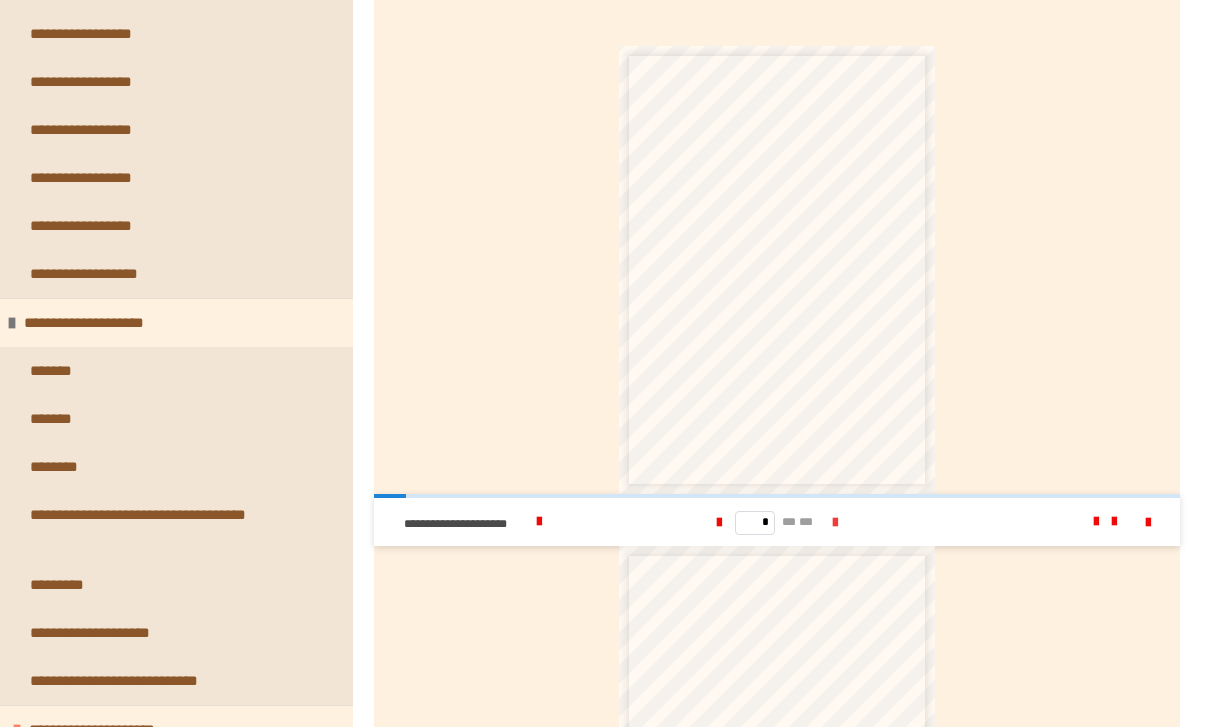 click at bounding box center (835, 523) 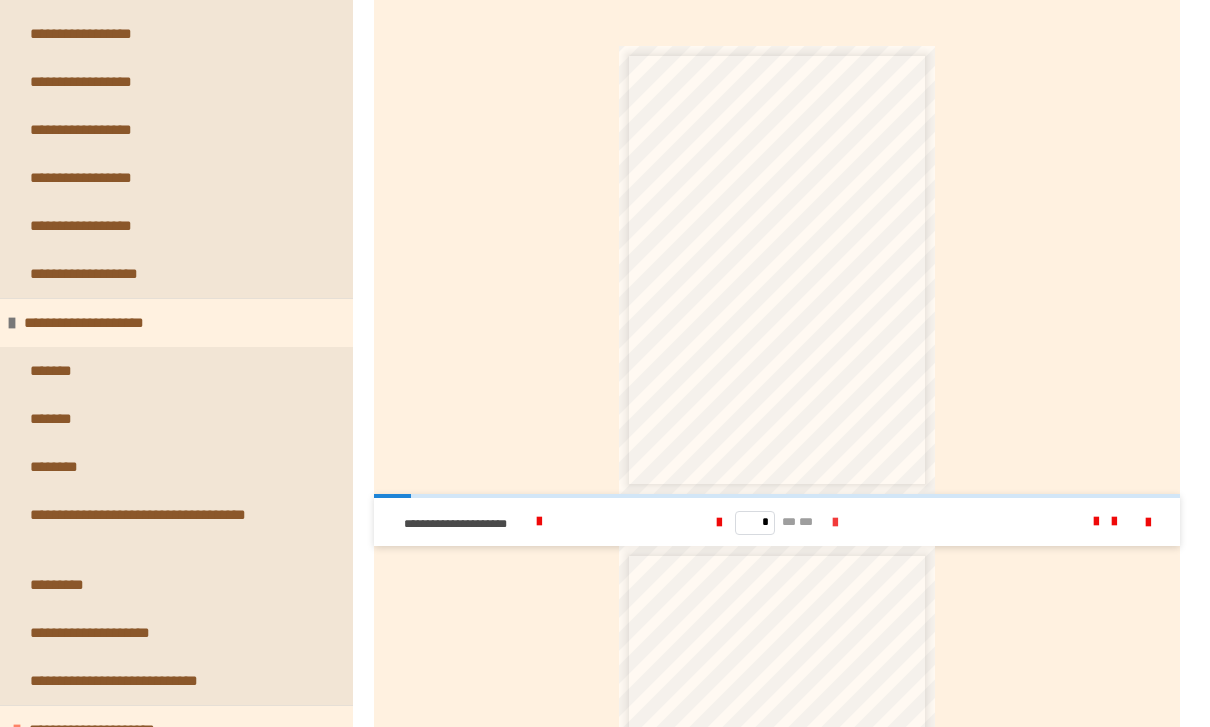 click at bounding box center [835, 523] 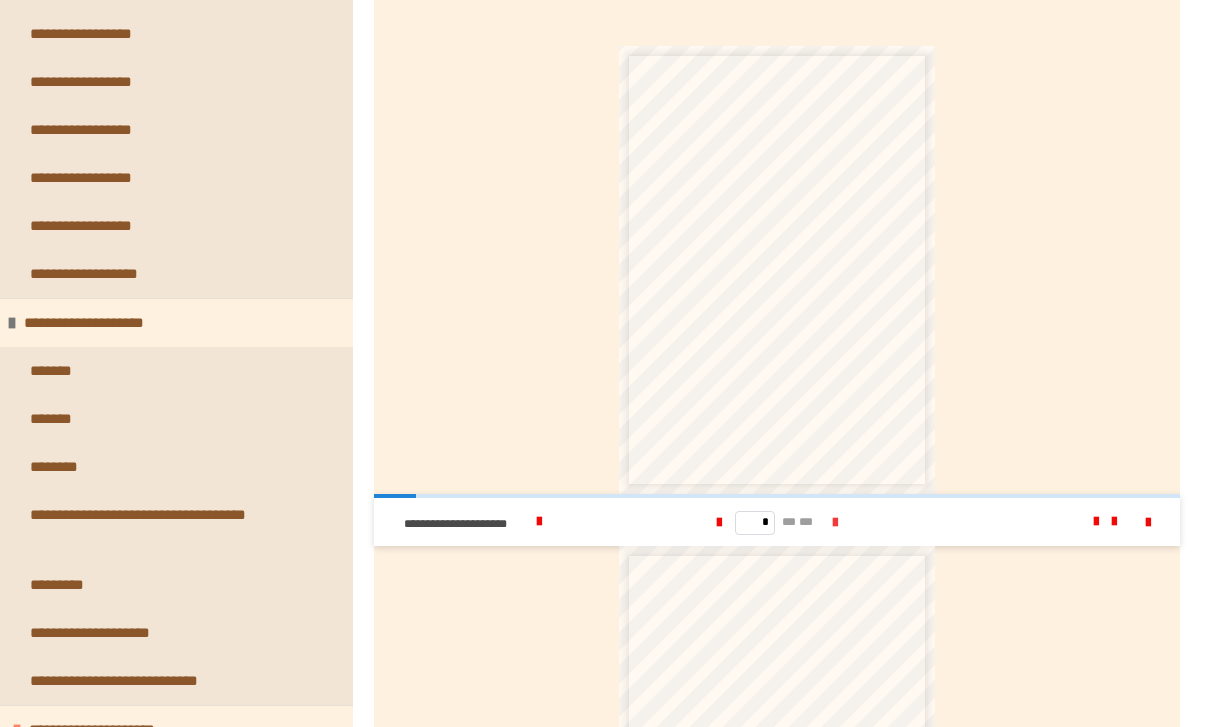 click at bounding box center [835, 522] 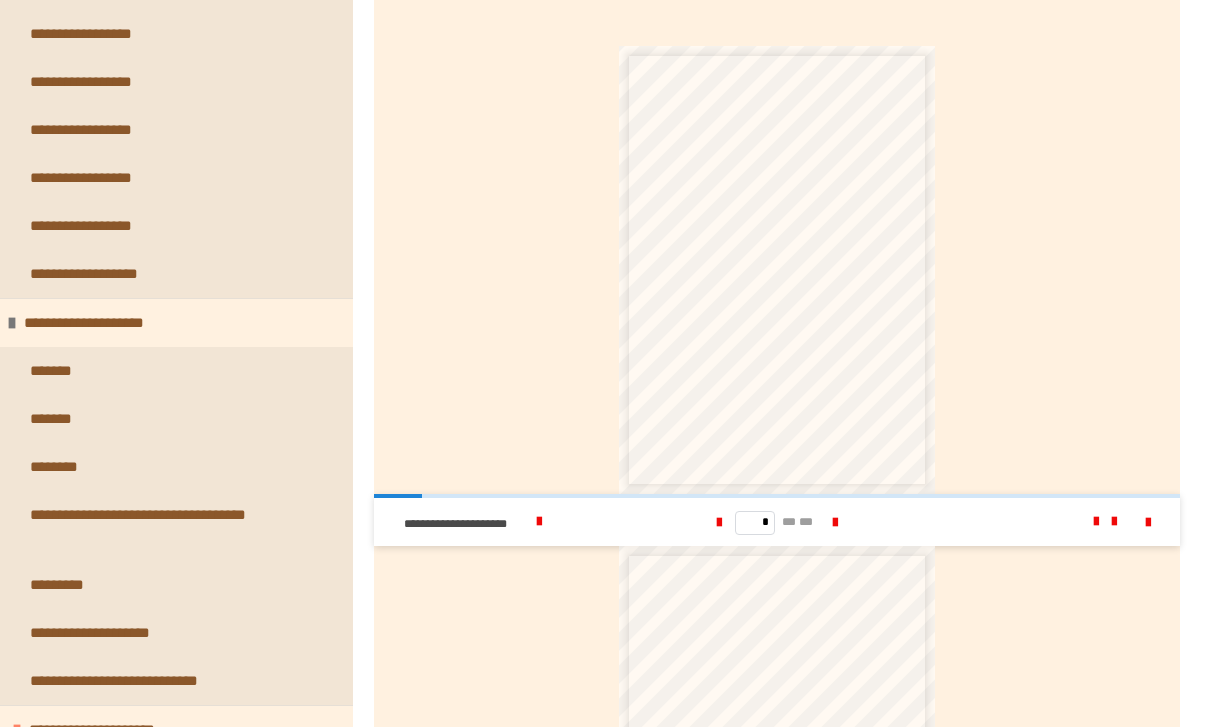click on "* ** ***" at bounding box center (776, 522) 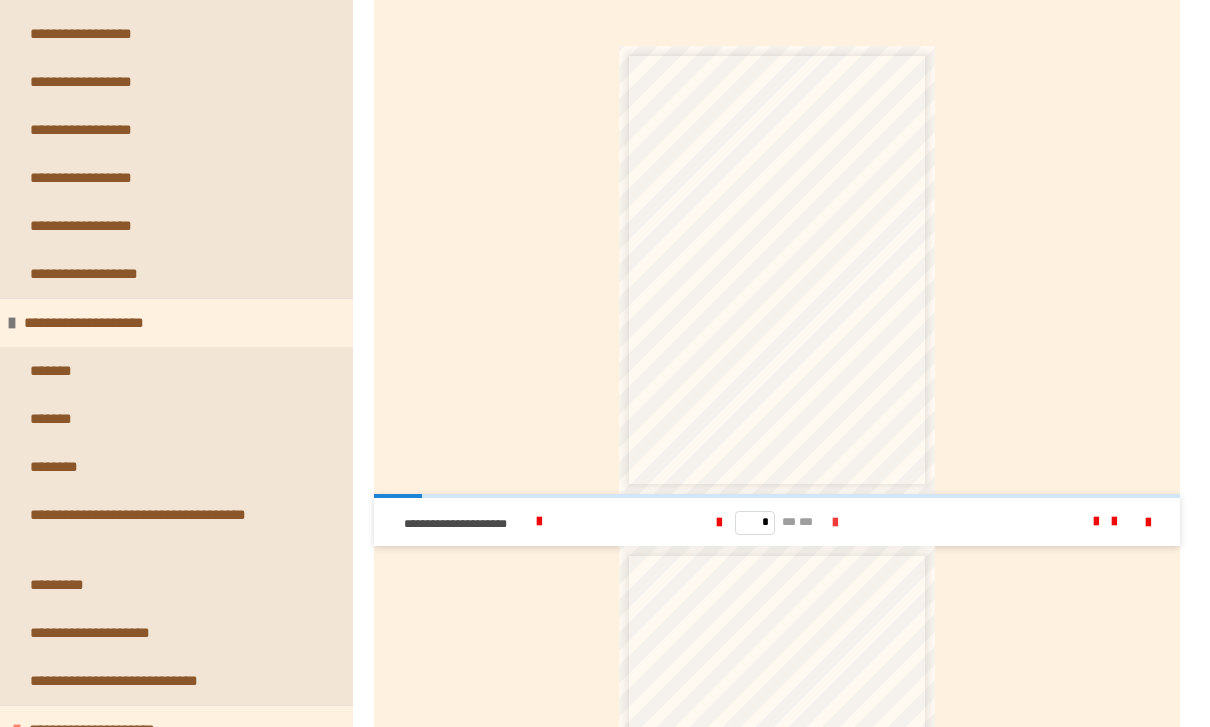 click at bounding box center (835, 523) 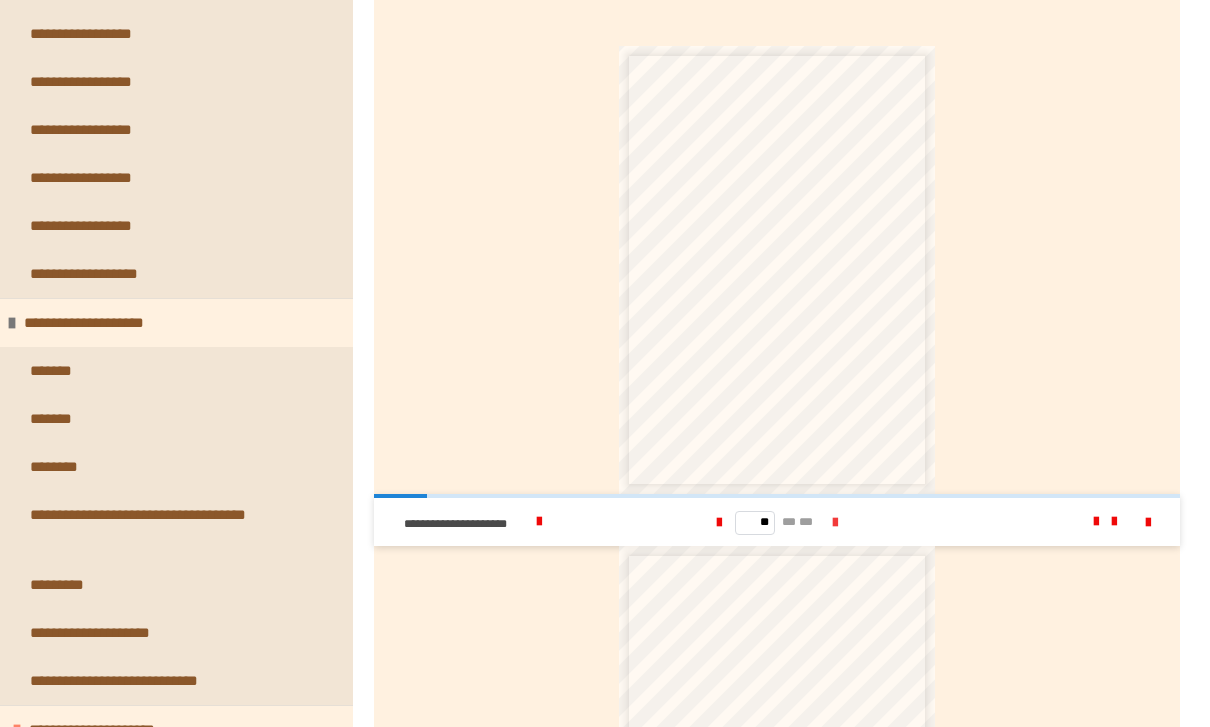 click at bounding box center [835, 523] 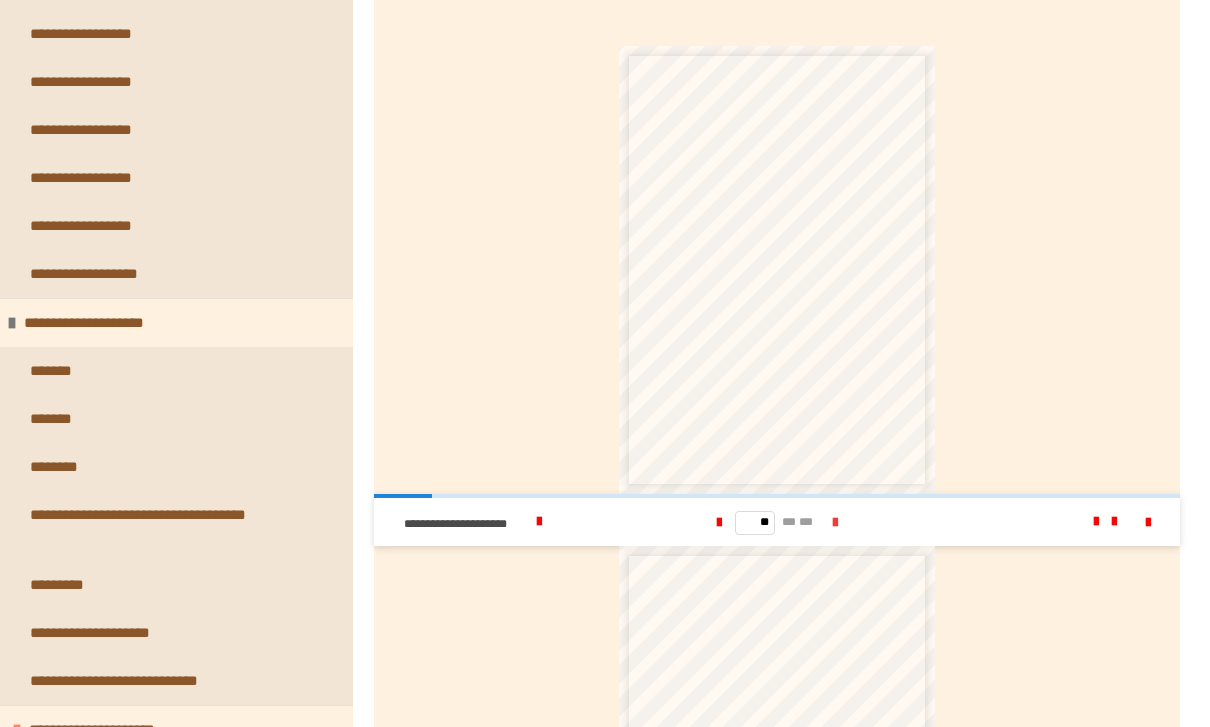 click at bounding box center (835, 523) 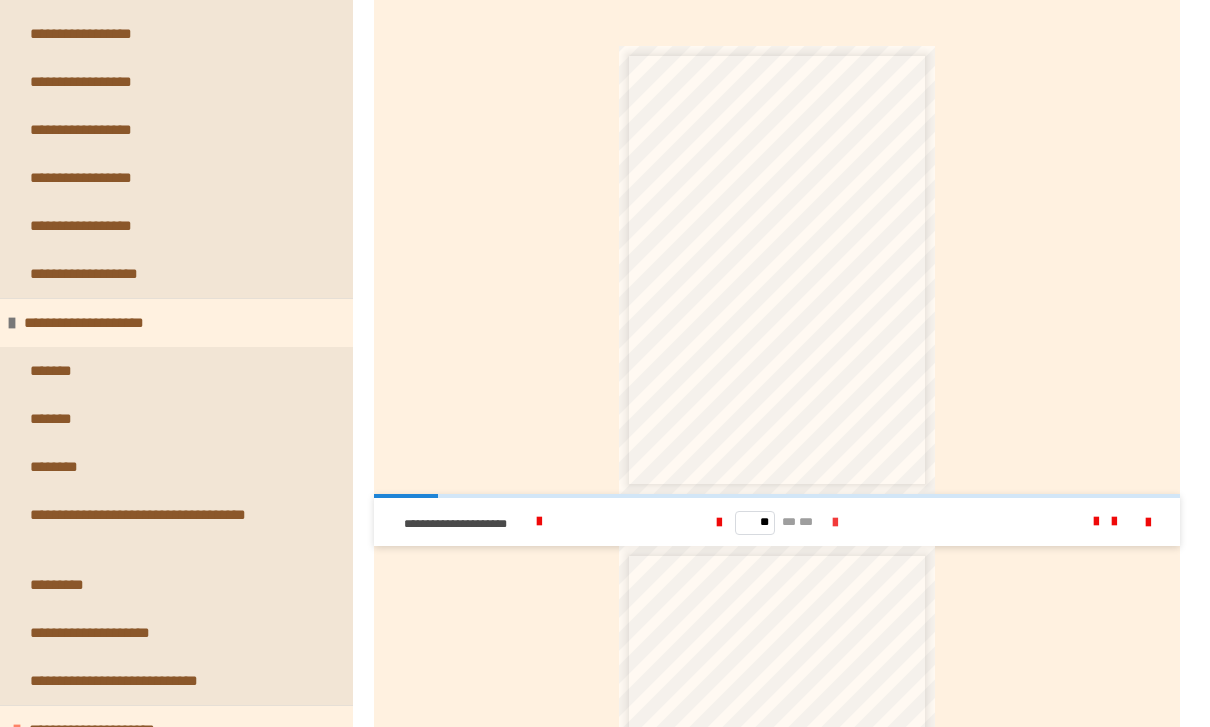 click at bounding box center (835, 523) 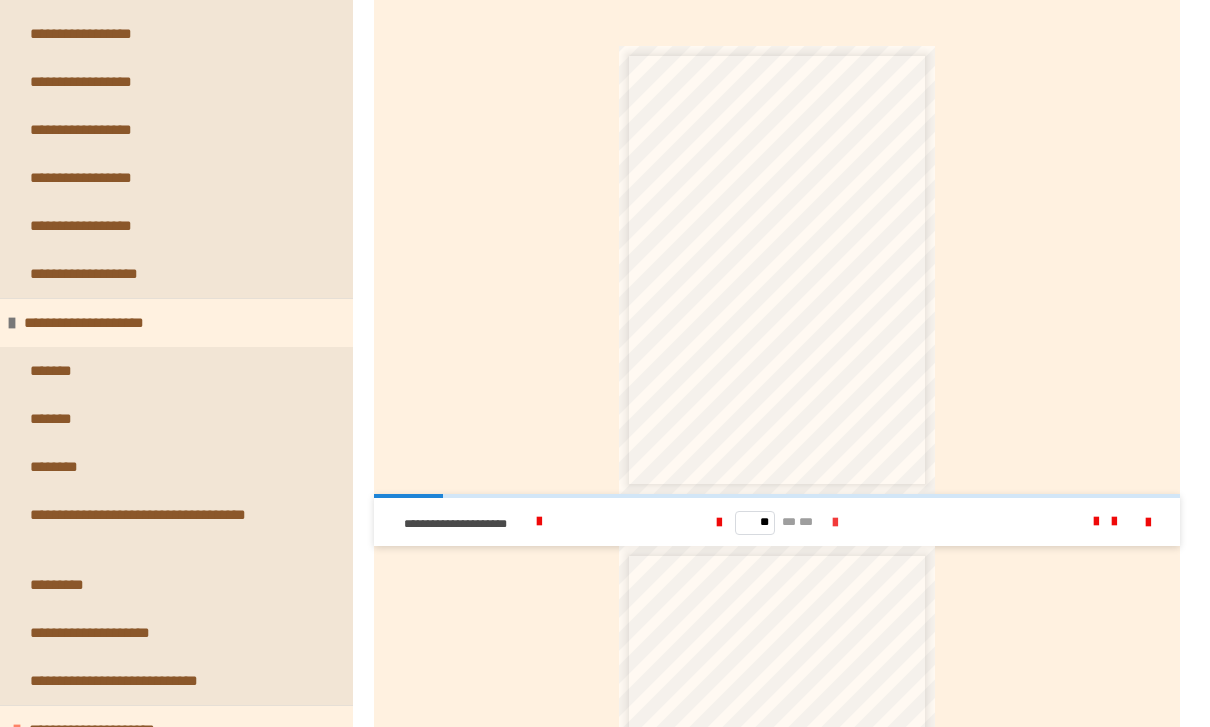 click at bounding box center [835, 522] 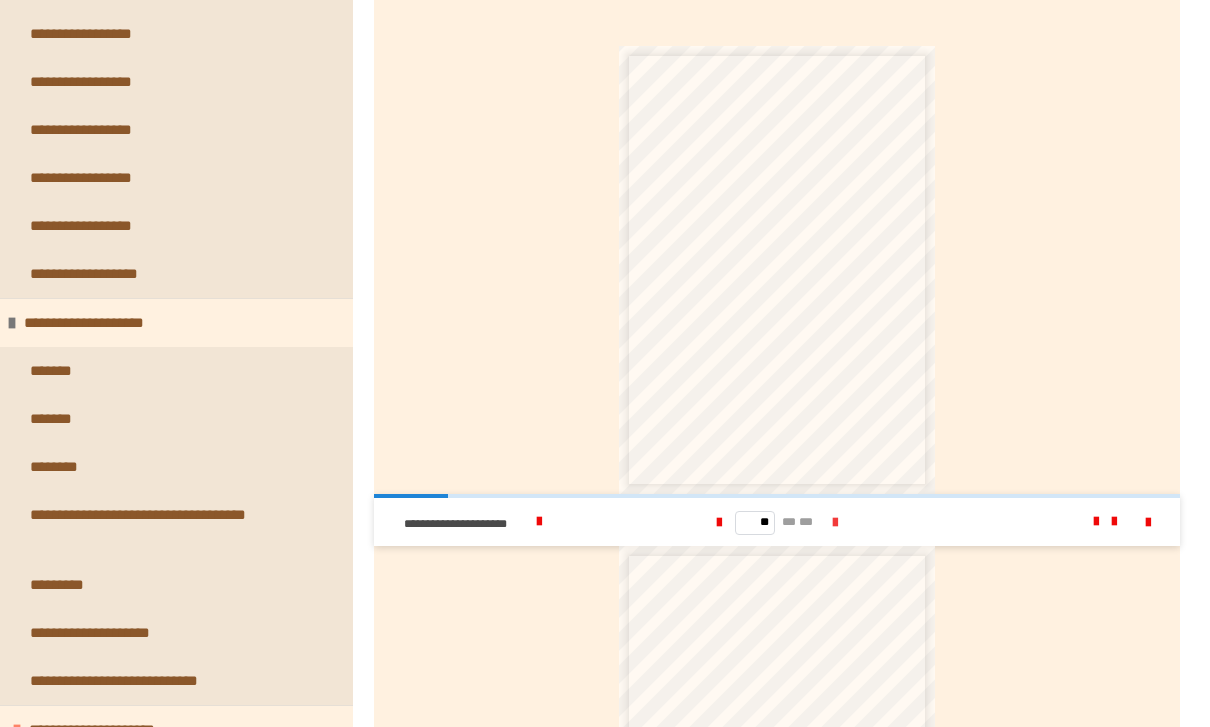 click at bounding box center [835, 523] 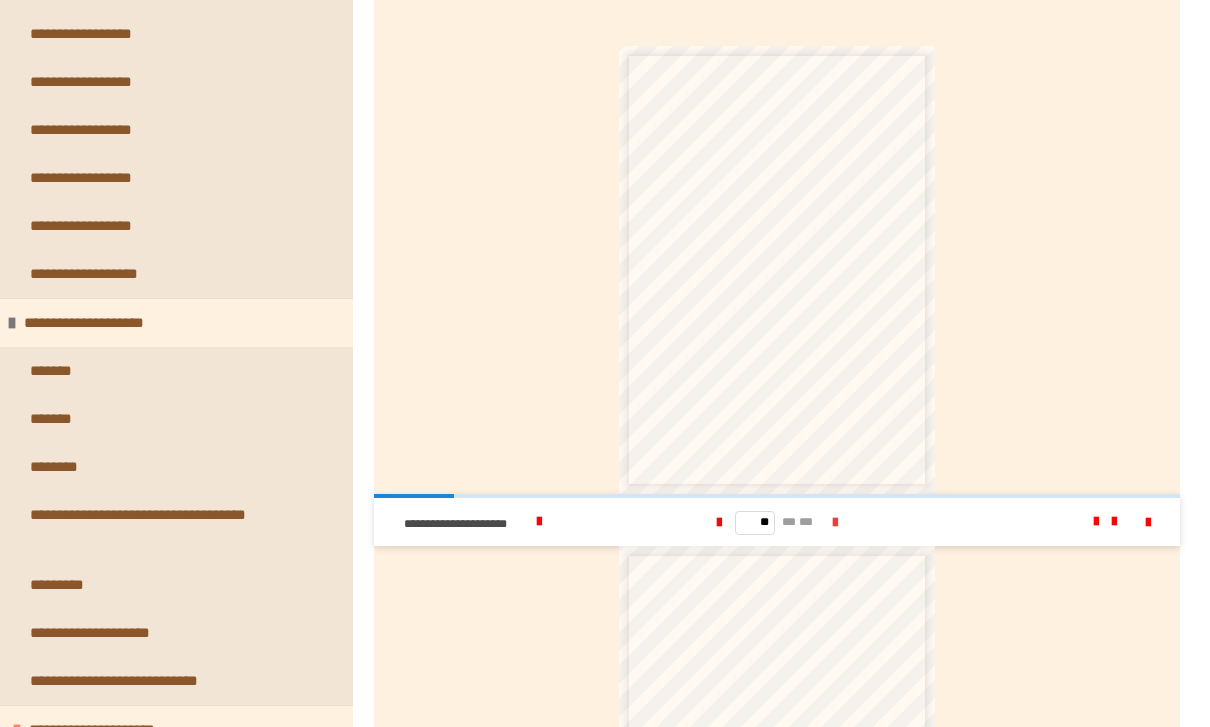 click at bounding box center [835, 523] 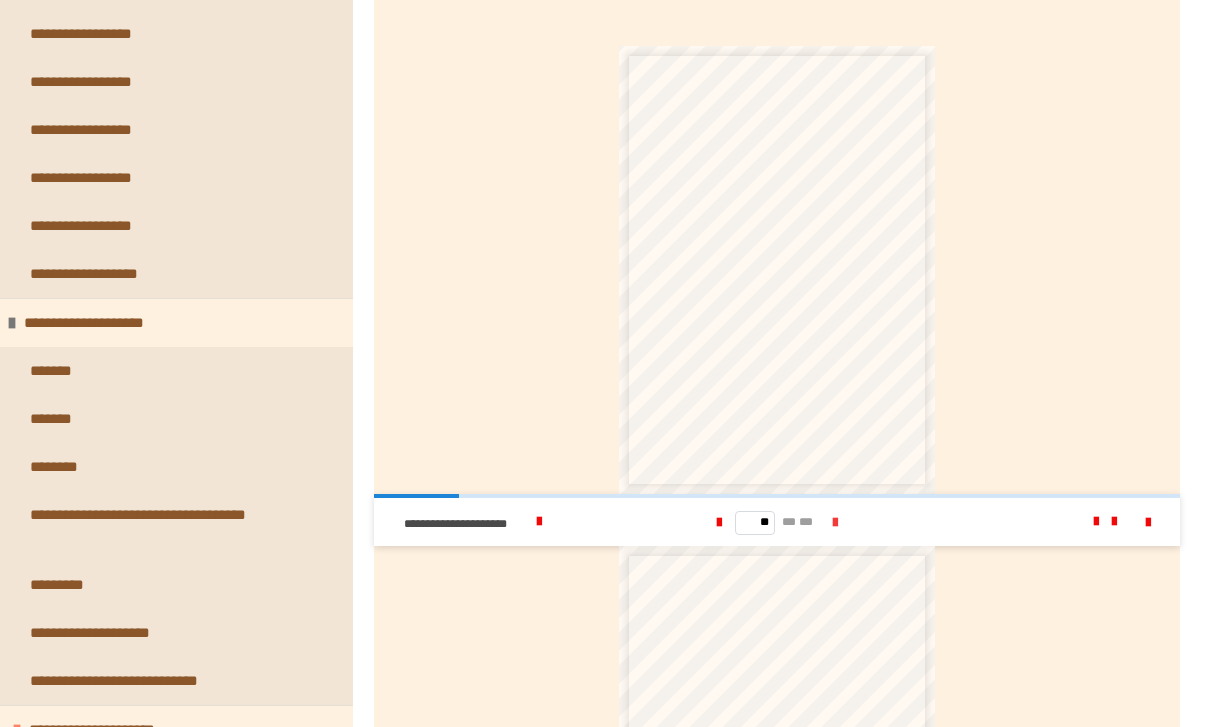 click at bounding box center (835, 523) 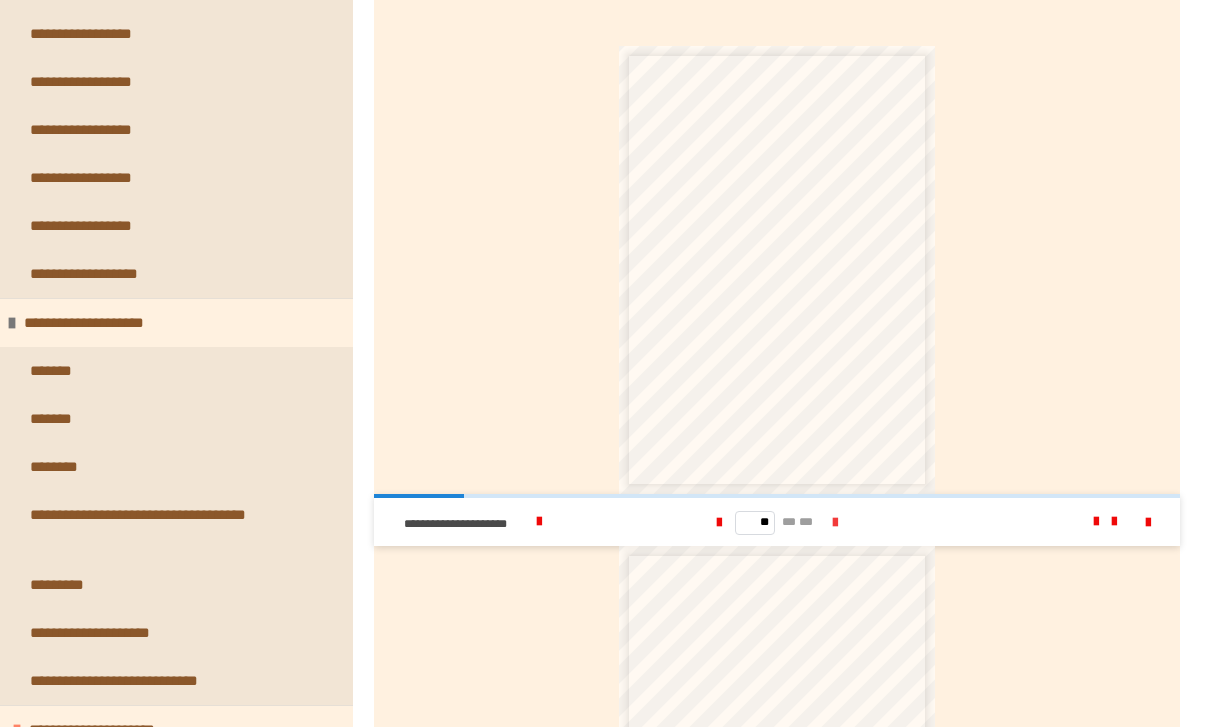 click at bounding box center (835, 523) 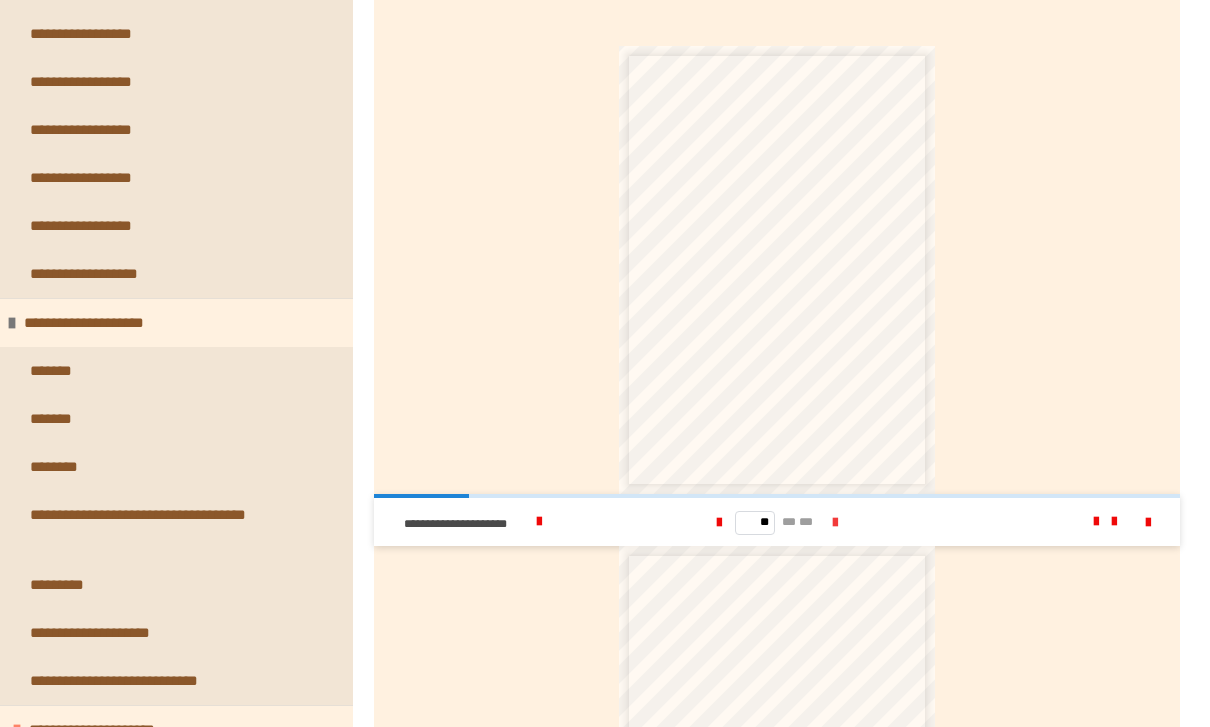 click at bounding box center [835, 523] 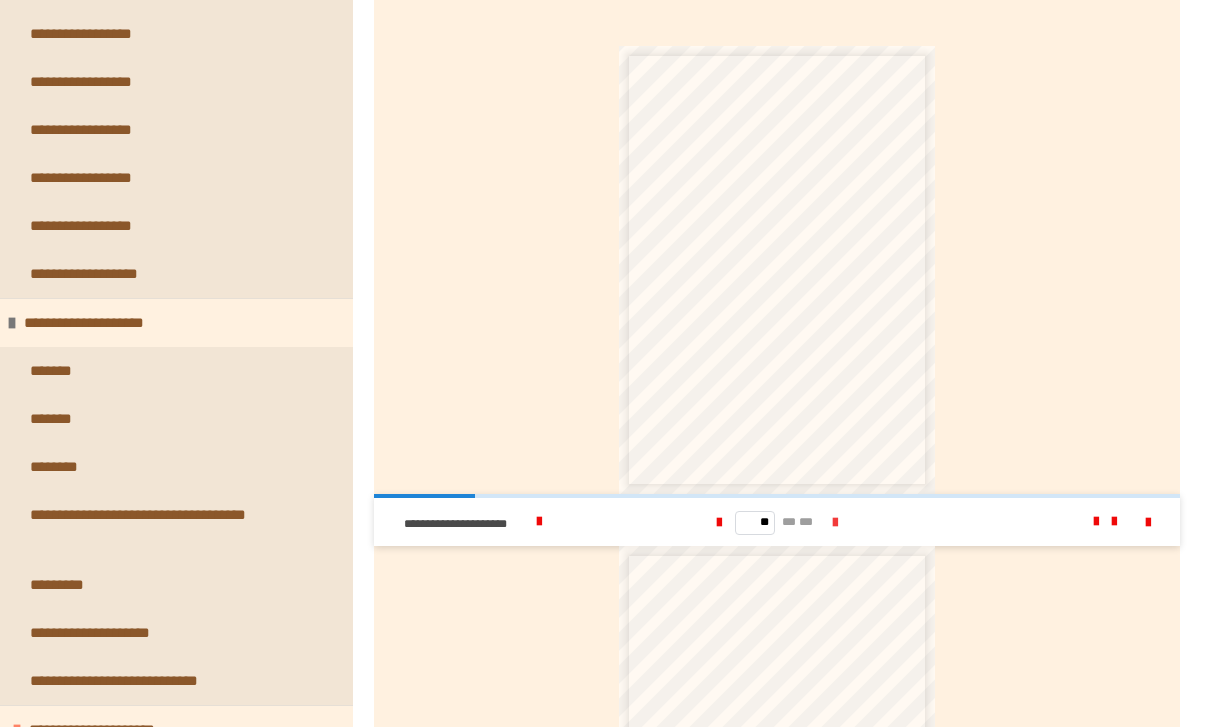click at bounding box center (835, 522) 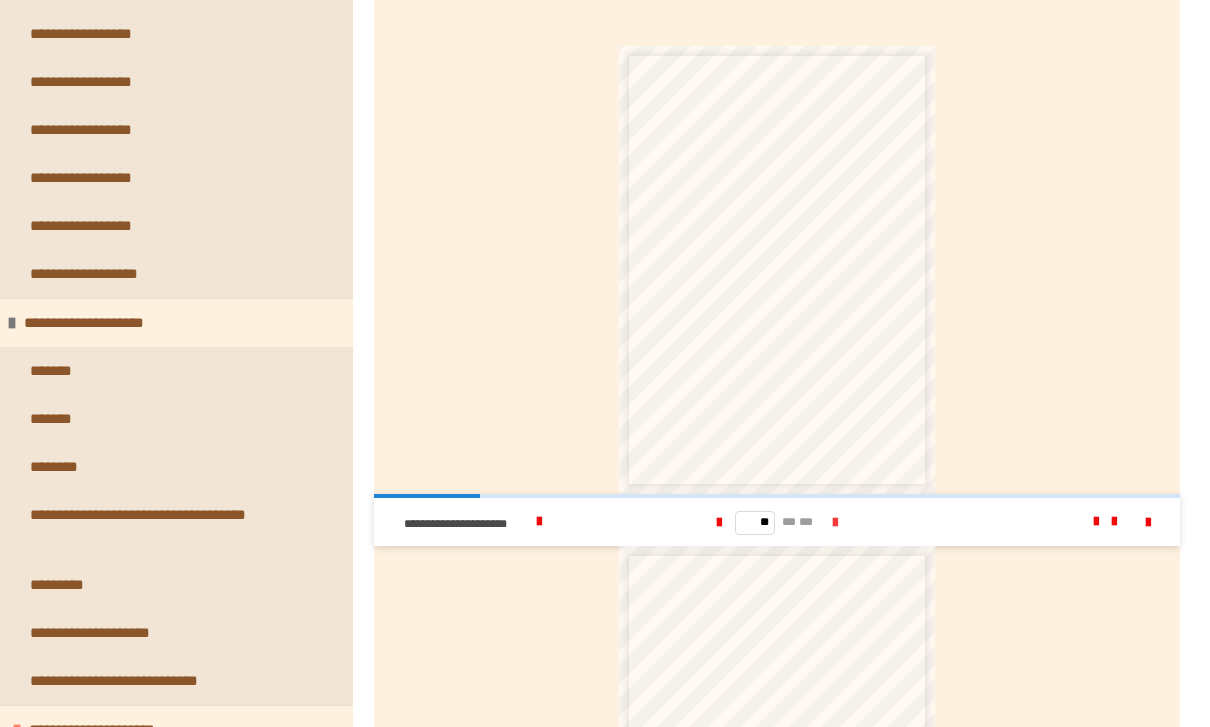 click at bounding box center (835, 522) 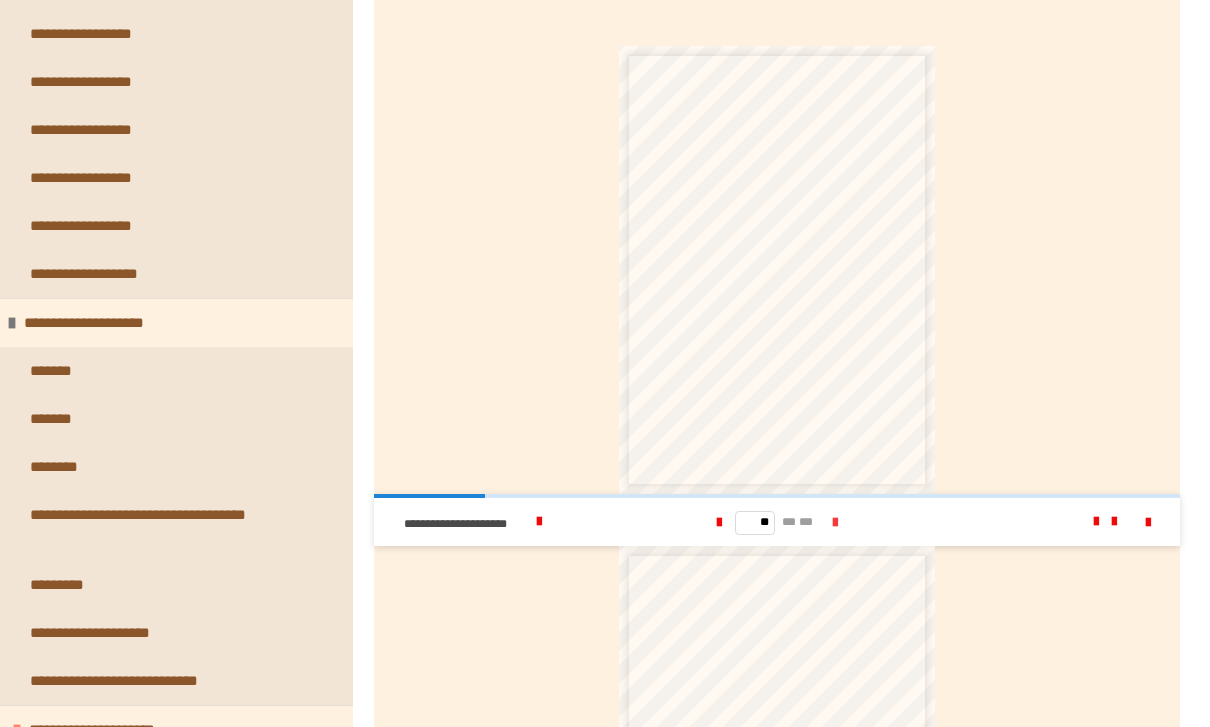 click at bounding box center [835, 523] 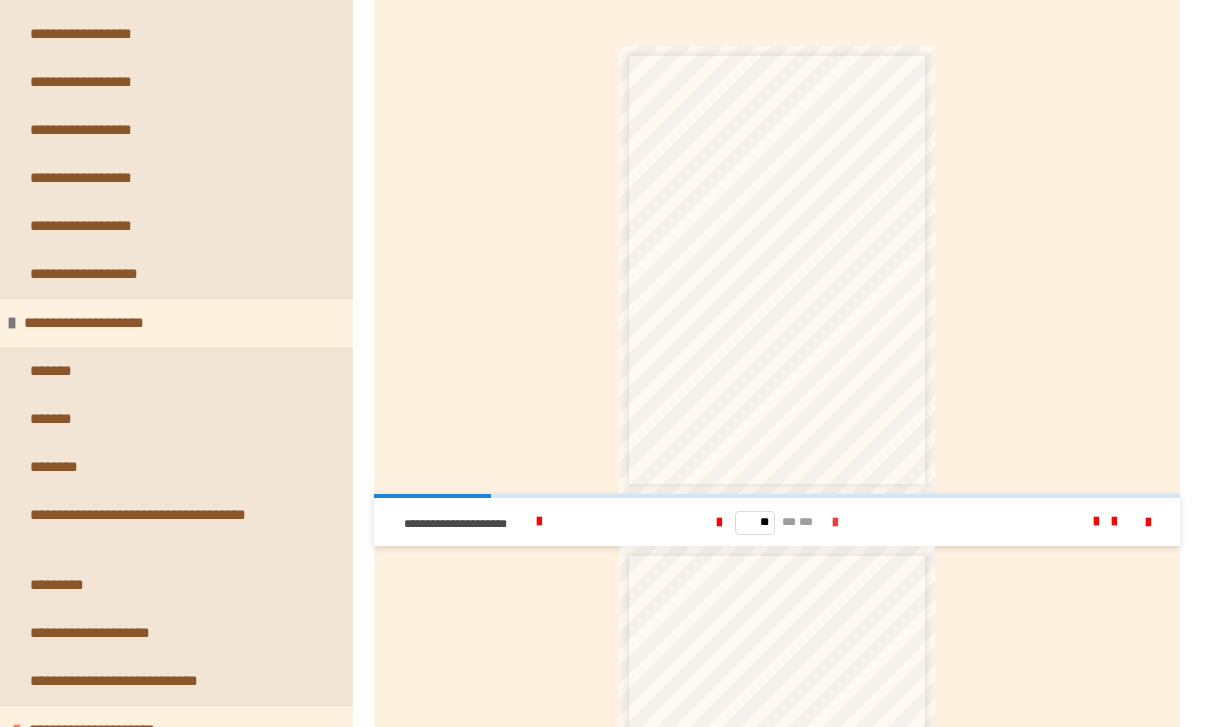 click at bounding box center [835, 523] 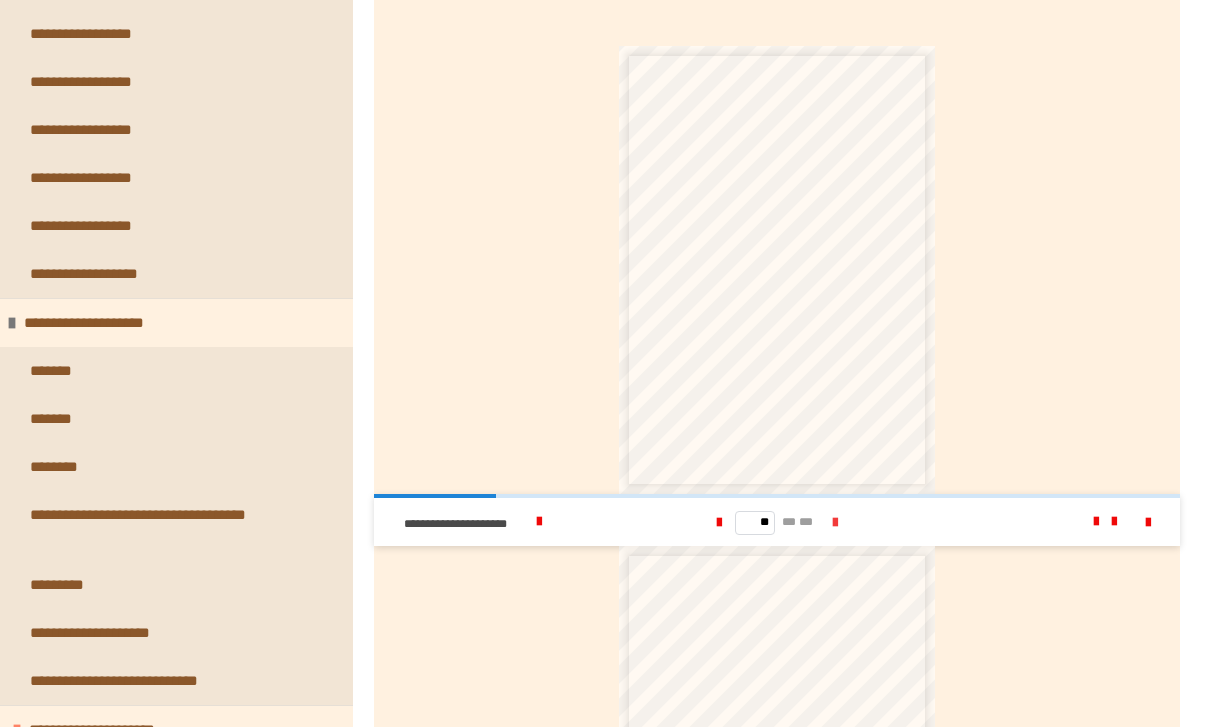 click at bounding box center (835, 523) 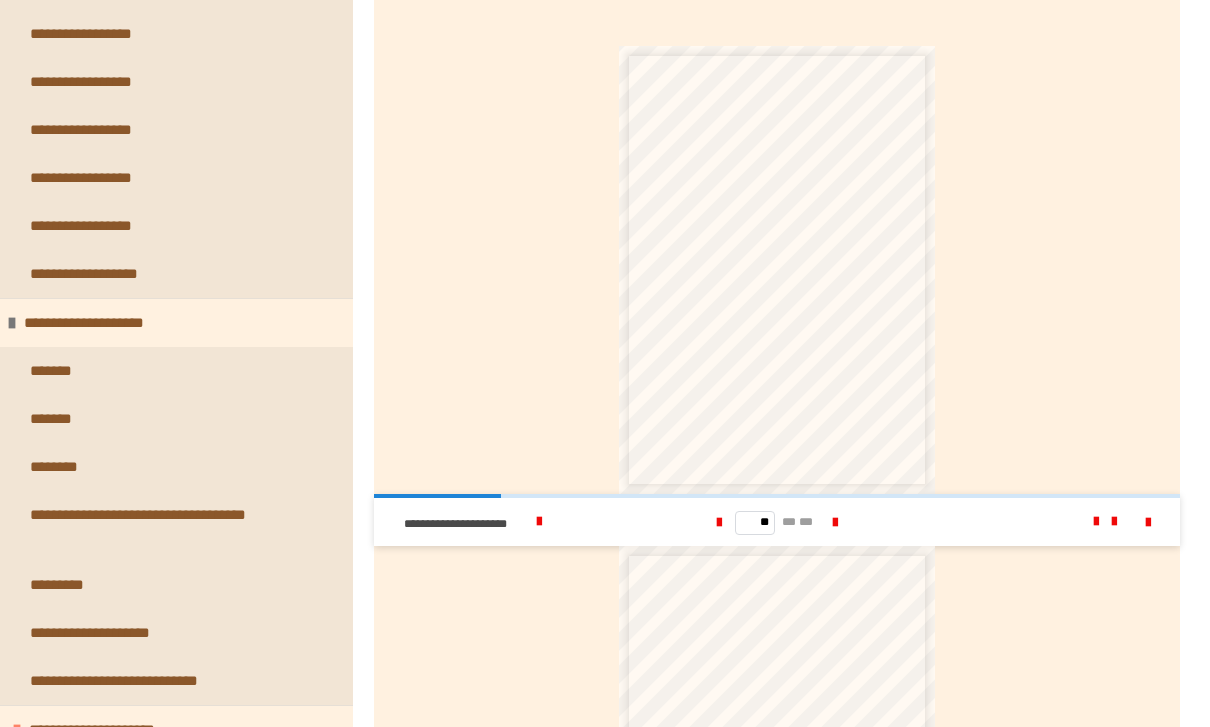 click on "** ** ***" at bounding box center [777, 522] 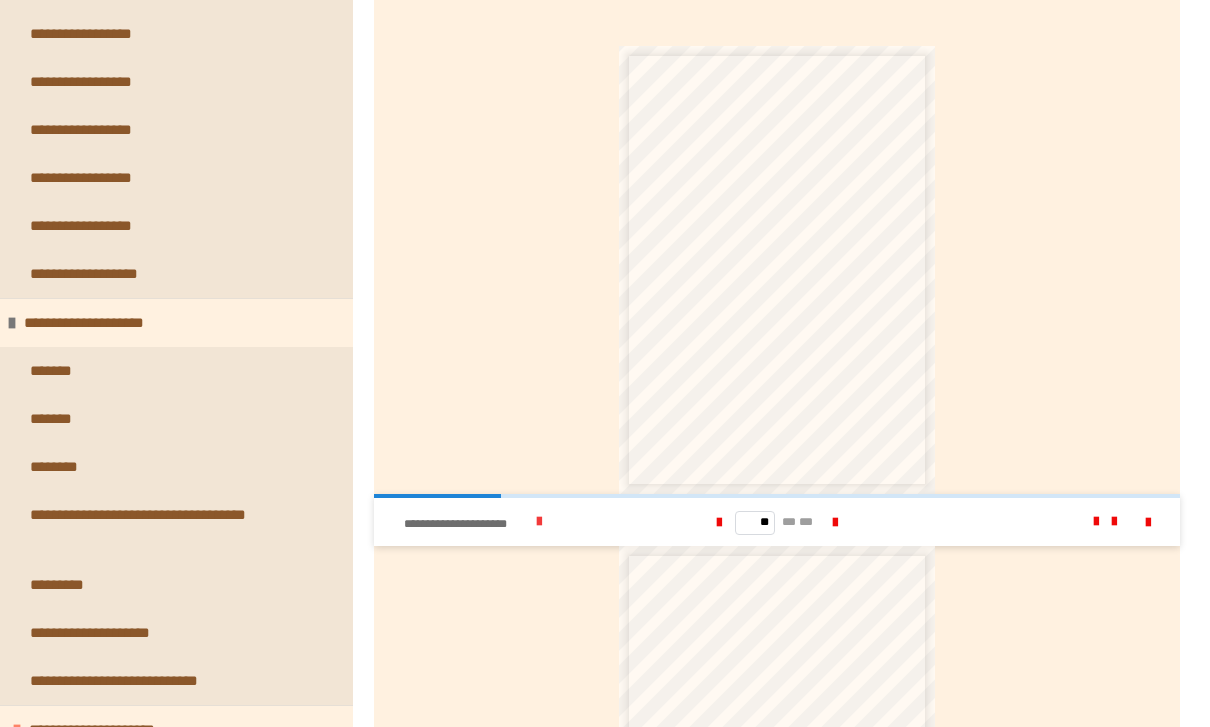 click on "**********" at bounding box center [533, 522] 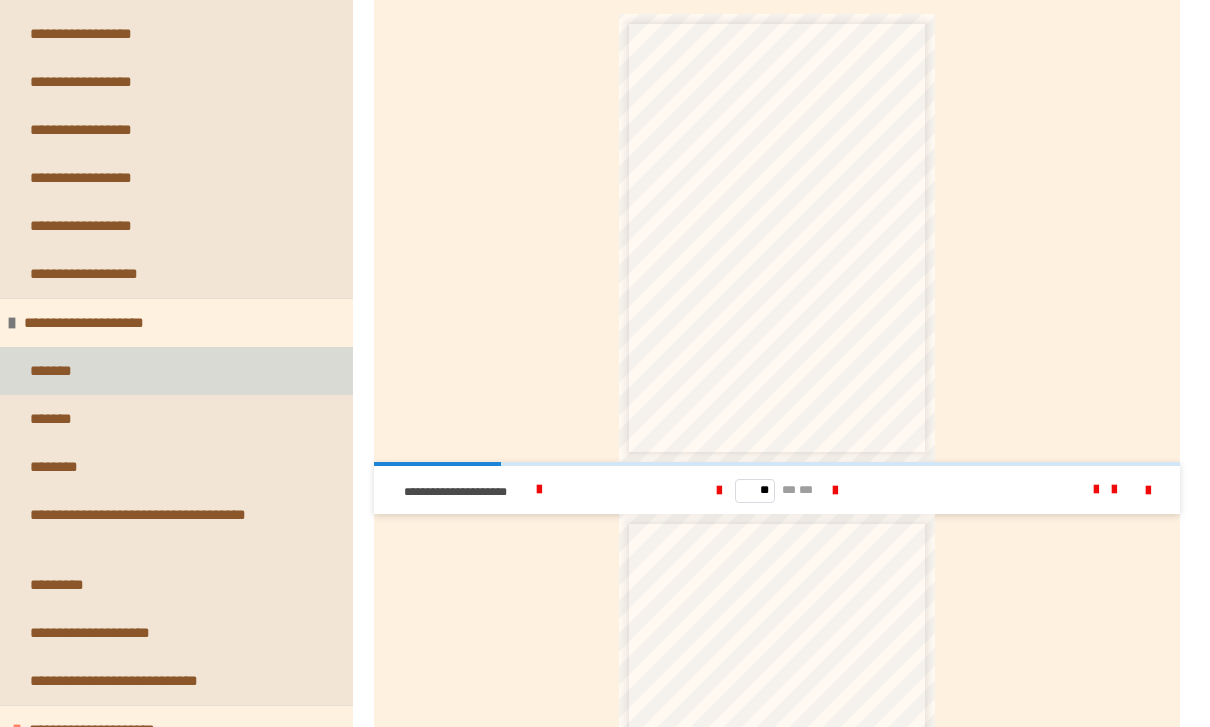 click on "*******" at bounding box center [57, 371] 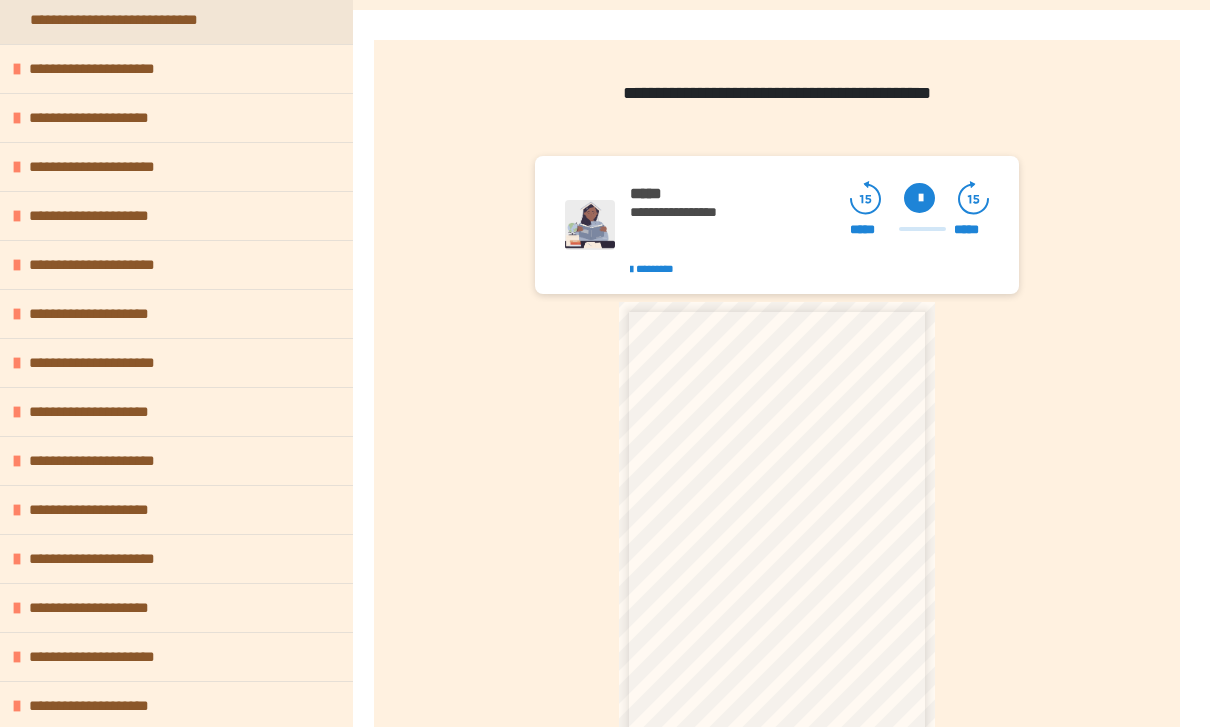 scroll, scrollTop: 1145, scrollLeft: 0, axis: vertical 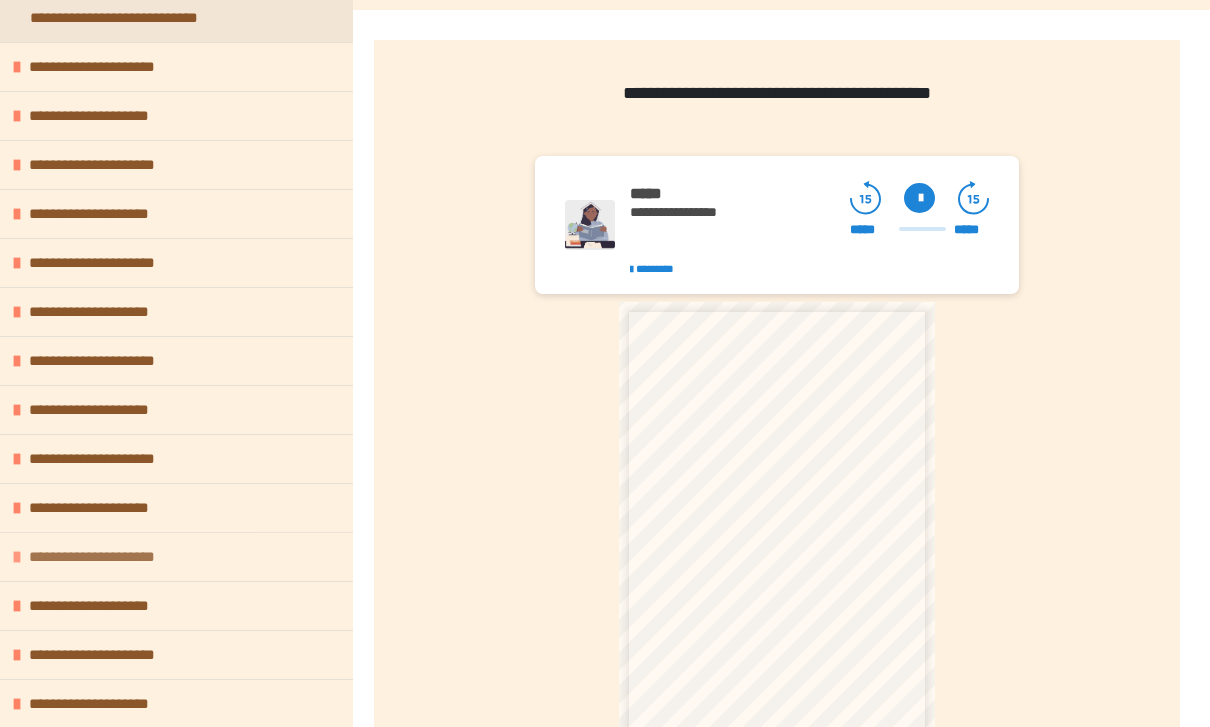 click on "**********" at bounding box center [111, 557] 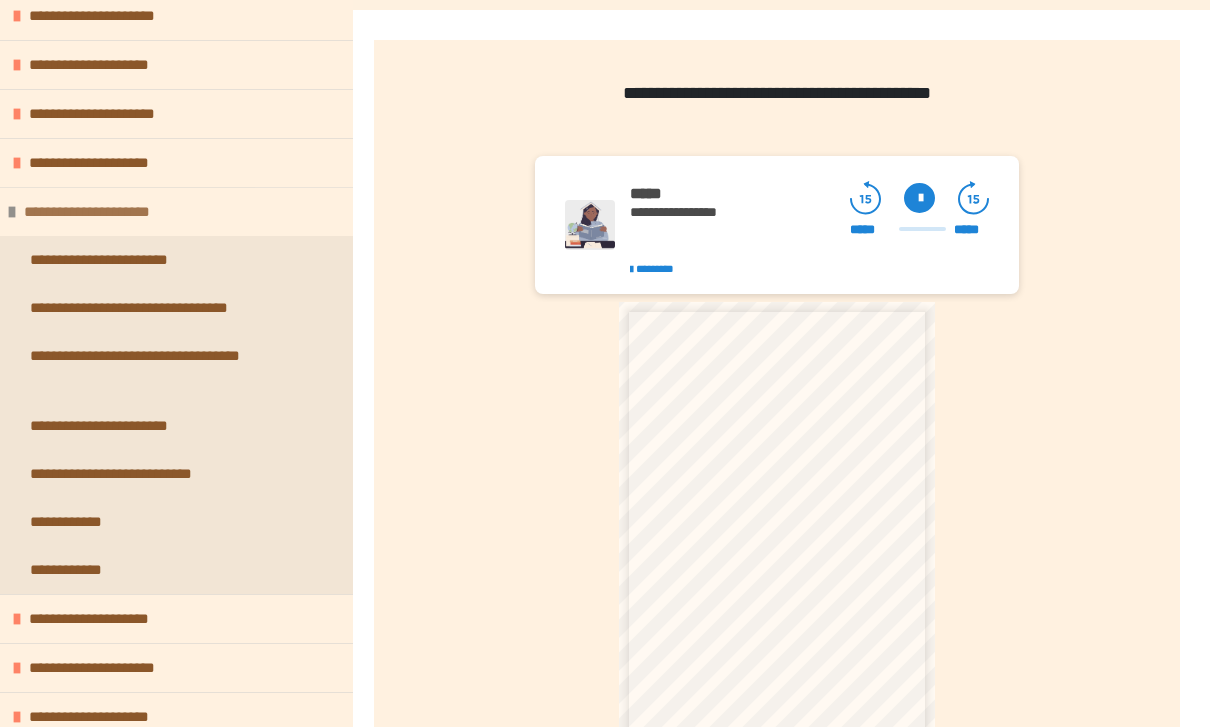 scroll, scrollTop: 1449, scrollLeft: 0, axis: vertical 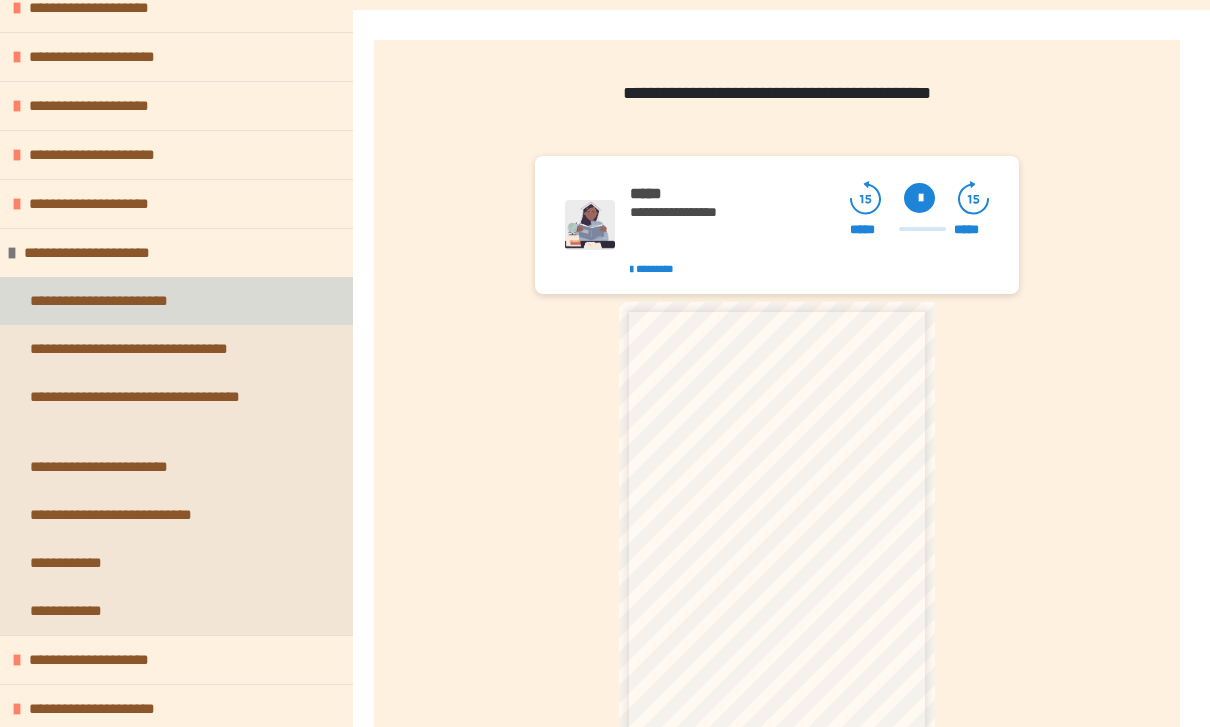 click on "**********" at bounding box center [133, 301] 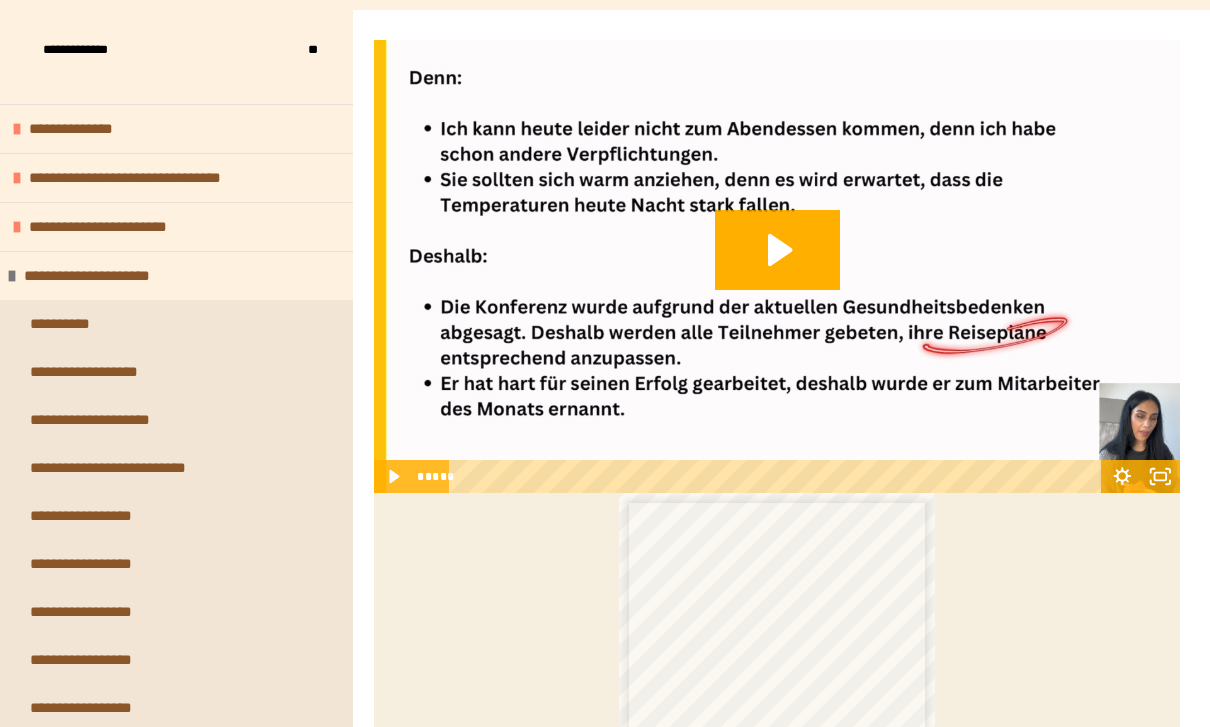 scroll, scrollTop: 0, scrollLeft: 0, axis: both 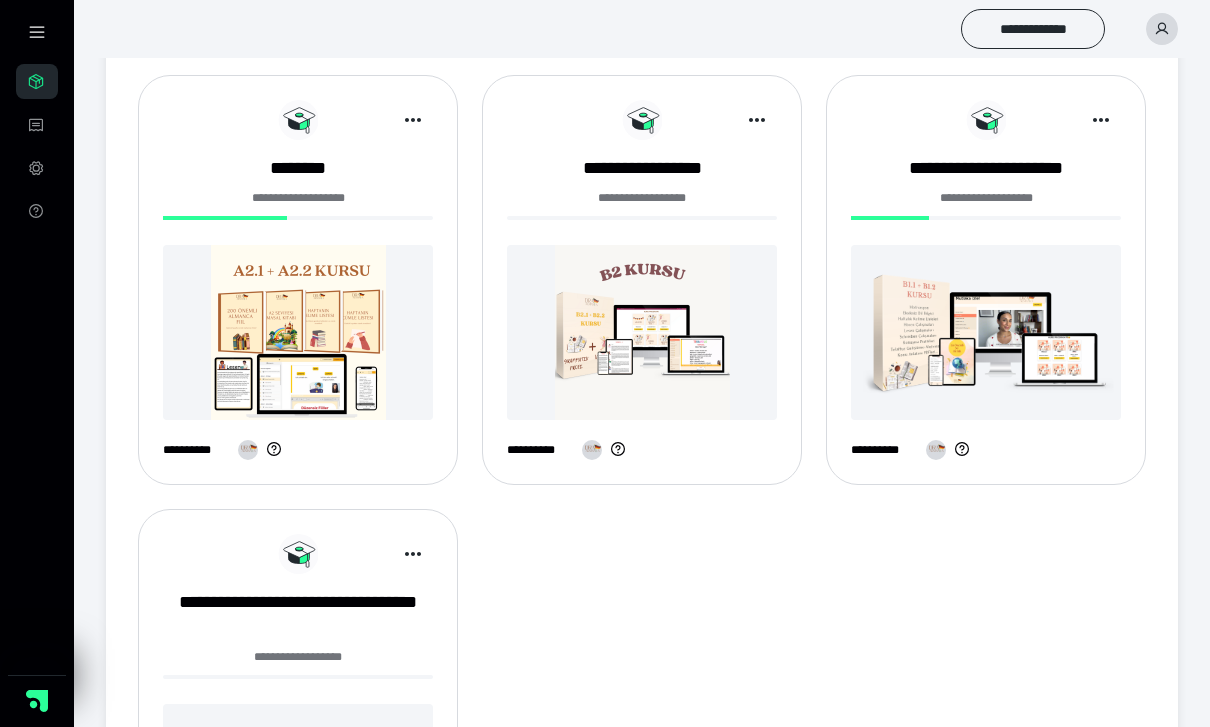 click at bounding box center (986, 332) 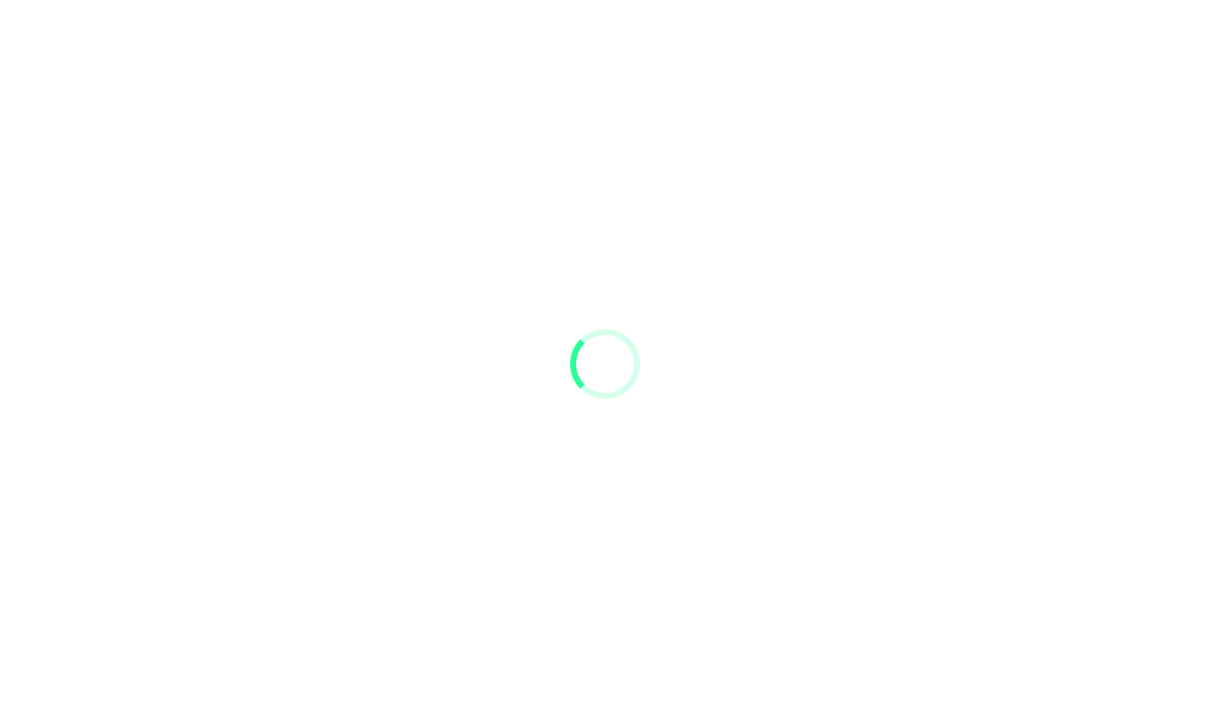 scroll, scrollTop: 0, scrollLeft: 0, axis: both 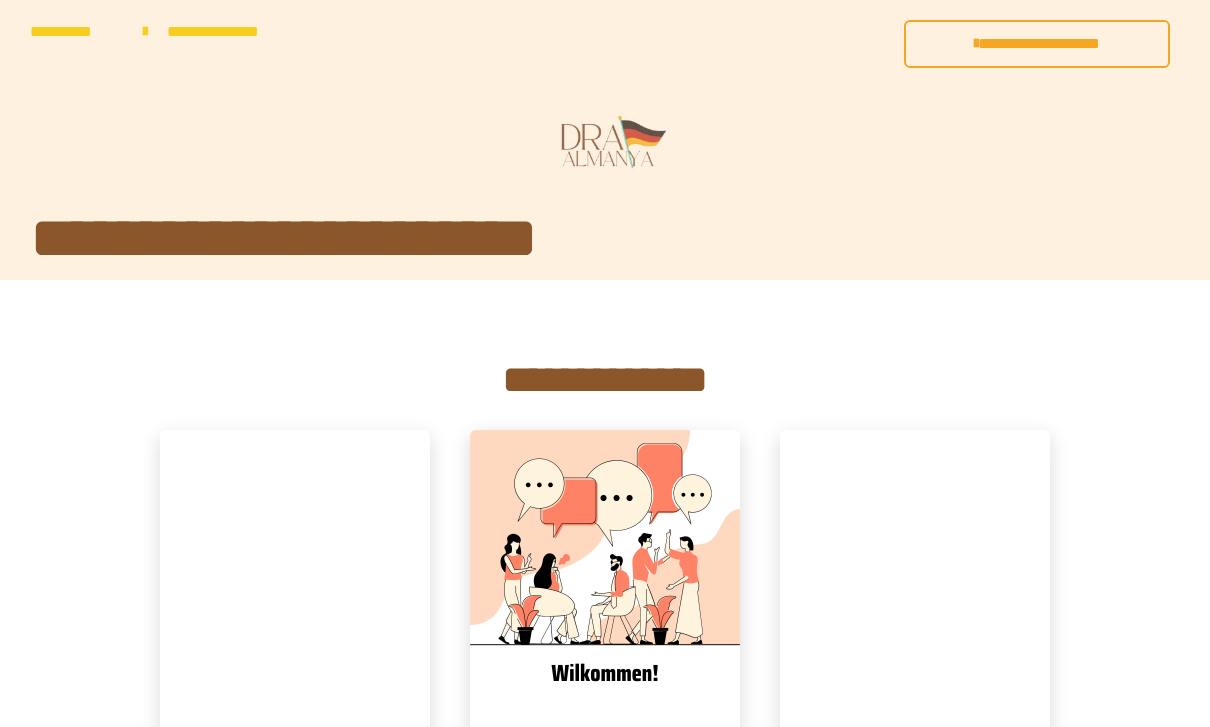 click on "**********" at bounding box center (1037, 44) 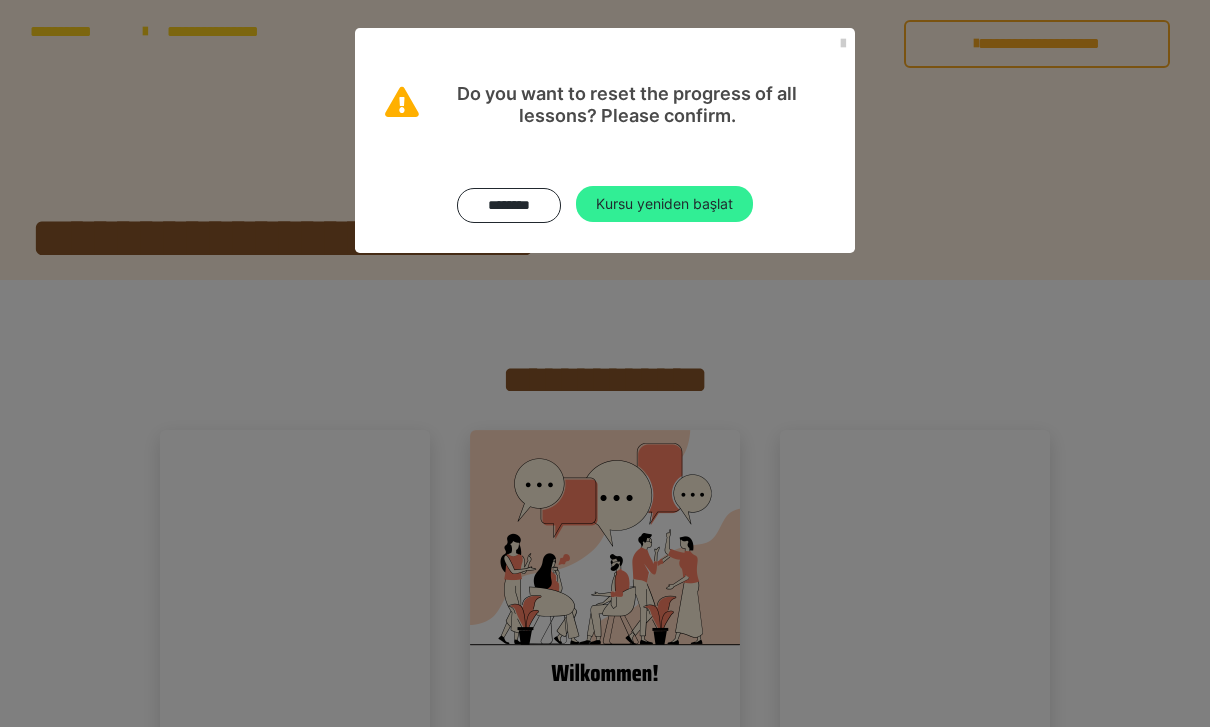 click on "Kursu yeniden başlat" at bounding box center (664, 204) 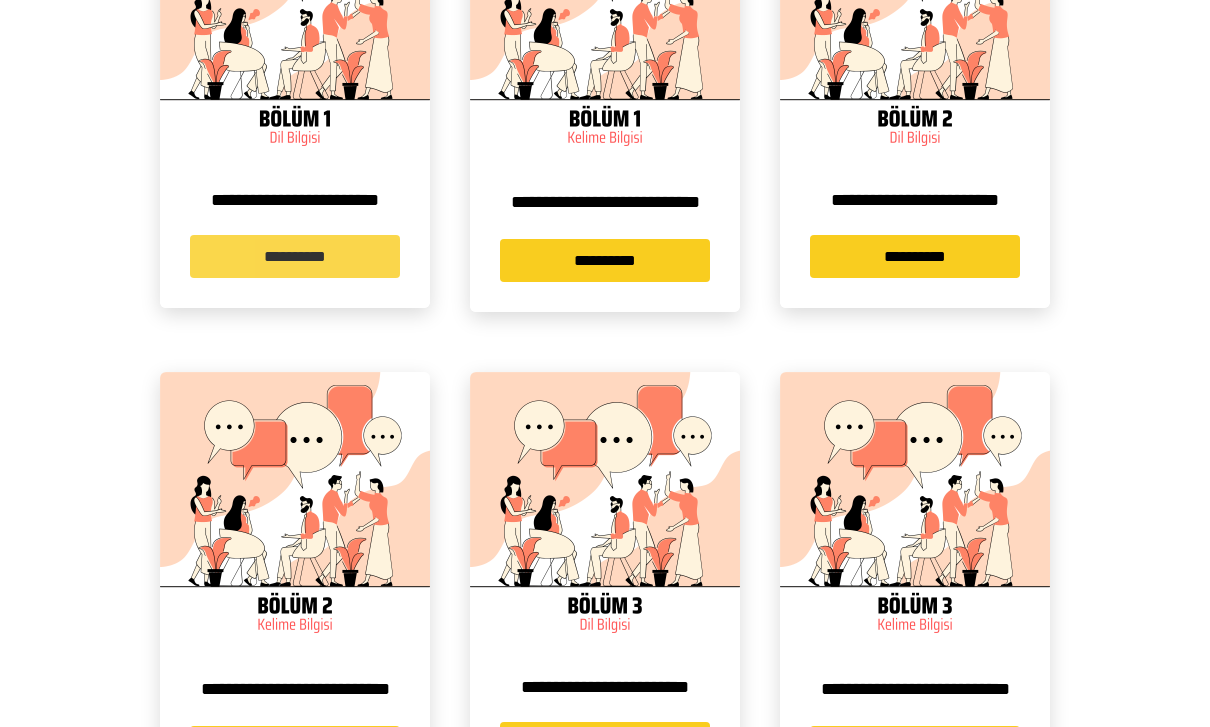 scroll, scrollTop: 1032, scrollLeft: 0, axis: vertical 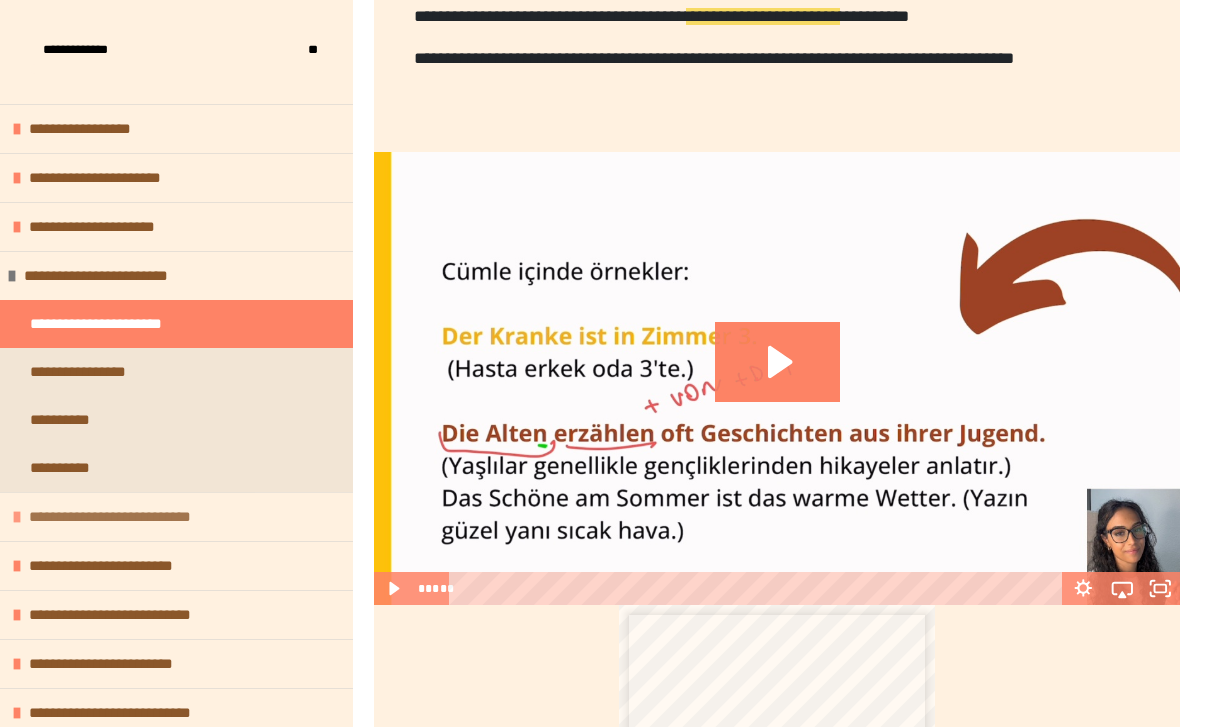 click on "**********" at bounding box center (128, 517) 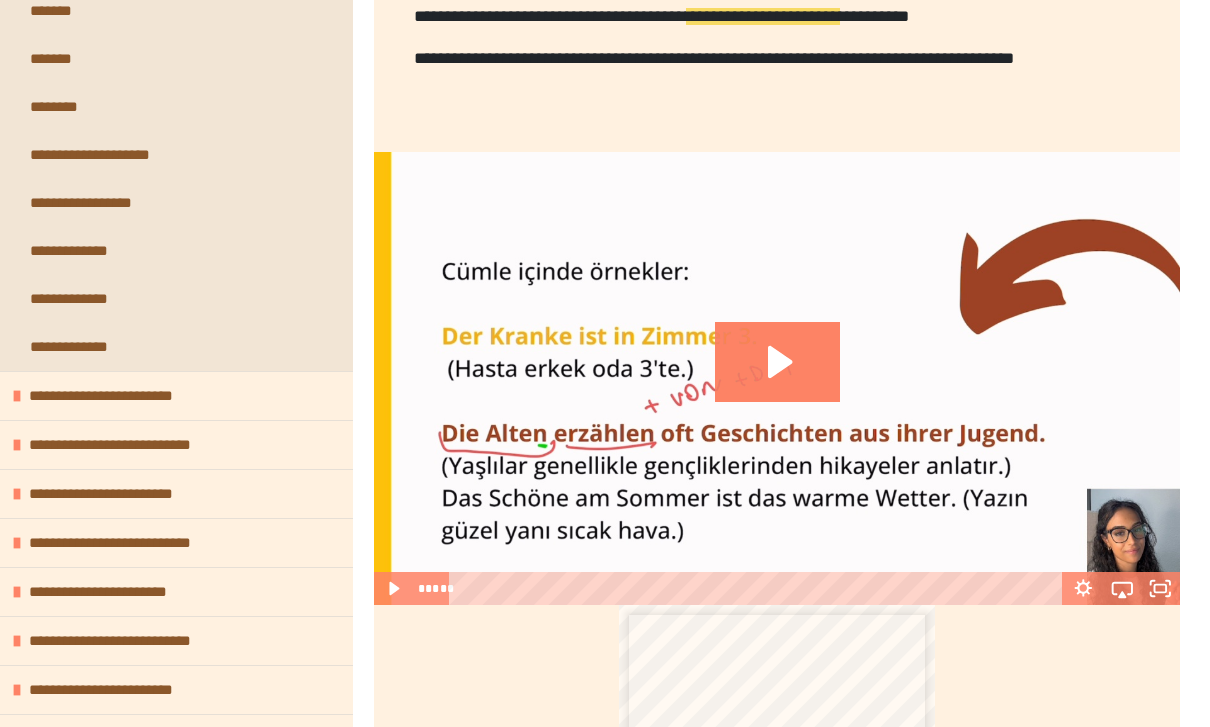 scroll, scrollTop: 614, scrollLeft: 0, axis: vertical 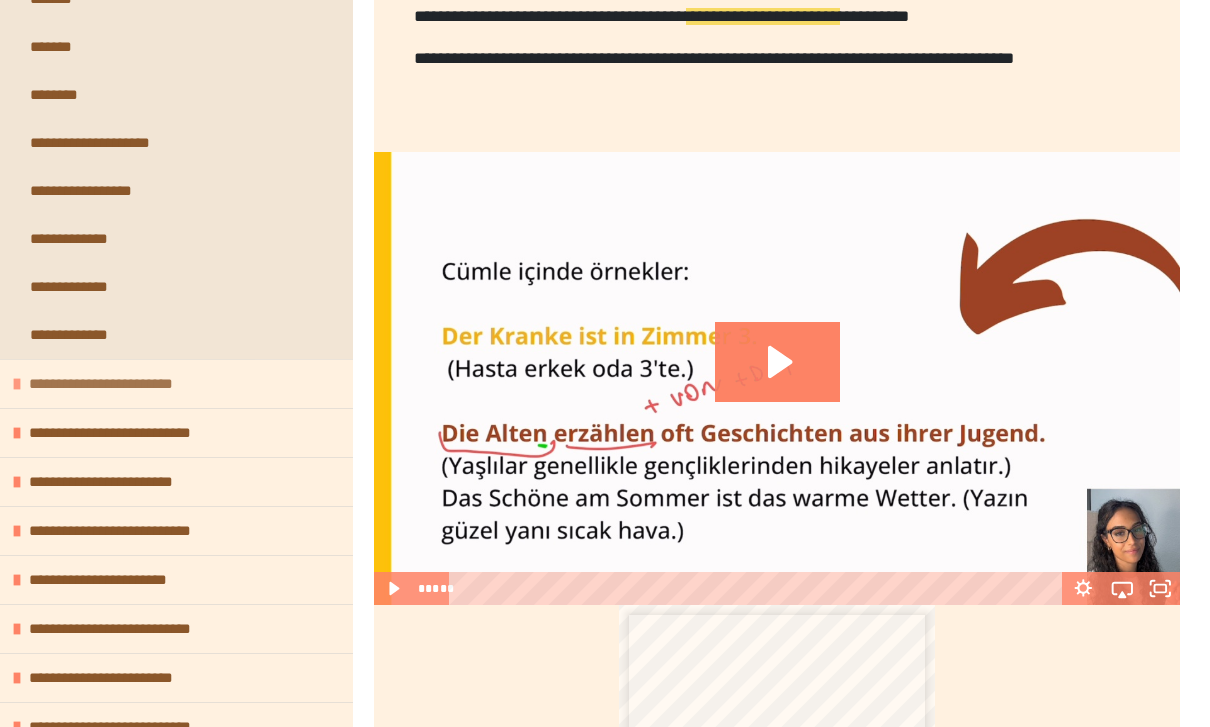 click on "**********" at bounding box center (114, 384) 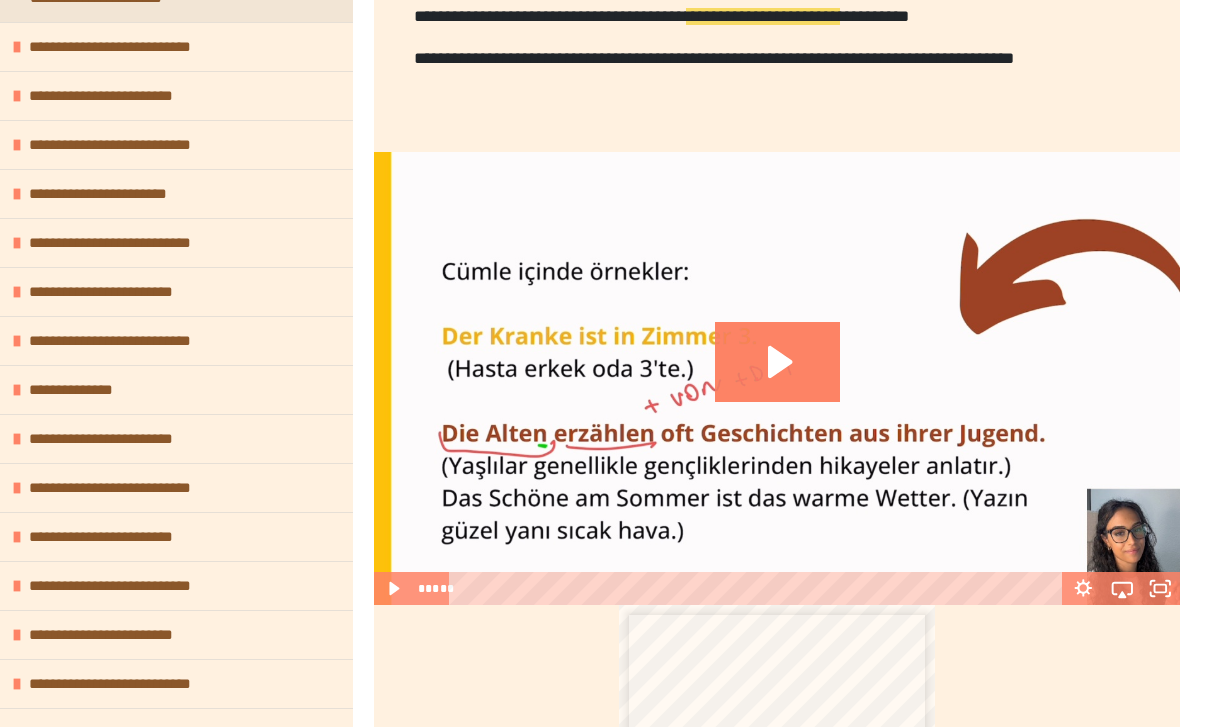 scroll, scrollTop: 1673, scrollLeft: 0, axis: vertical 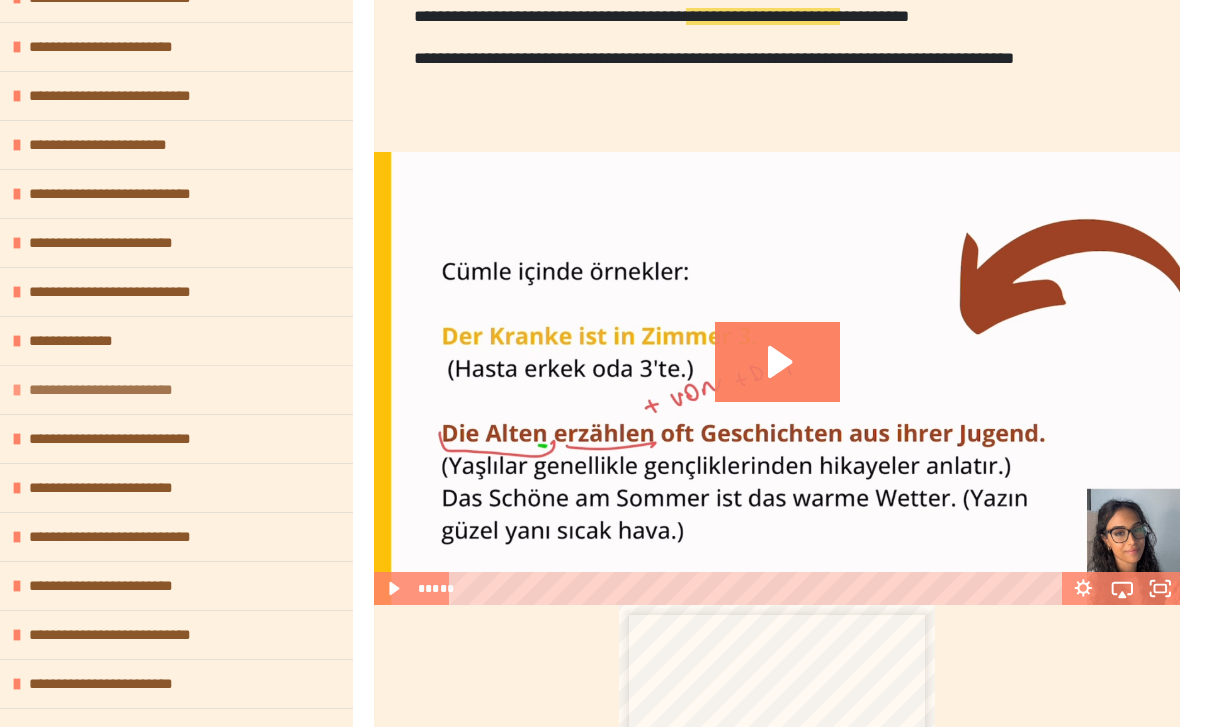 click on "**********" at bounding box center [114, 390] 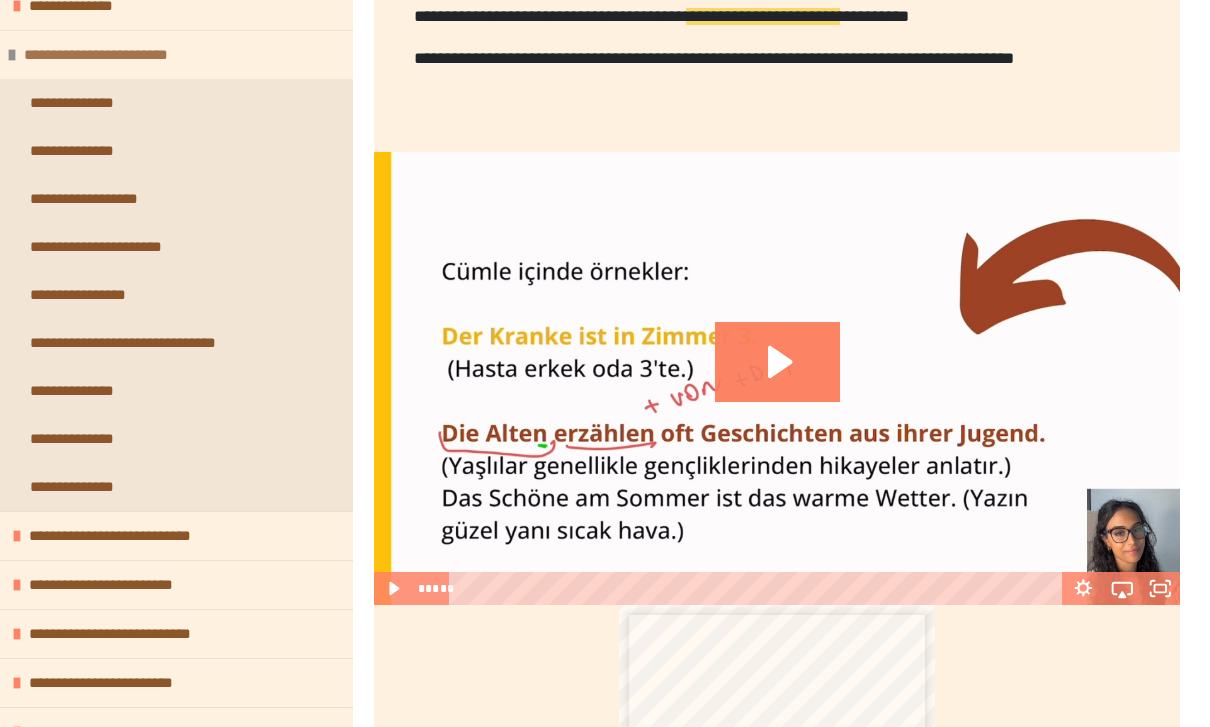 scroll, scrollTop: 1995, scrollLeft: 0, axis: vertical 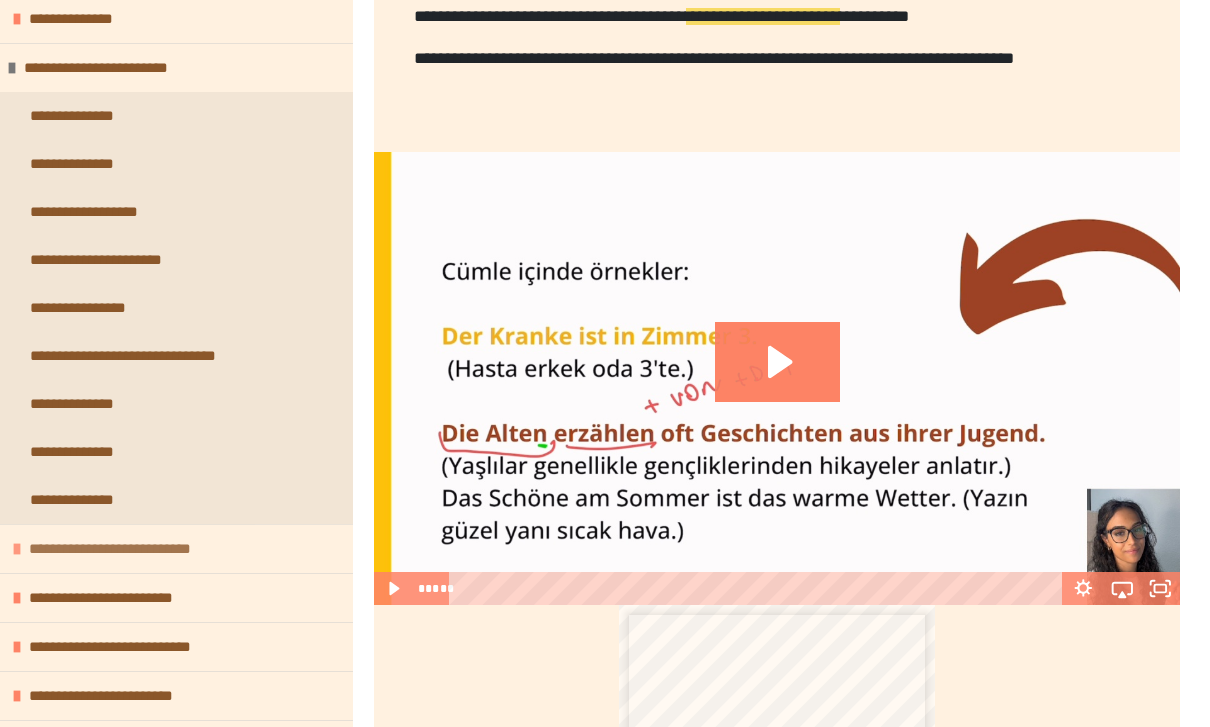 click on "**********" at bounding box center [130, 549] 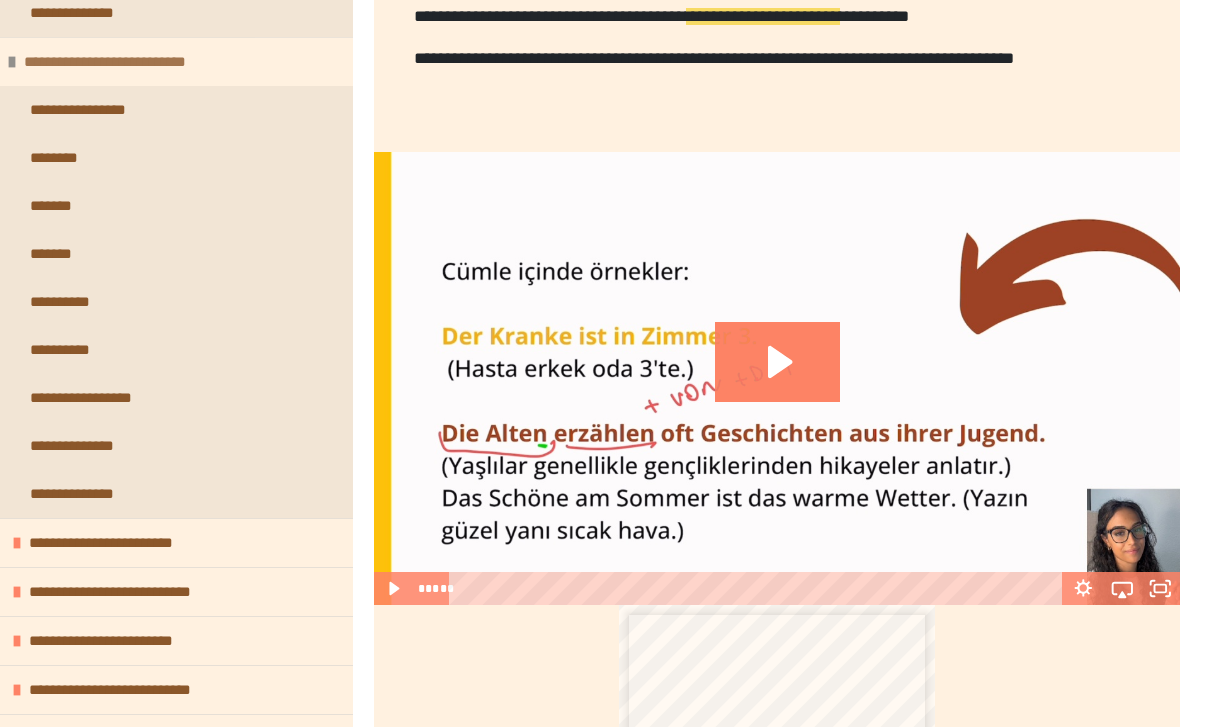 scroll, scrollTop: 2493, scrollLeft: 0, axis: vertical 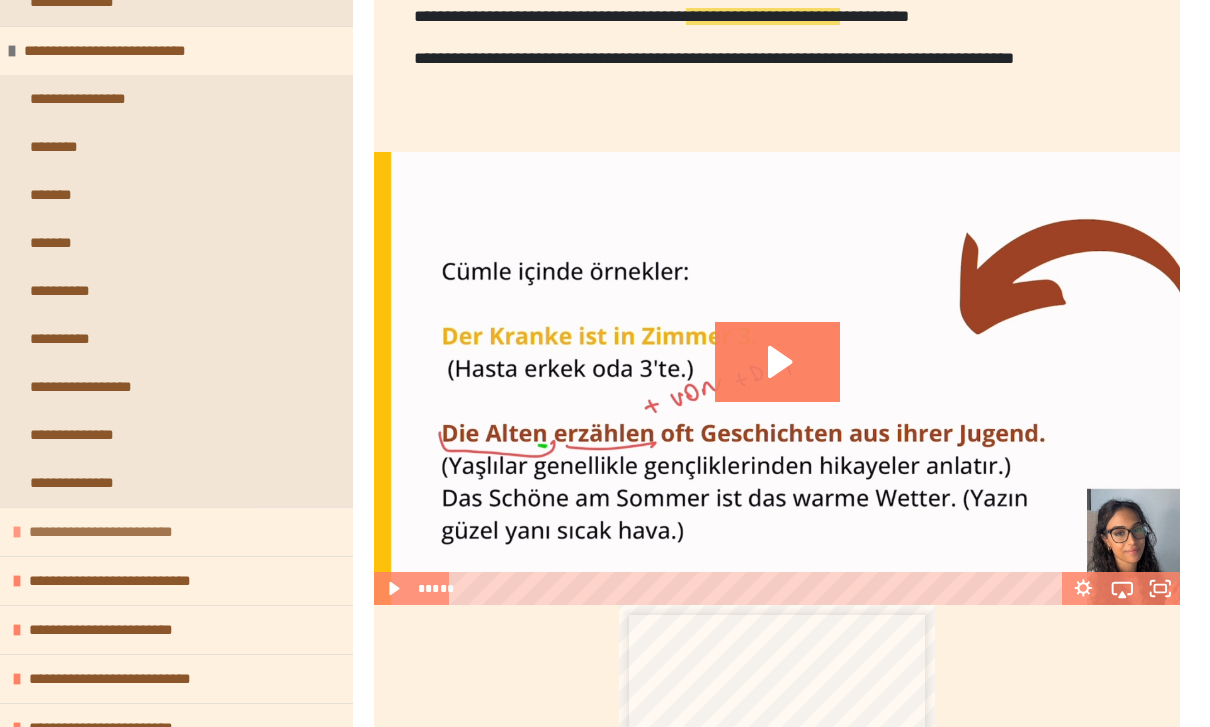 click on "**********" at bounding box center (114, 532) 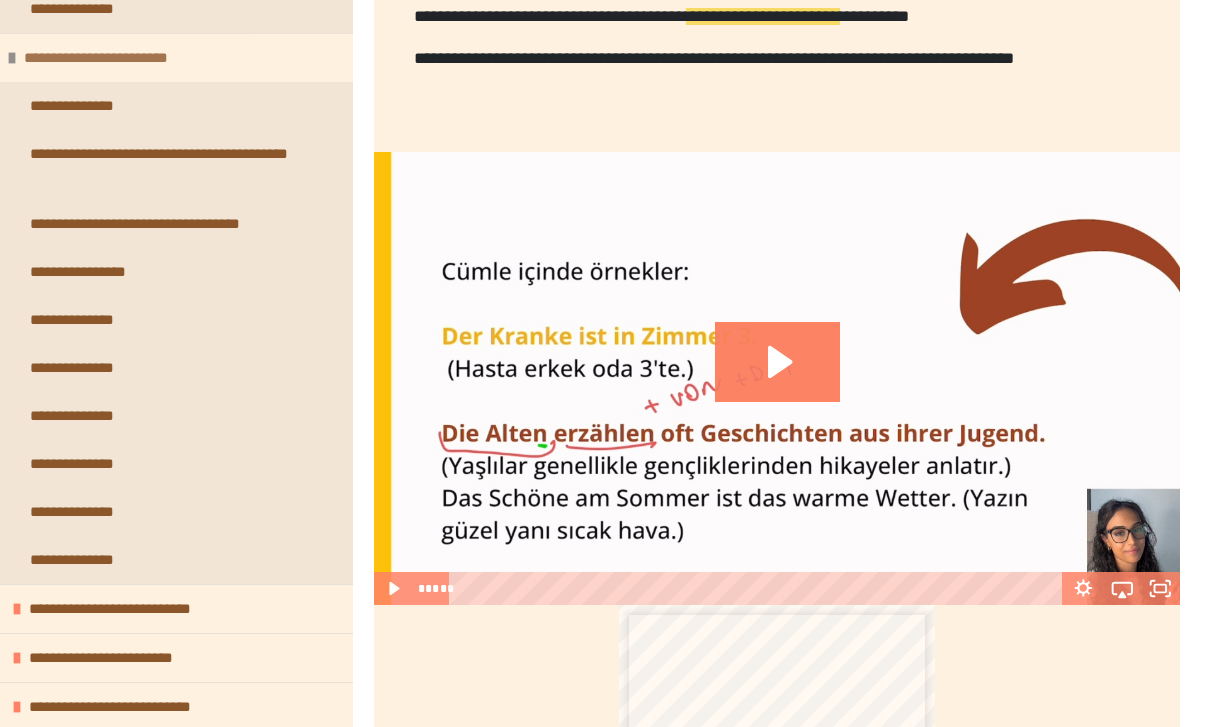 scroll, scrollTop: 2977, scrollLeft: 0, axis: vertical 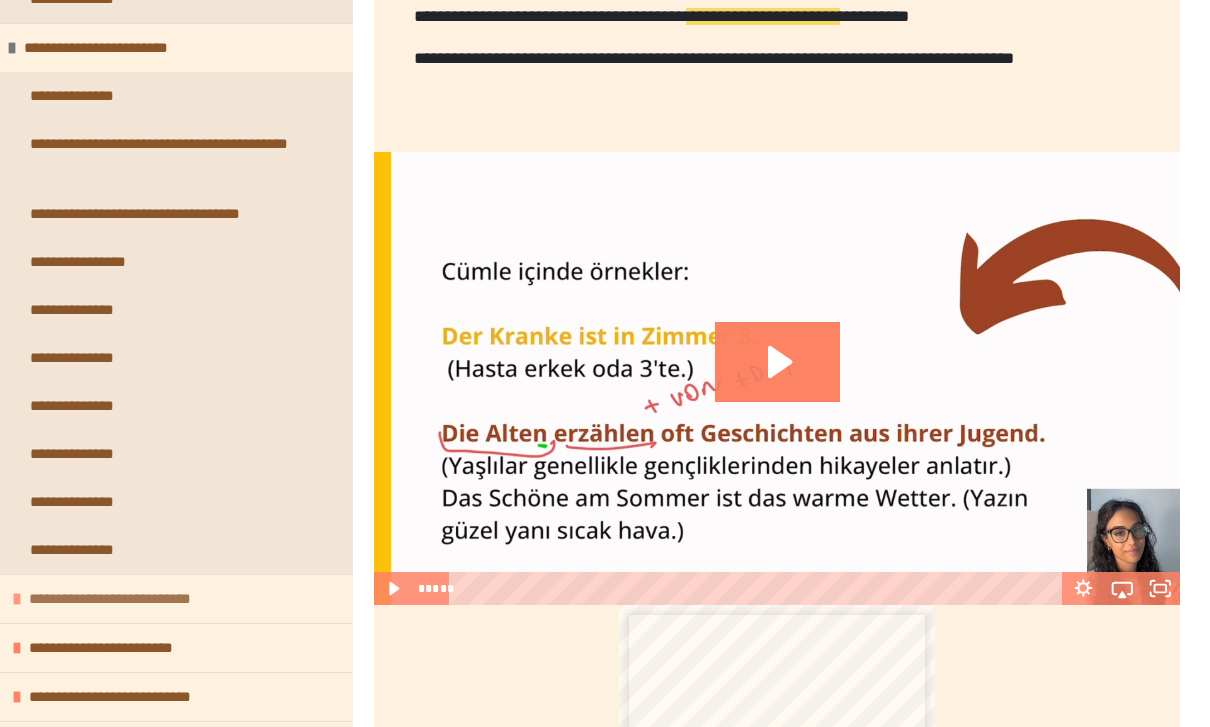 click on "**********" at bounding box center (130, 599) 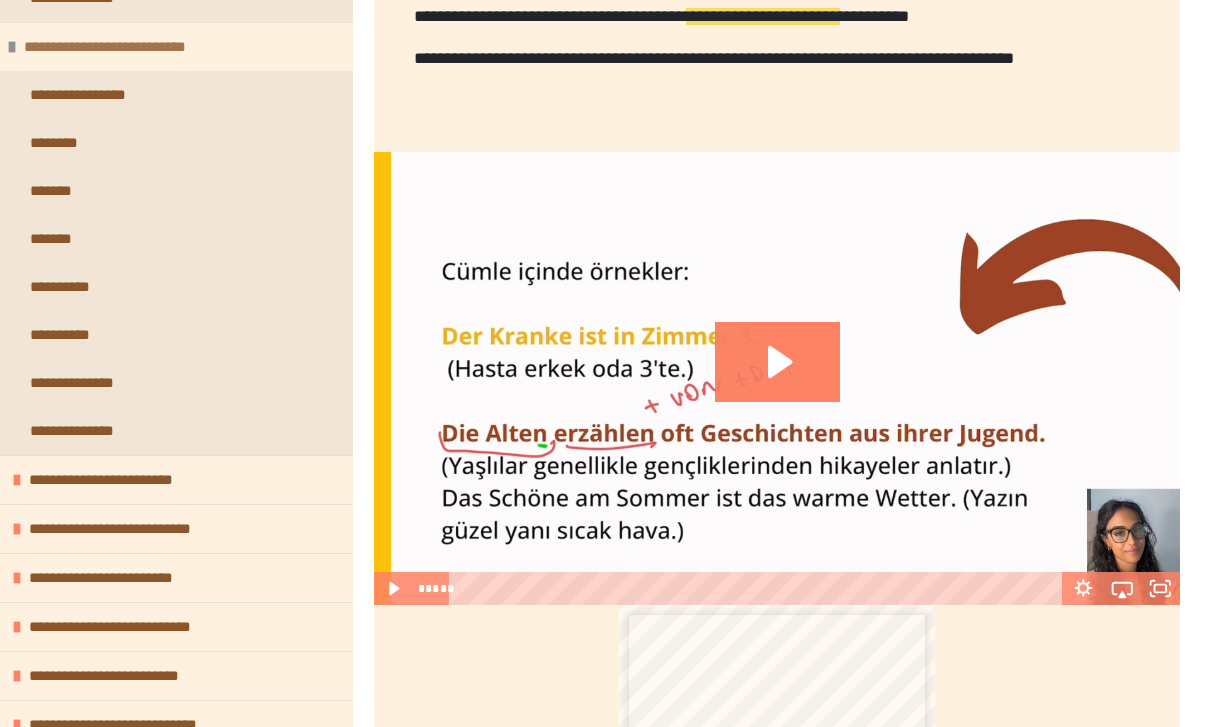 scroll, scrollTop: 3531, scrollLeft: 0, axis: vertical 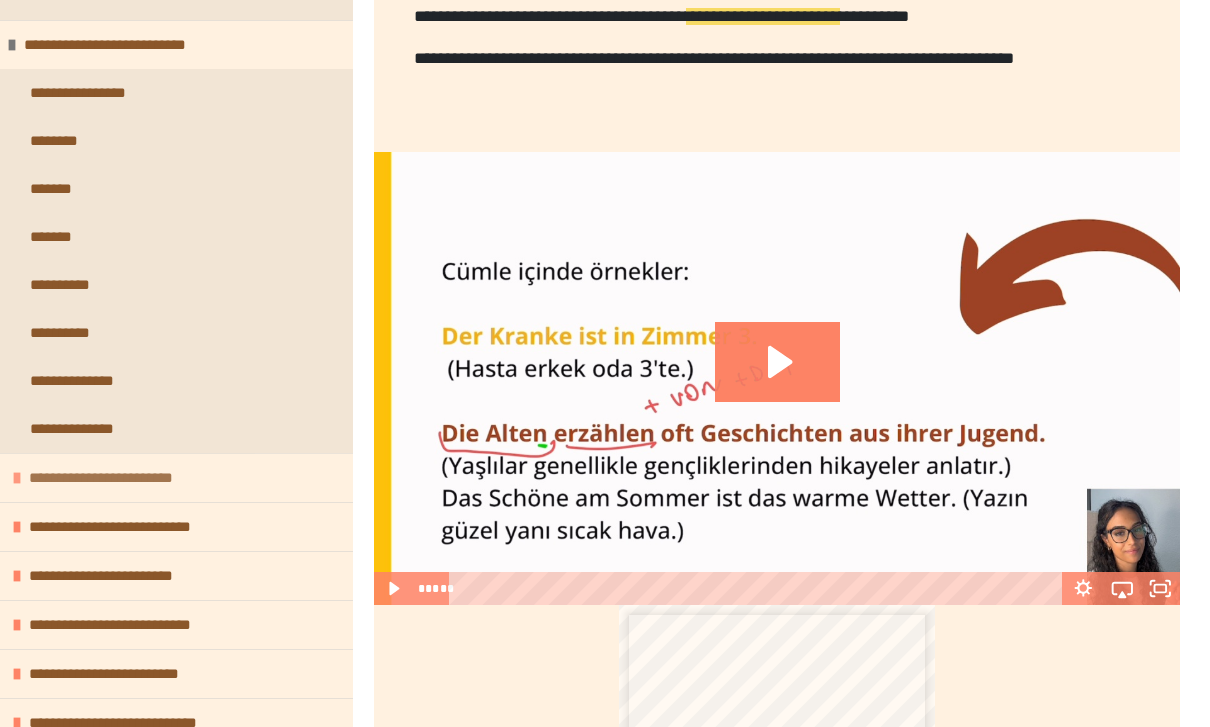 click on "**********" at bounding box center [114, 478] 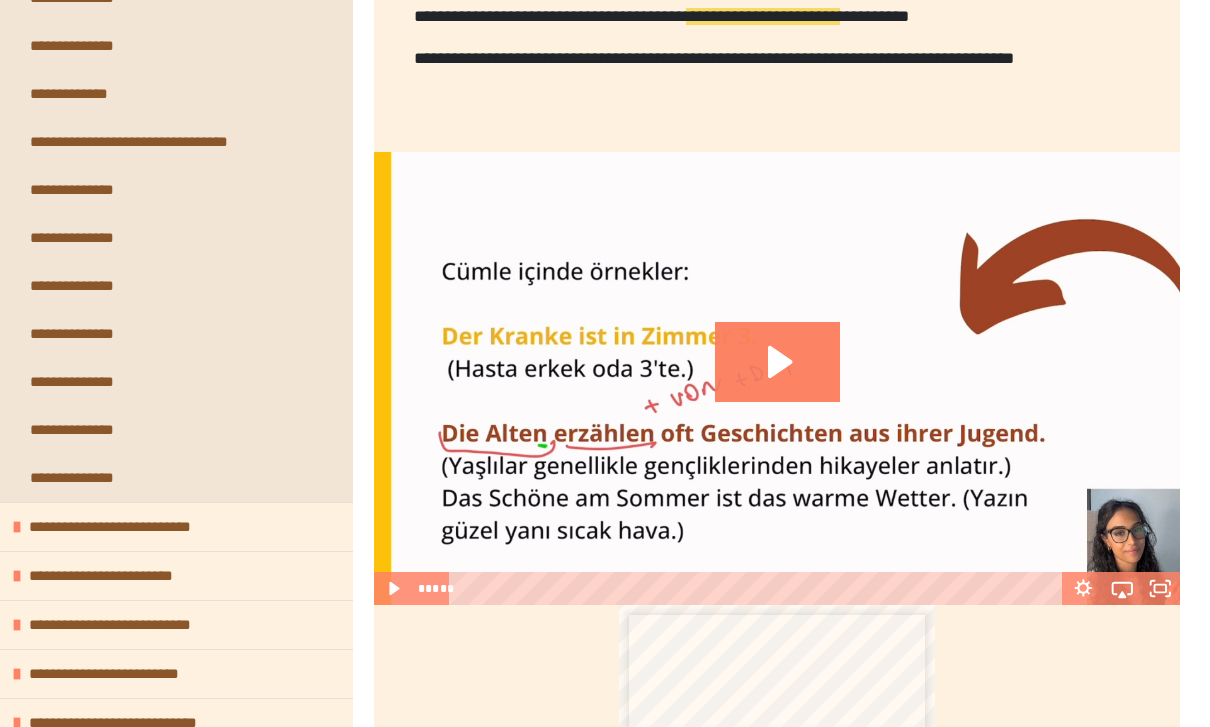 scroll, scrollTop: 4059, scrollLeft: 0, axis: vertical 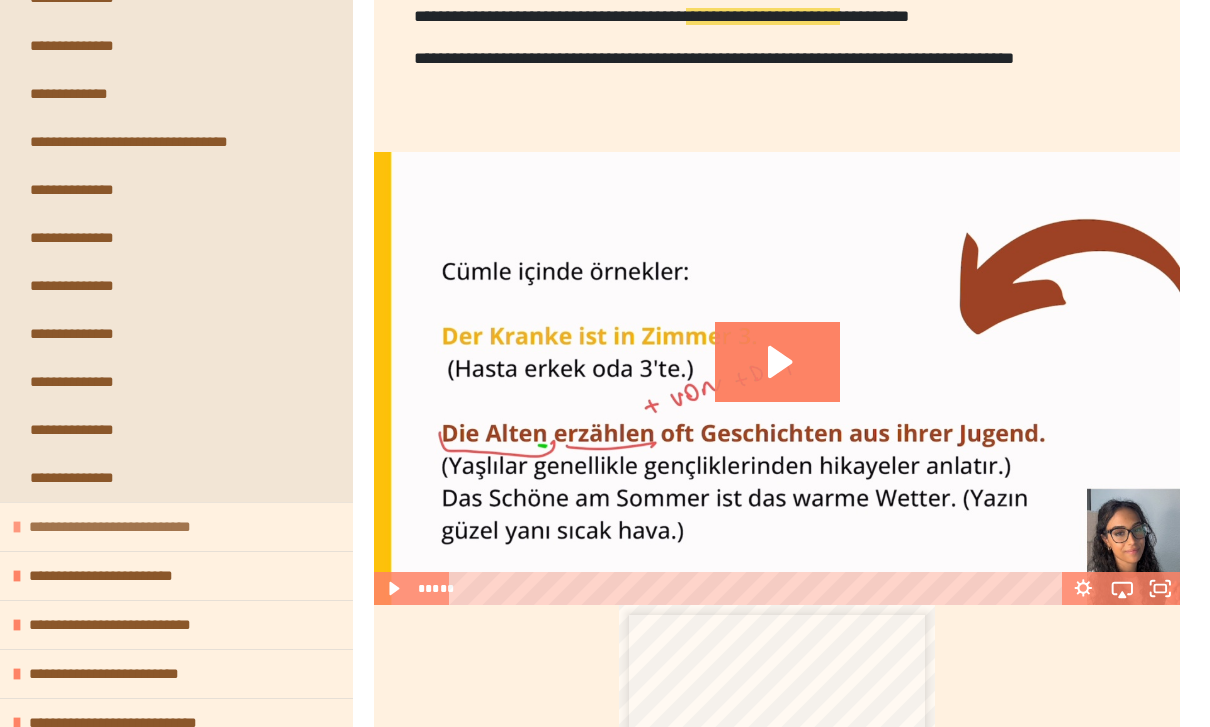 click on "**********" at bounding box center (130, 527) 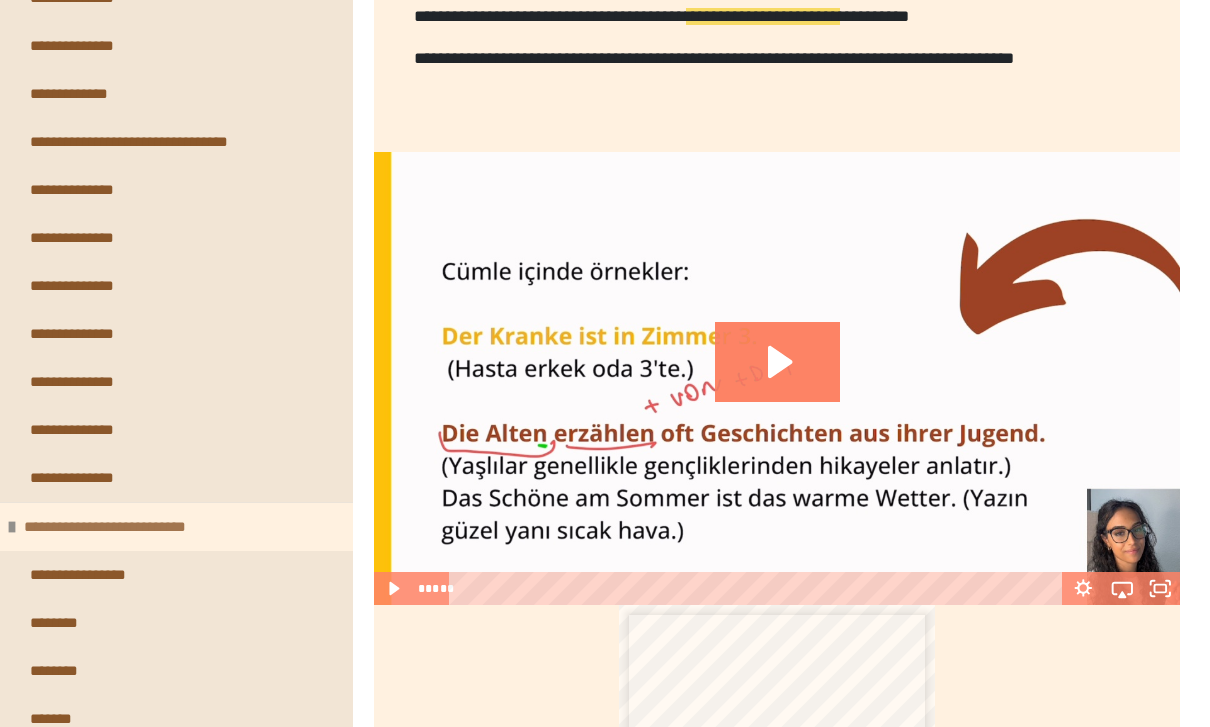click on "**********" at bounding box center (125, 527) 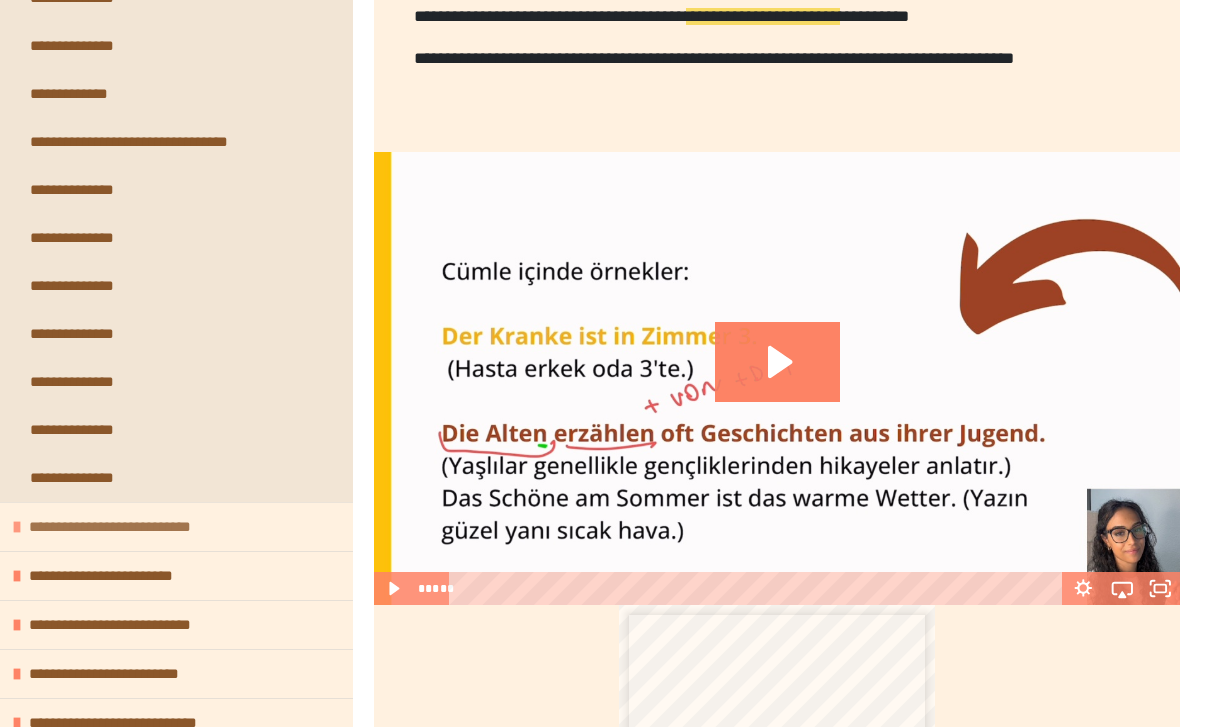 click on "**********" at bounding box center [130, 527] 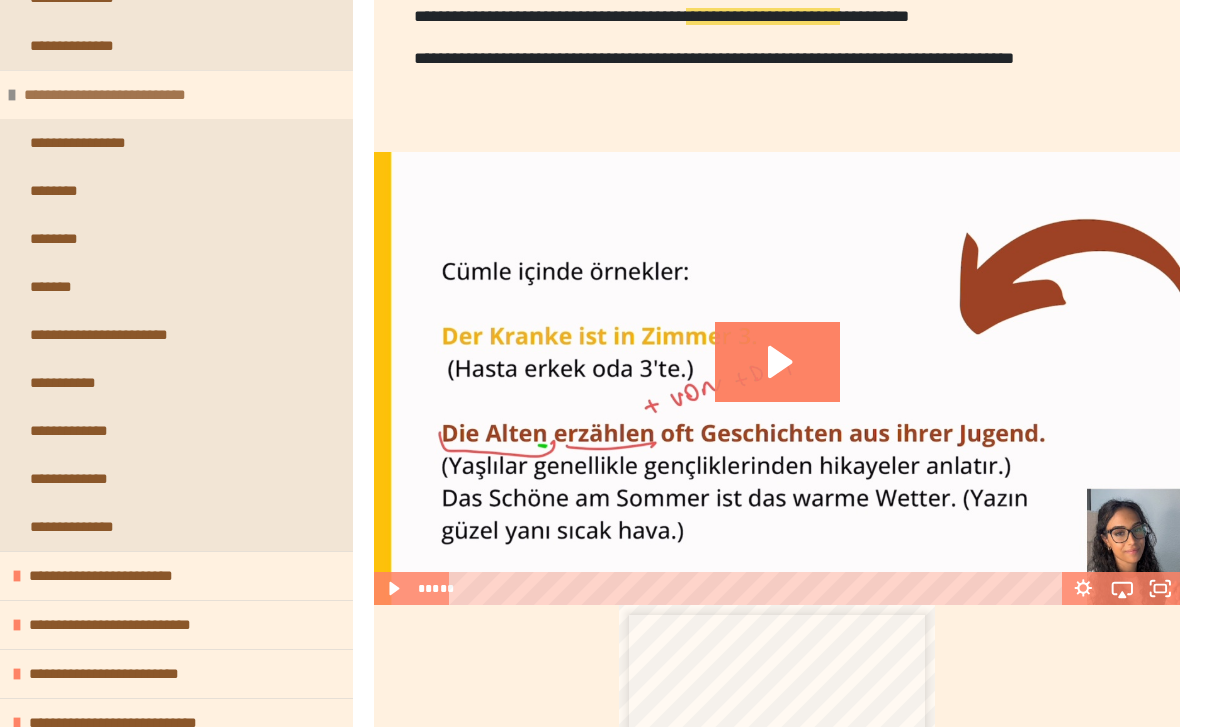 scroll, scrollTop: 4491, scrollLeft: 0, axis: vertical 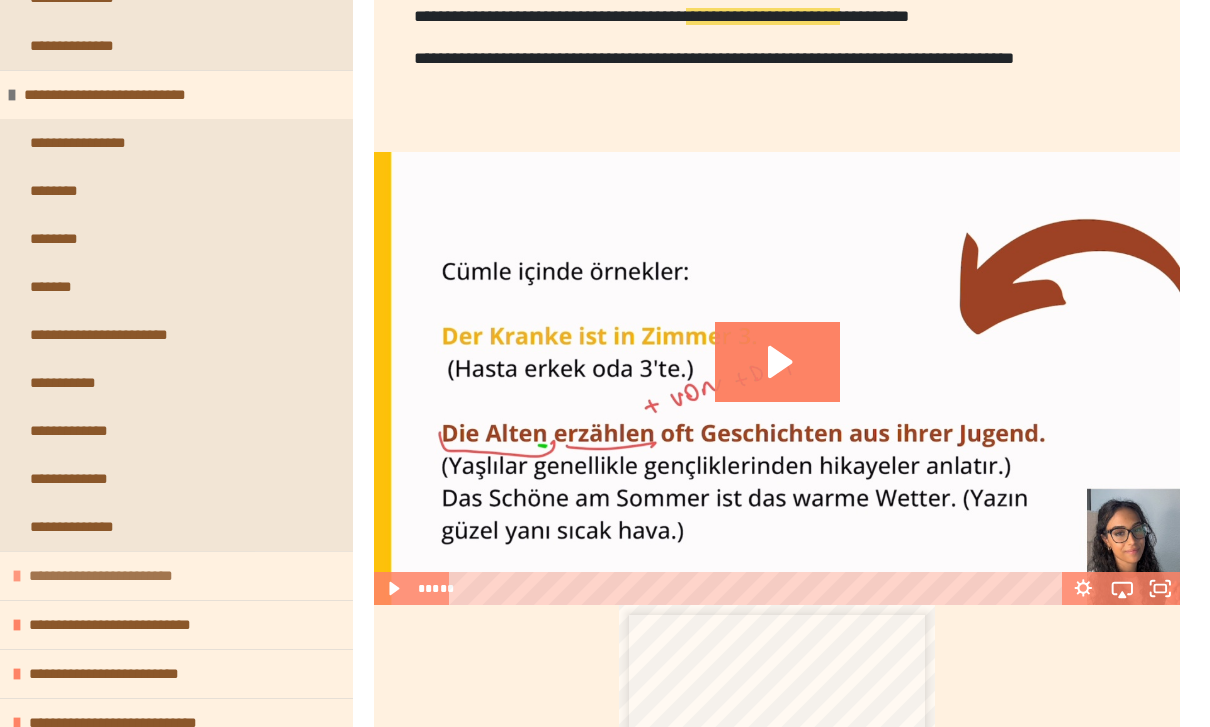 click on "**********" at bounding box center (114, 576) 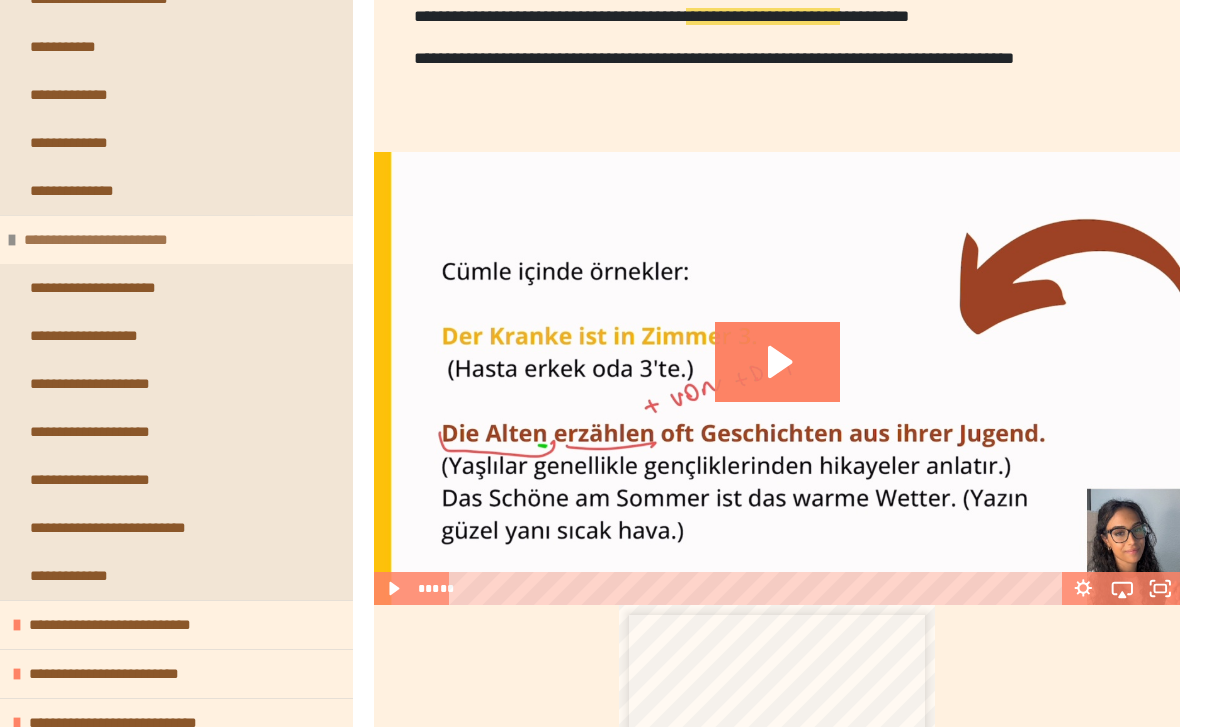 scroll, scrollTop: 4827, scrollLeft: 0, axis: vertical 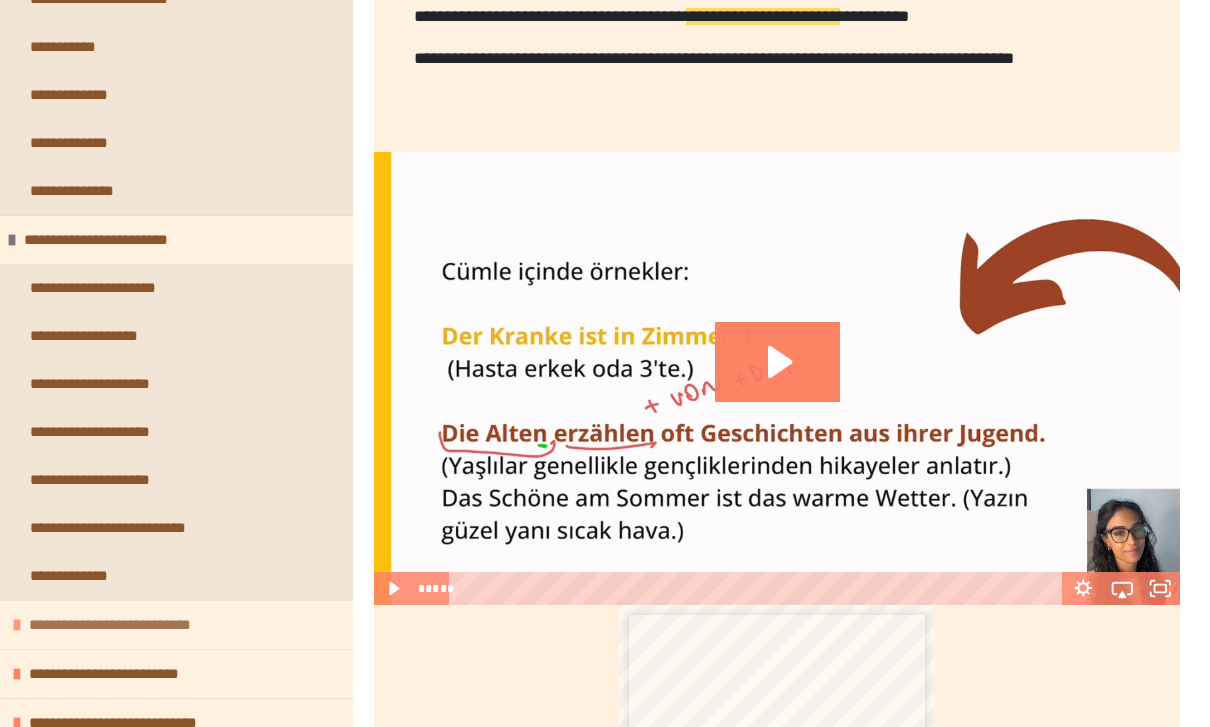 click on "**********" at bounding box center [130, 625] 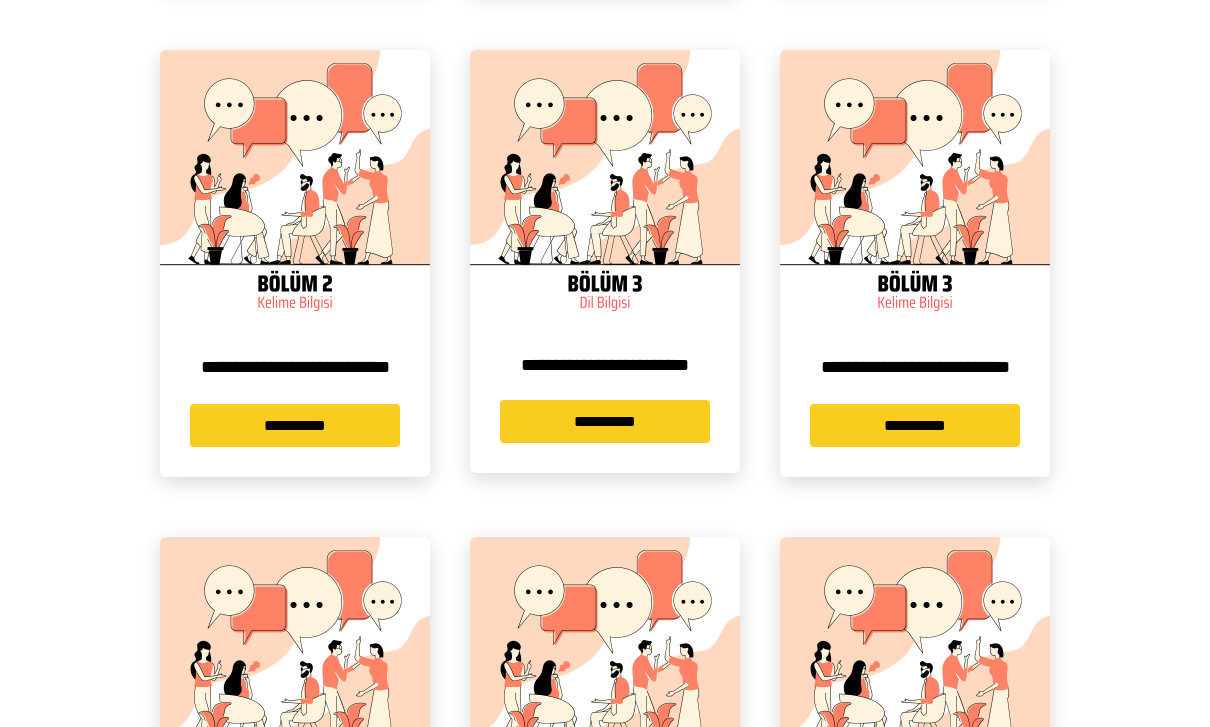 scroll, scrollTop: 1381, scrollLeft: 0, axis: vertical 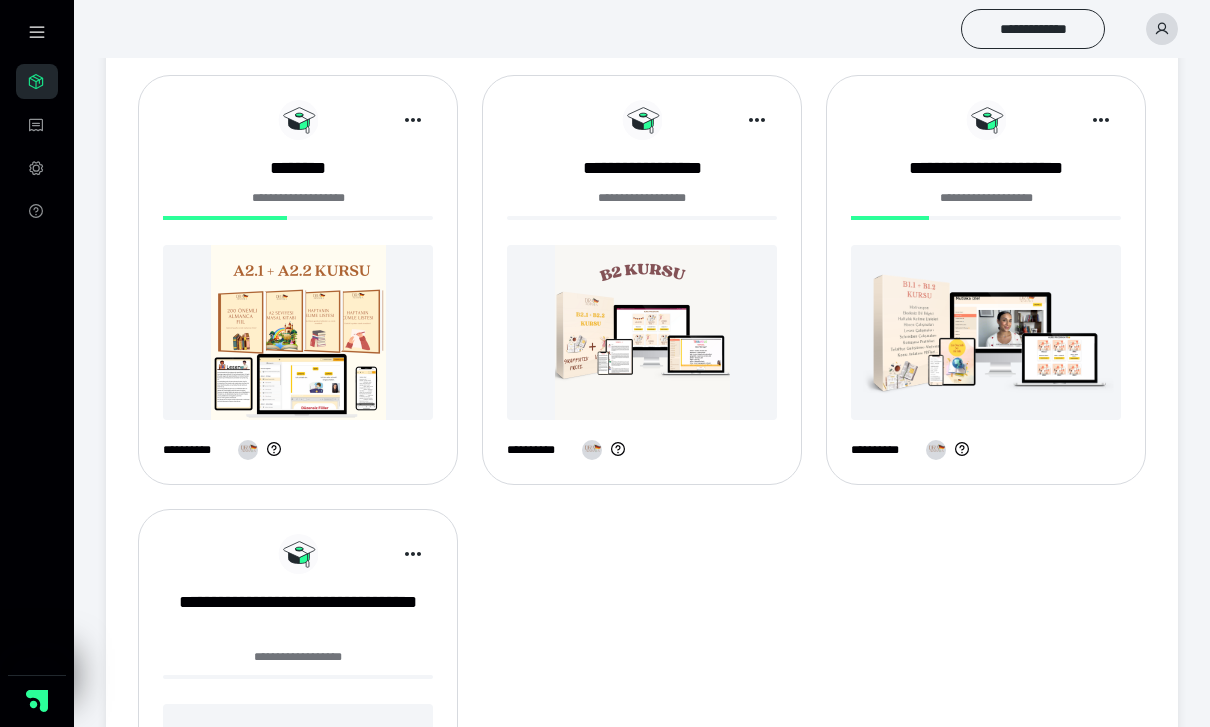 click at bounding box center [298, 332] 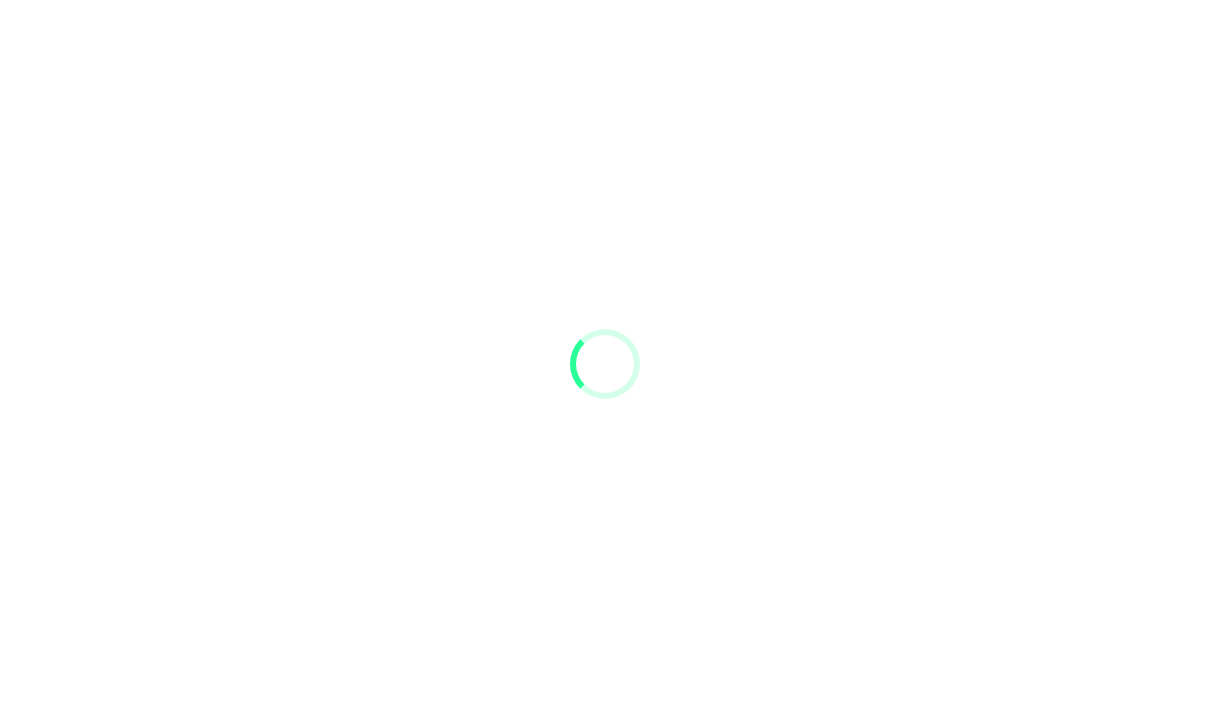 scroll, scrollTop: 0, scrollLeft: 0, axis: both 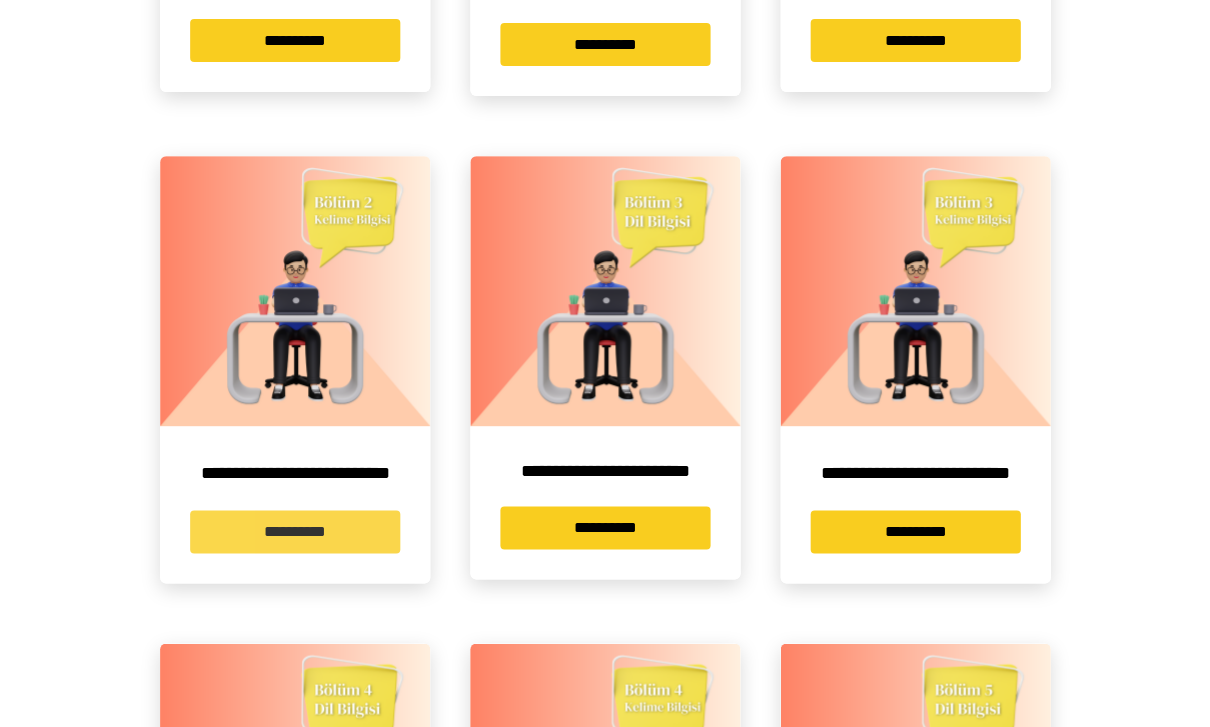 click on "**********" at bounding box center [295, 531] 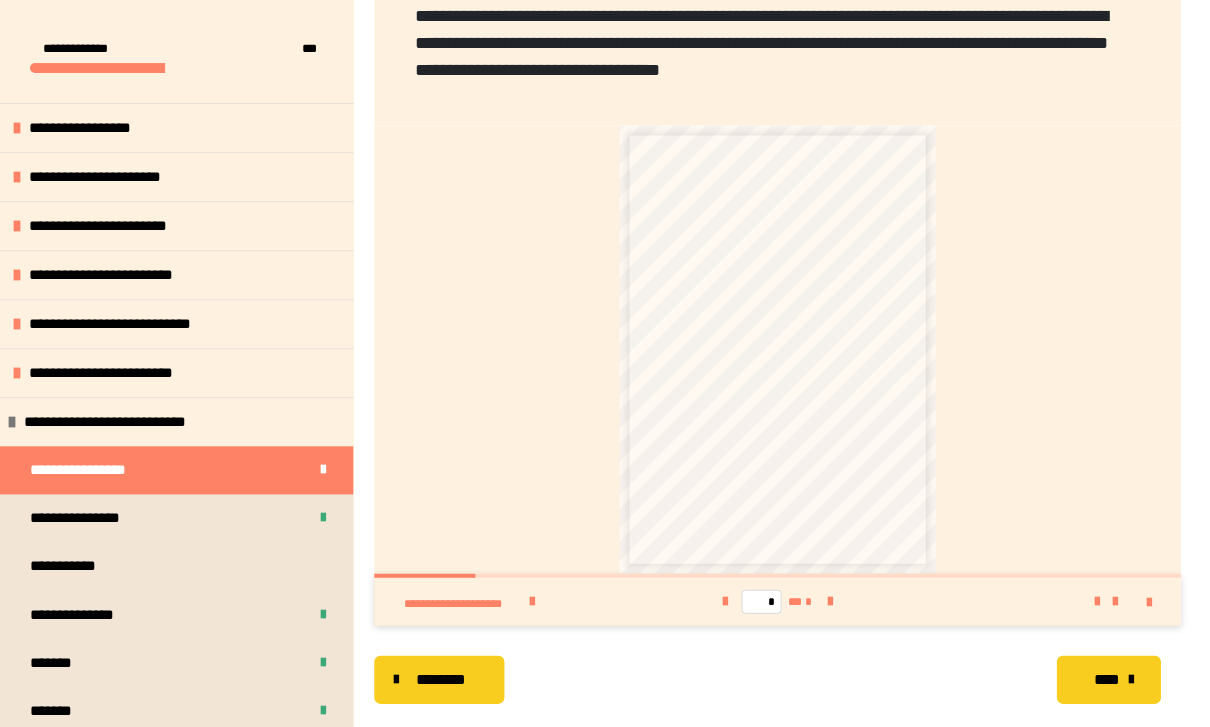 scroll, scrollTop: 363, scrollLeft: 0, axis: vertical 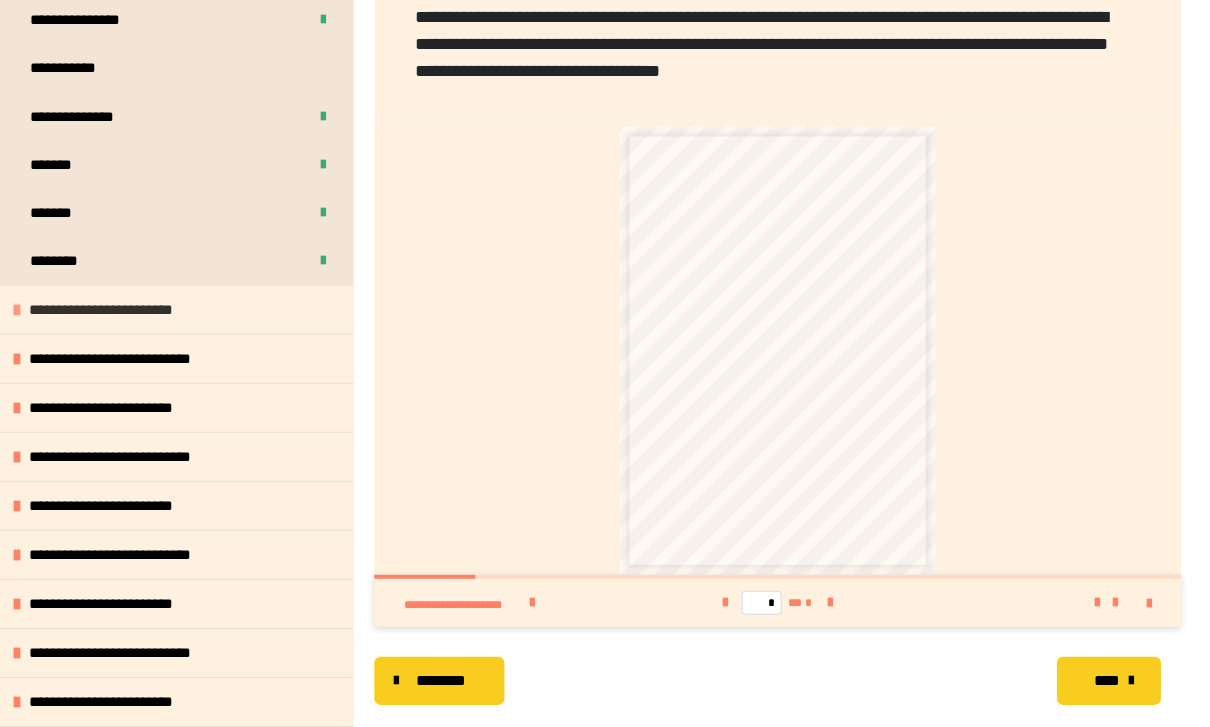 click on "**********" at bounding box center (114, 309) 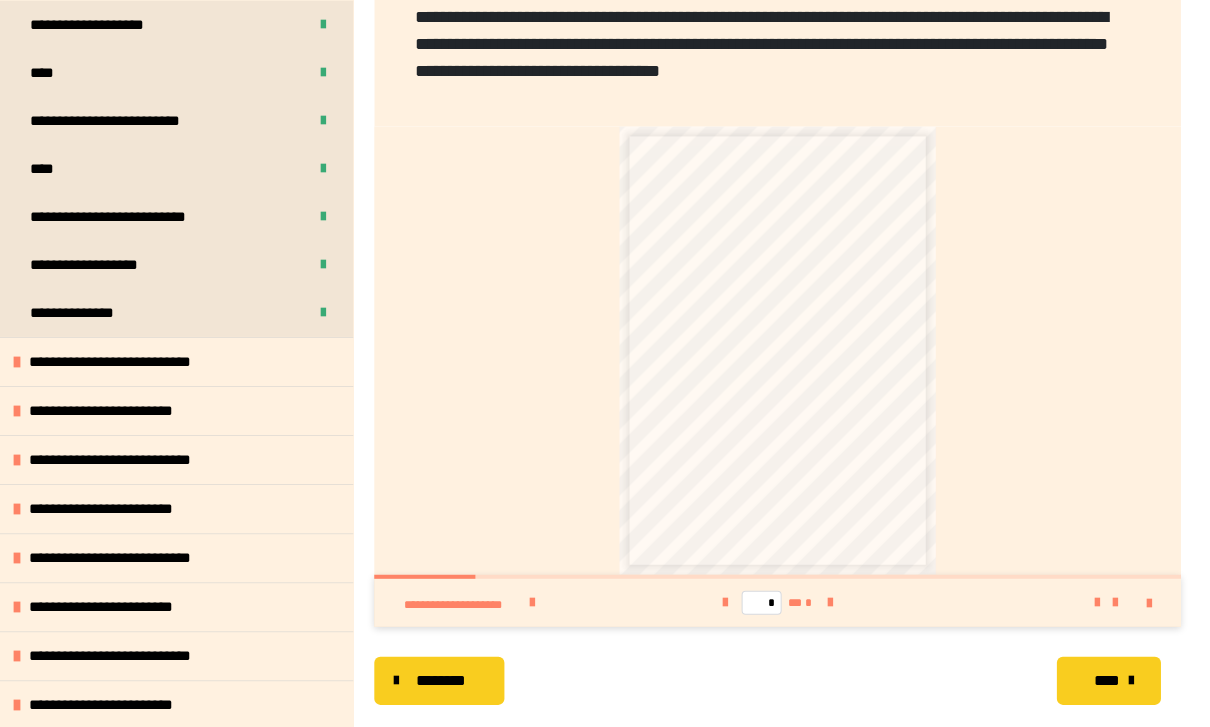 scroll, scrollTop: 837, scrollLeft: 0, axis: vertical 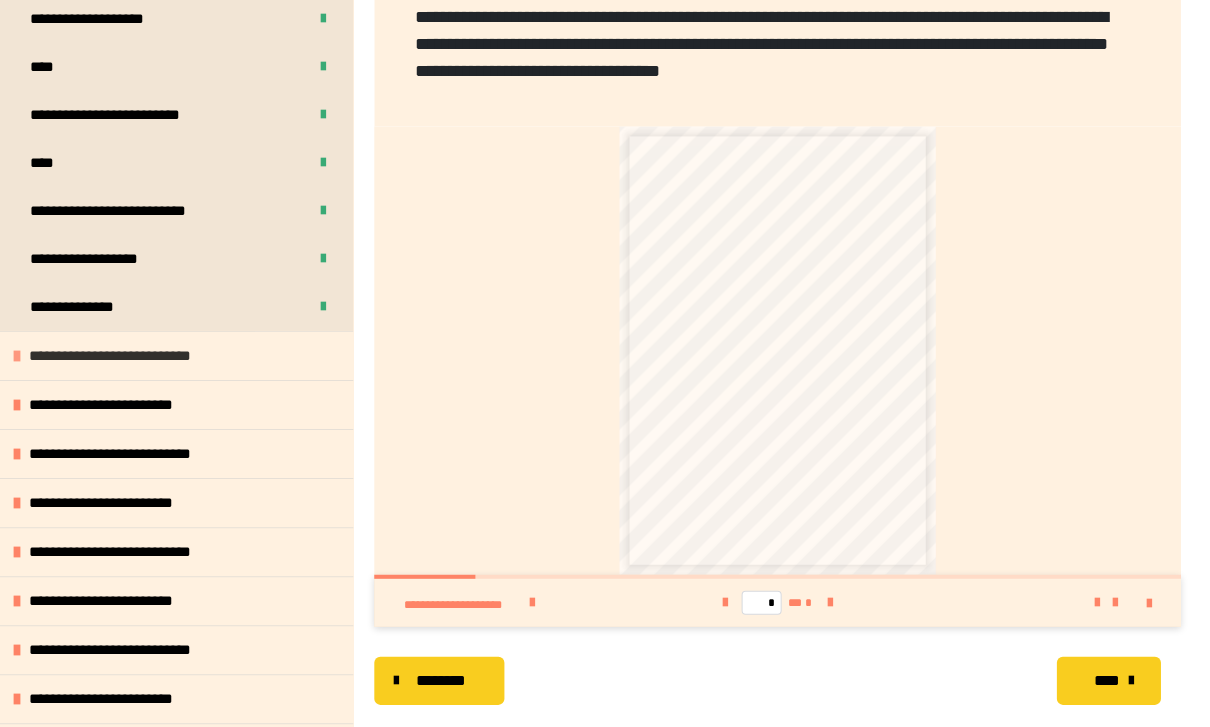 click on "**********" at bounding box center (130, 356) 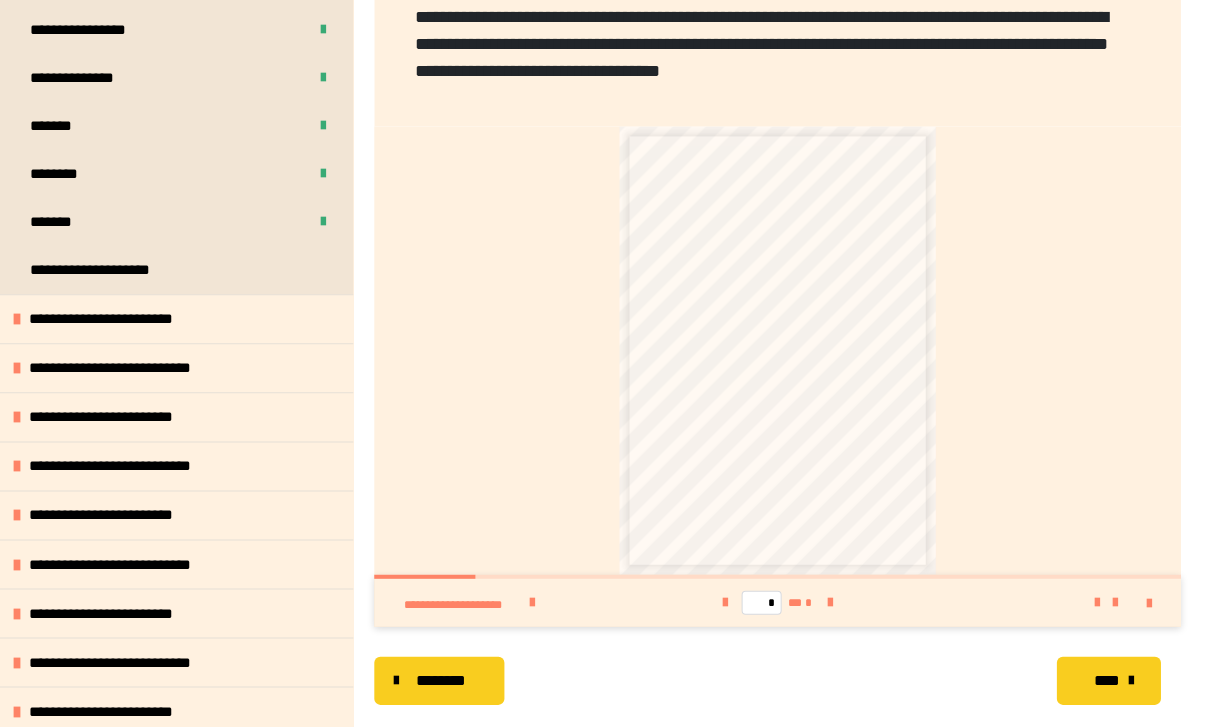 scroll, scrollTop: 1299, scrollLeft: 0, axis: vertical 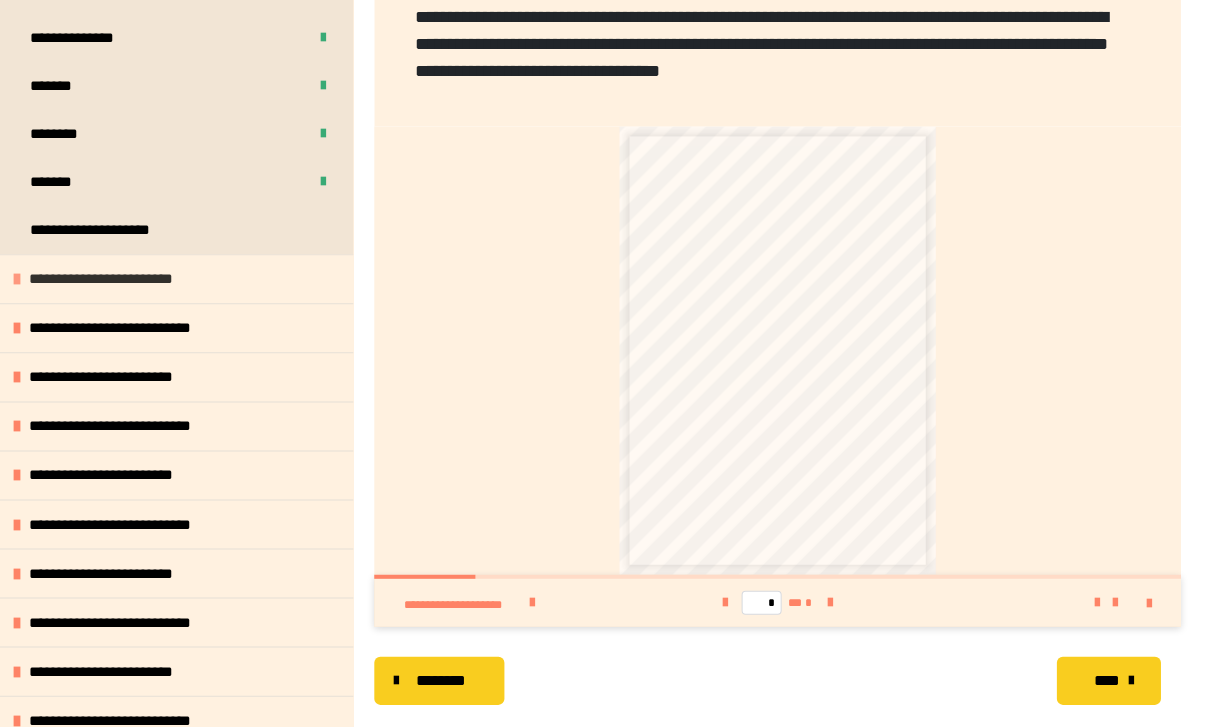 click on "**********" at bounding box center (115, 279) 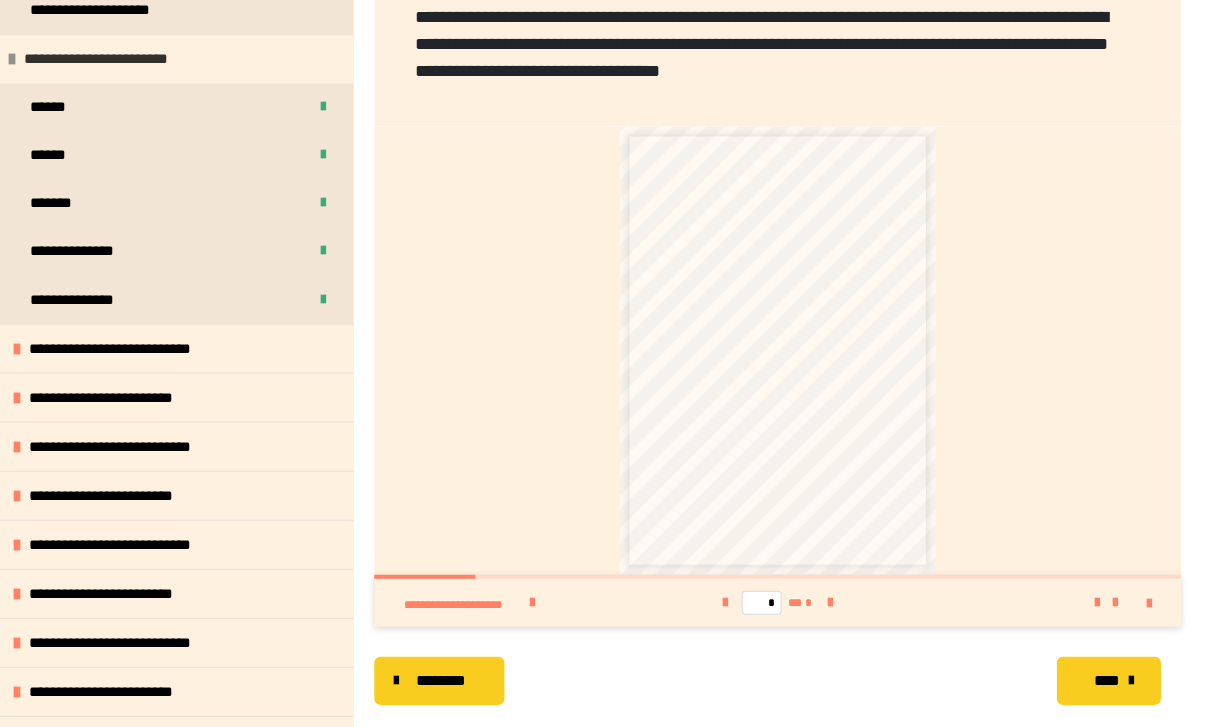 scroll, scrollTop: 1524, scrollLeft: 0, axis: vertical 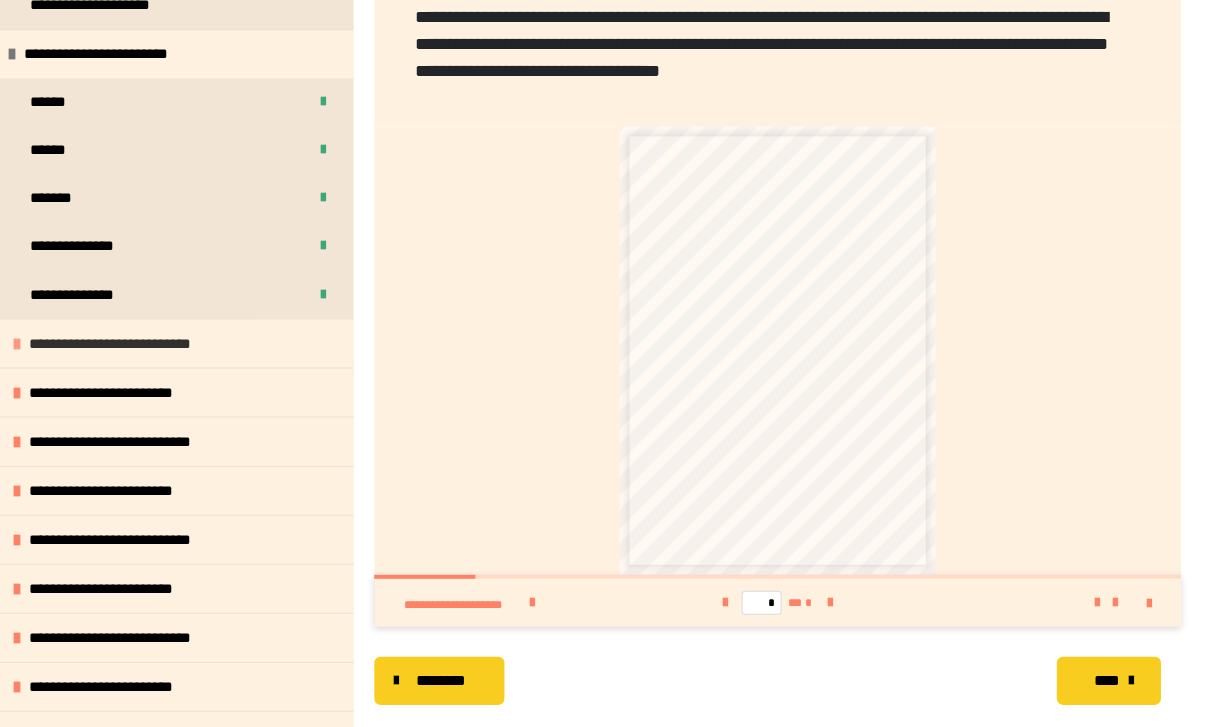 click on "**********" at bounding box center (131, 343) 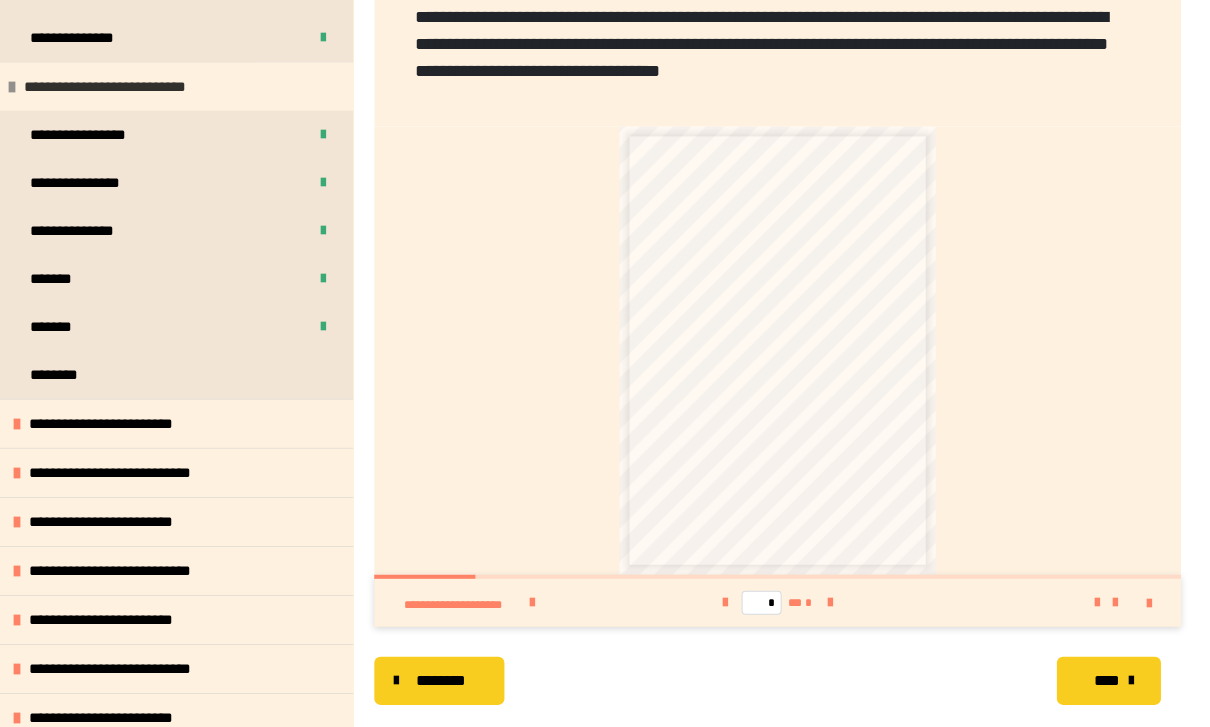 scroll, scrollTop: 1789, scrollLeft: 0, axis: vertical 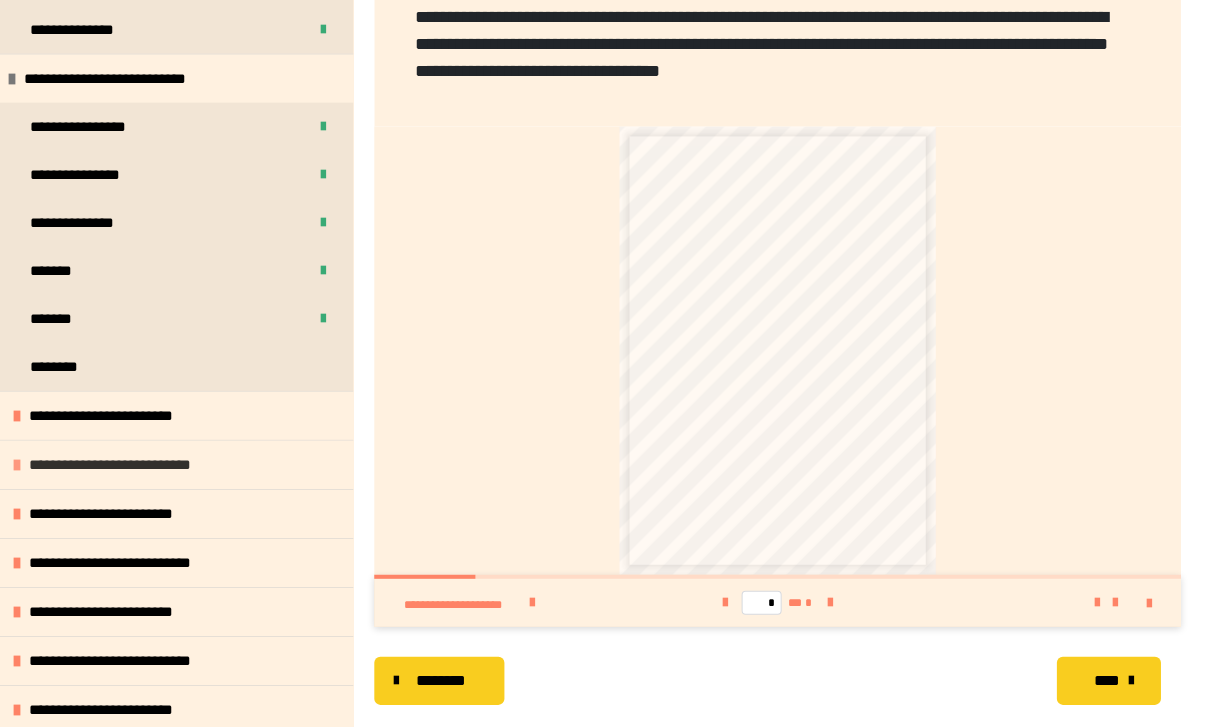 click on "**********" at bounding box center [176, 463] 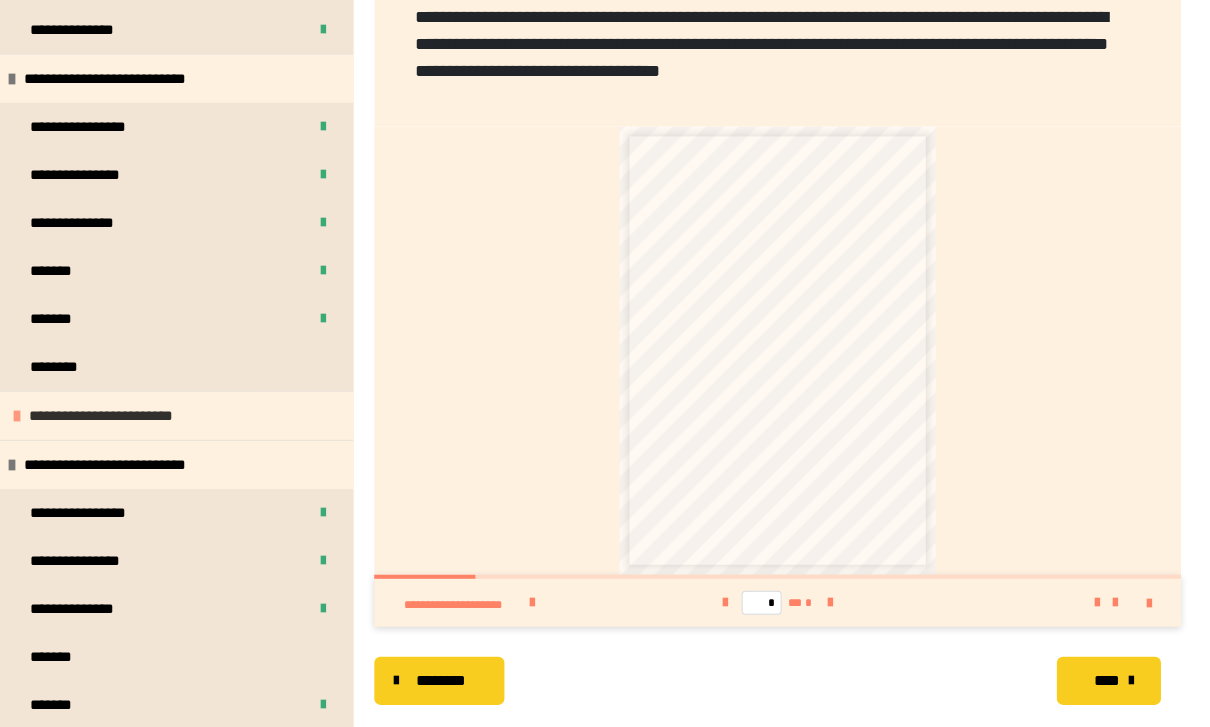 click on "**********" at bounding box center [114, 415] 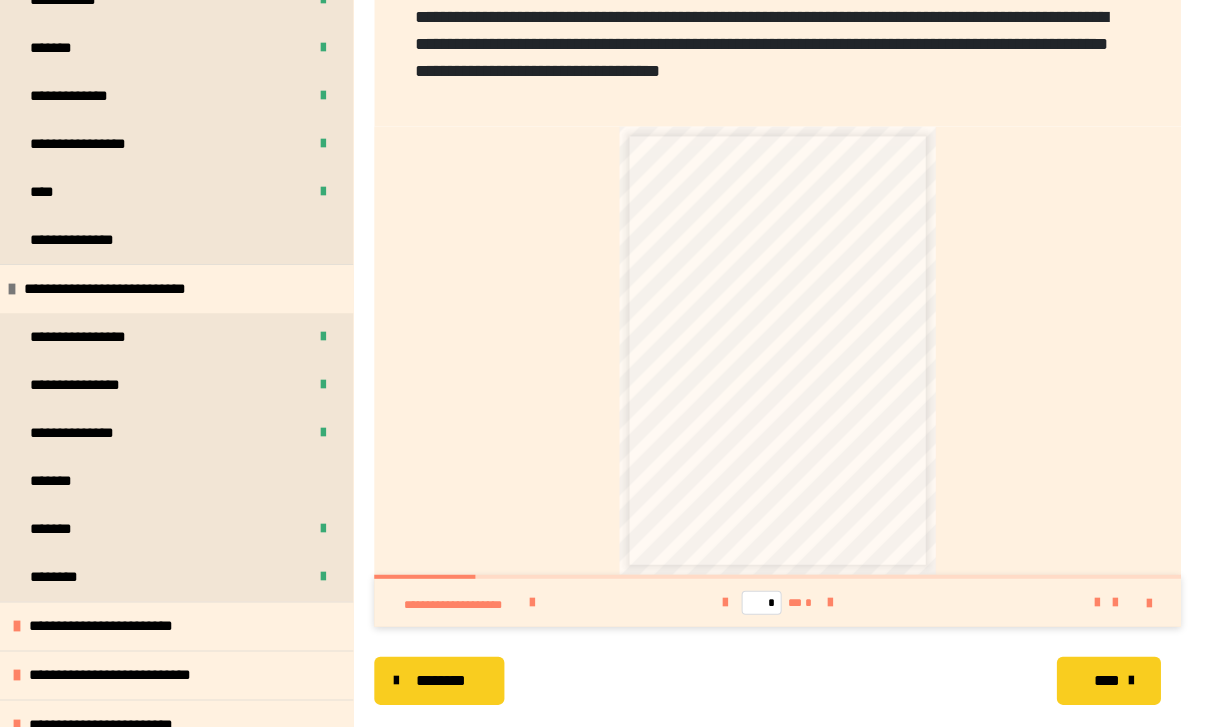 scroll, scrollTop: 2314, scrollLeft: 0, axis: vertical 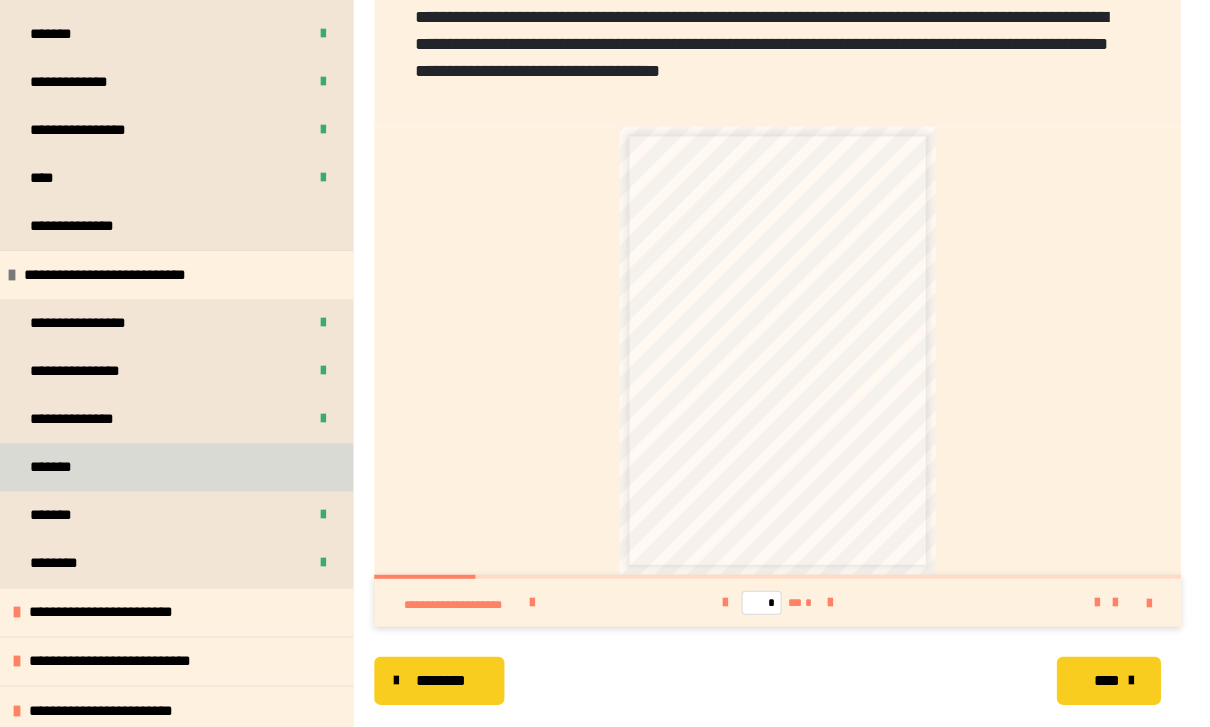 click on "*******" at bounding box center (59, 467) 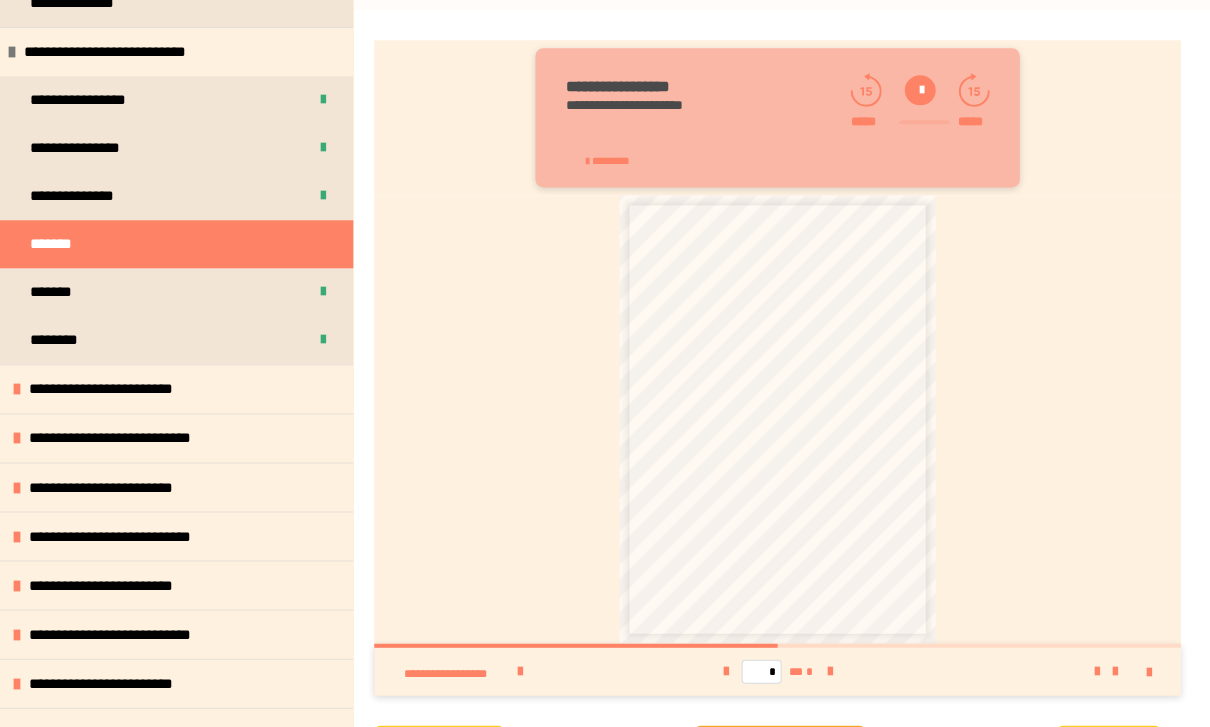scroll, scrollTop: 2469, scrollLeft: 0, axis: vertical 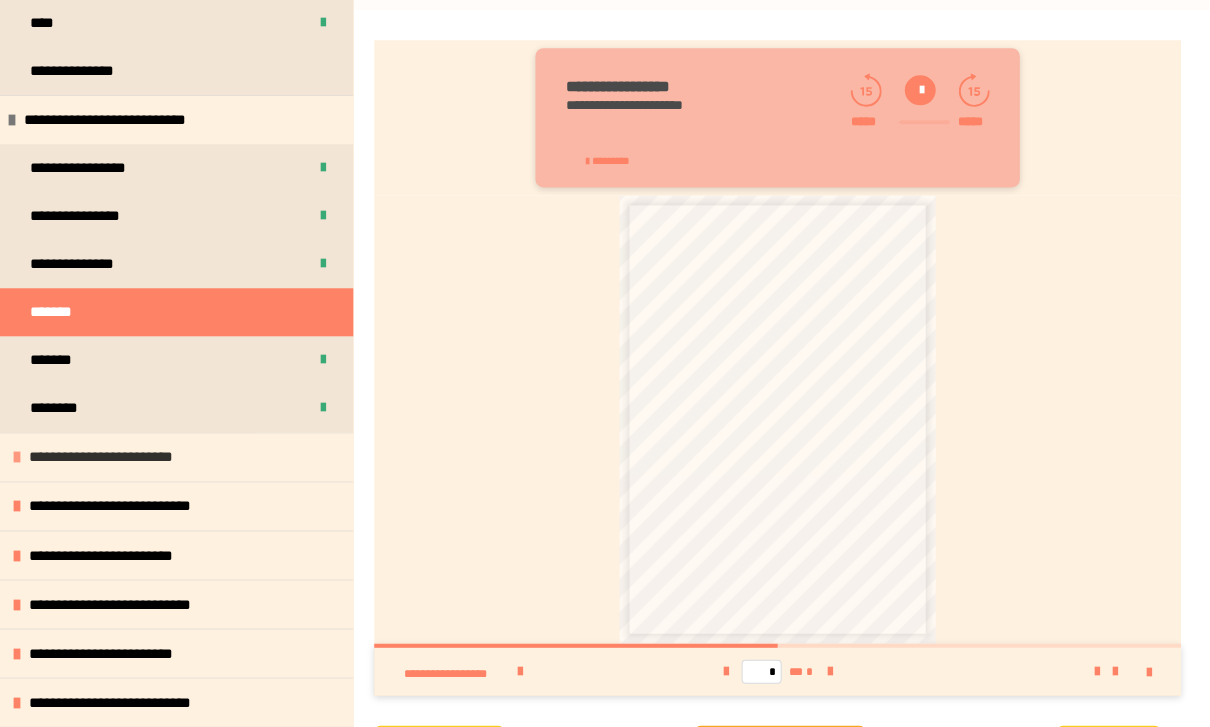 click on "**********" at bounding box center [114, 457] 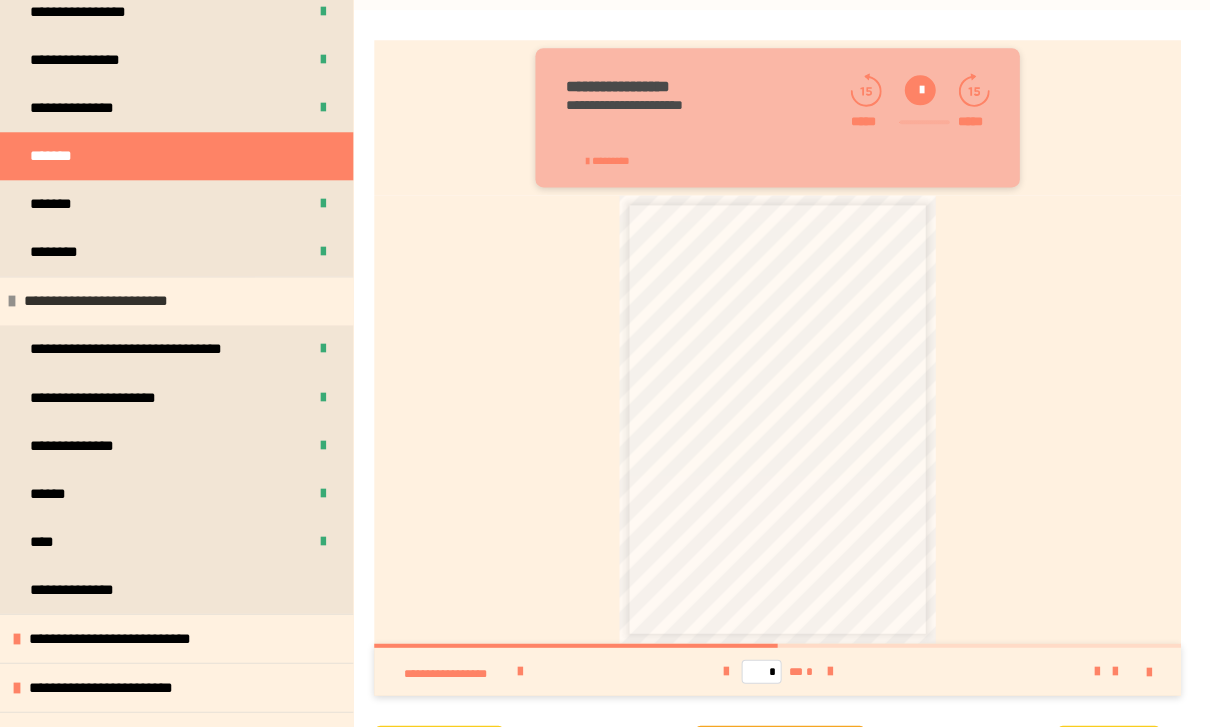 scroll, scrollTop: 2649, scrollLeft: 0, axis: vertical 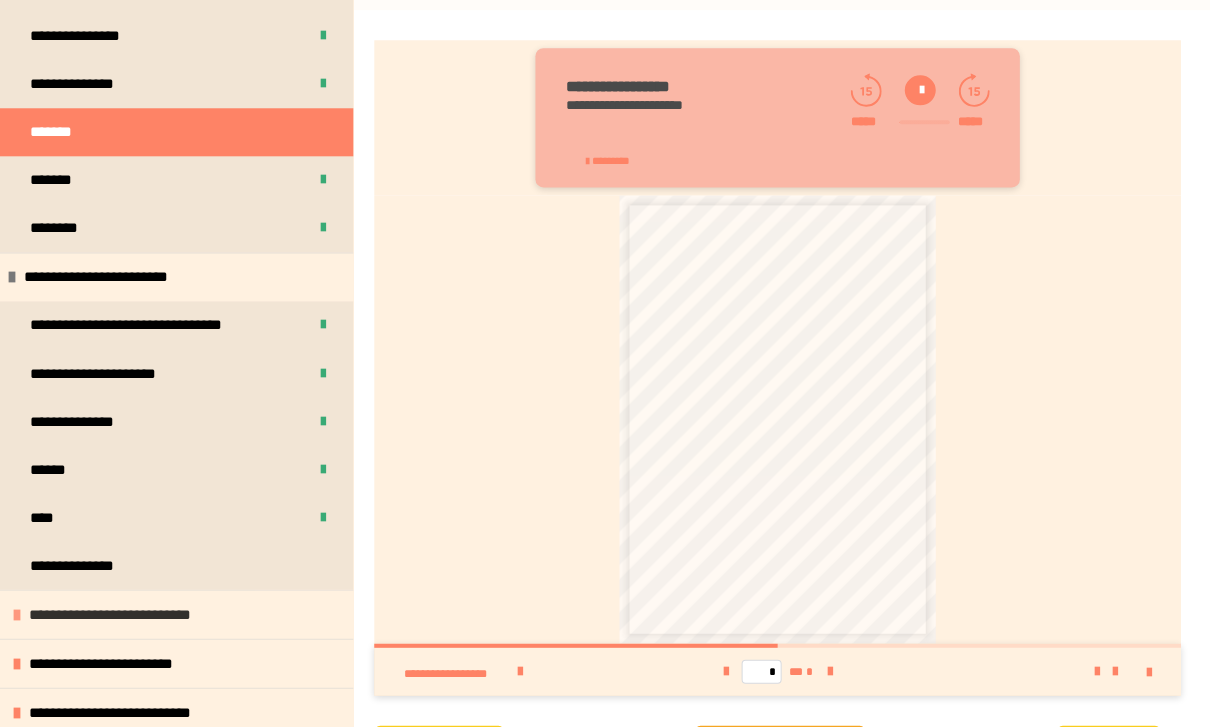 click on "**********" at bounding box center [130, 614] 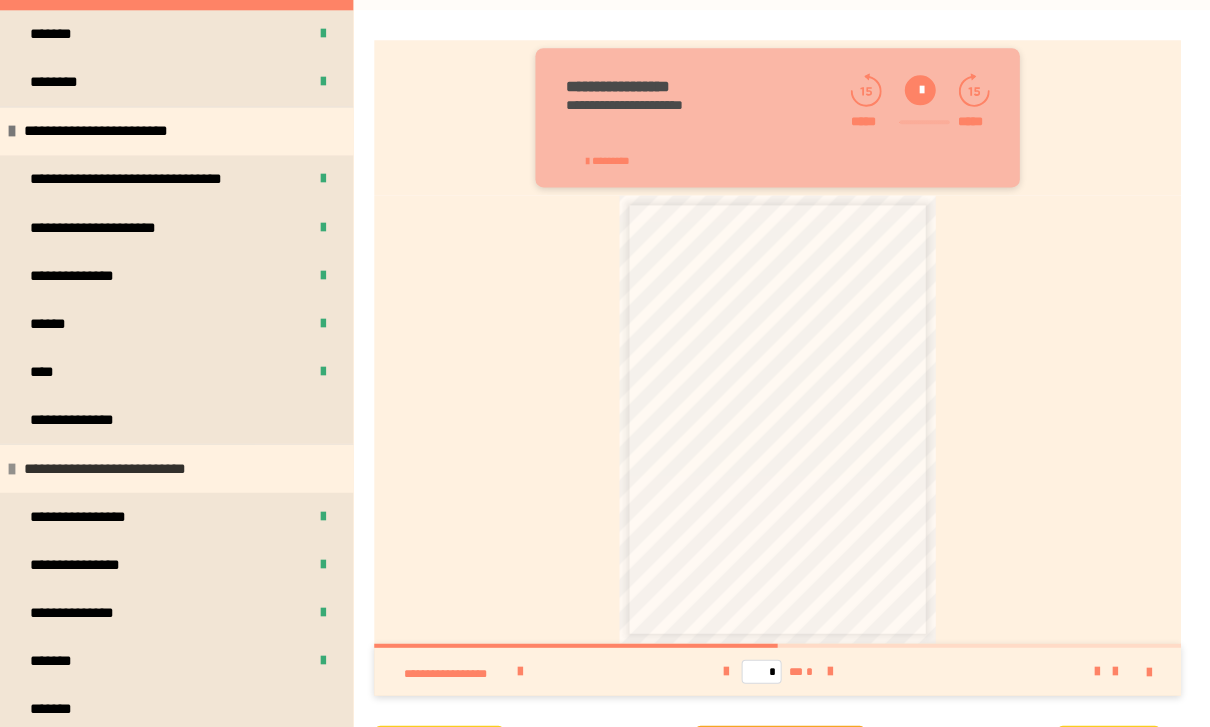scroll, scrollTop: 2757, scrollLeft: 0, axis: vertical 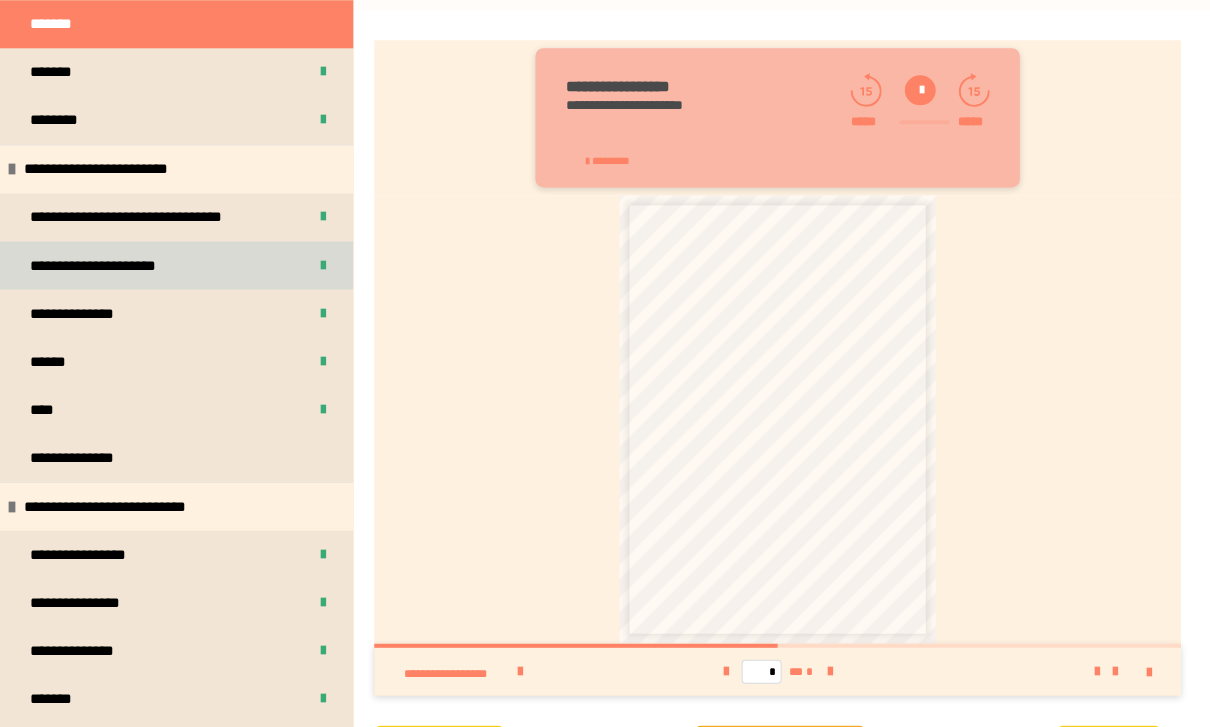 click on "**********" at bounding box center [103, 265] 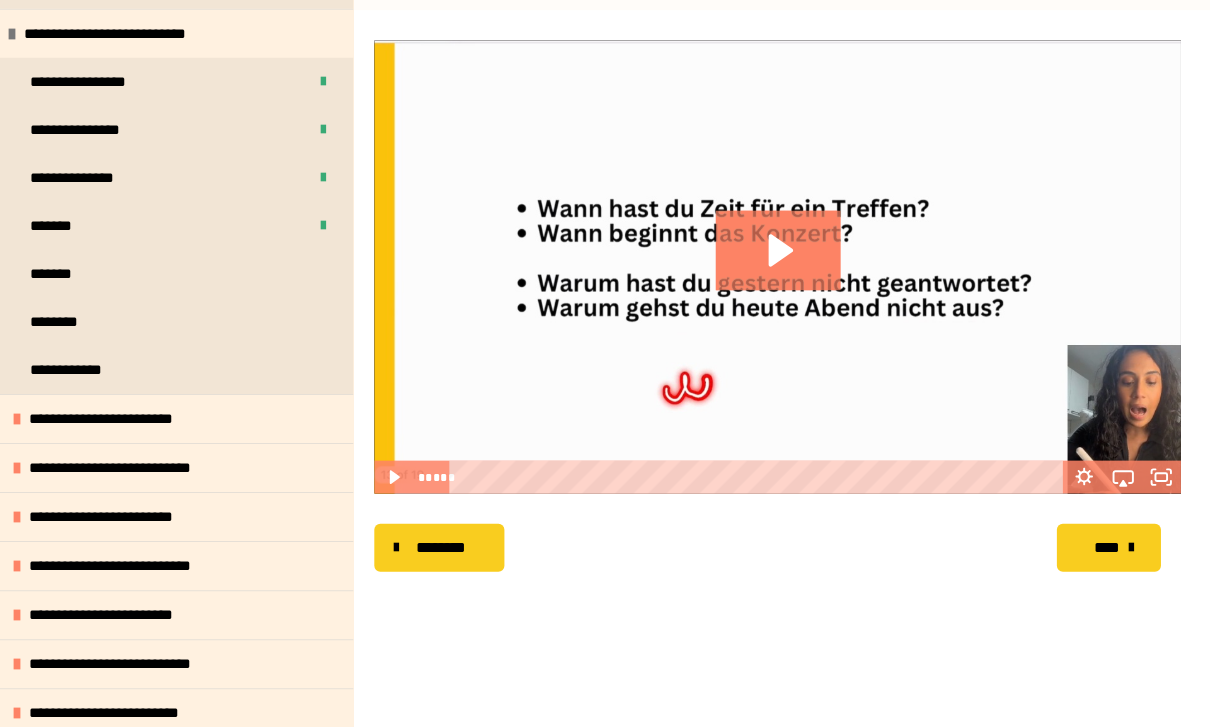 scroll, scrollTop: 3258, scrollLeft: 0, axis: vertical 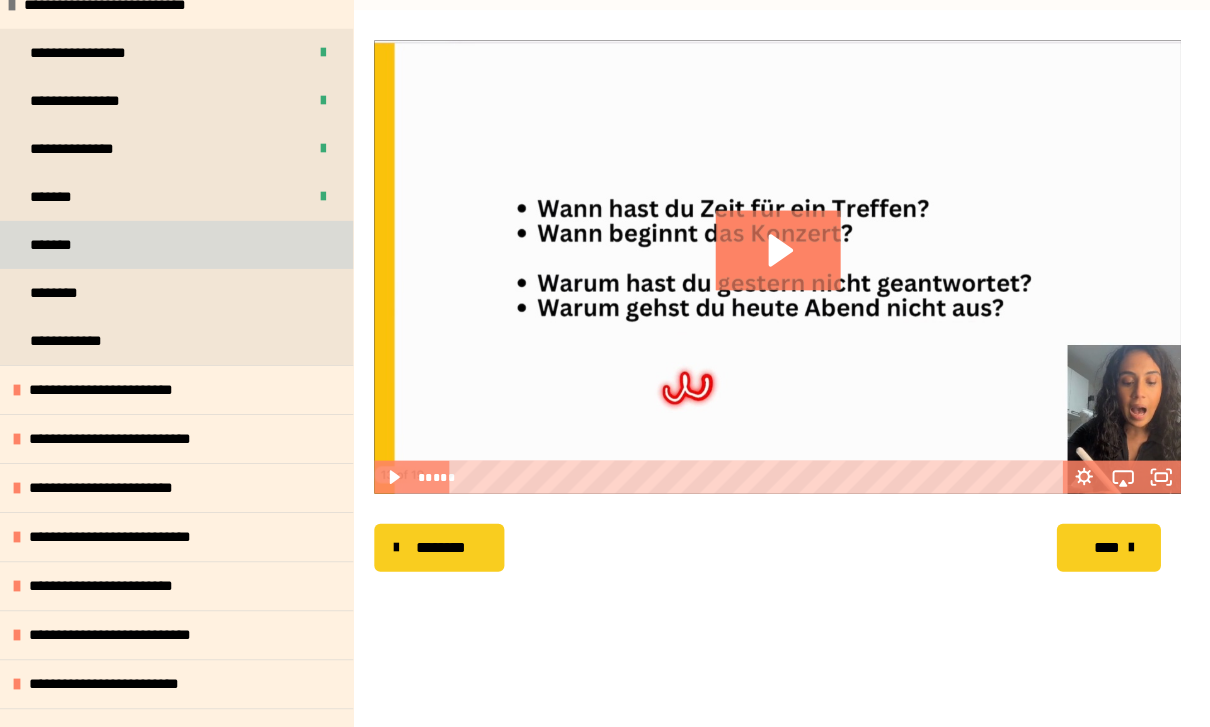 click on "*******" at bounding box center (59, 245) 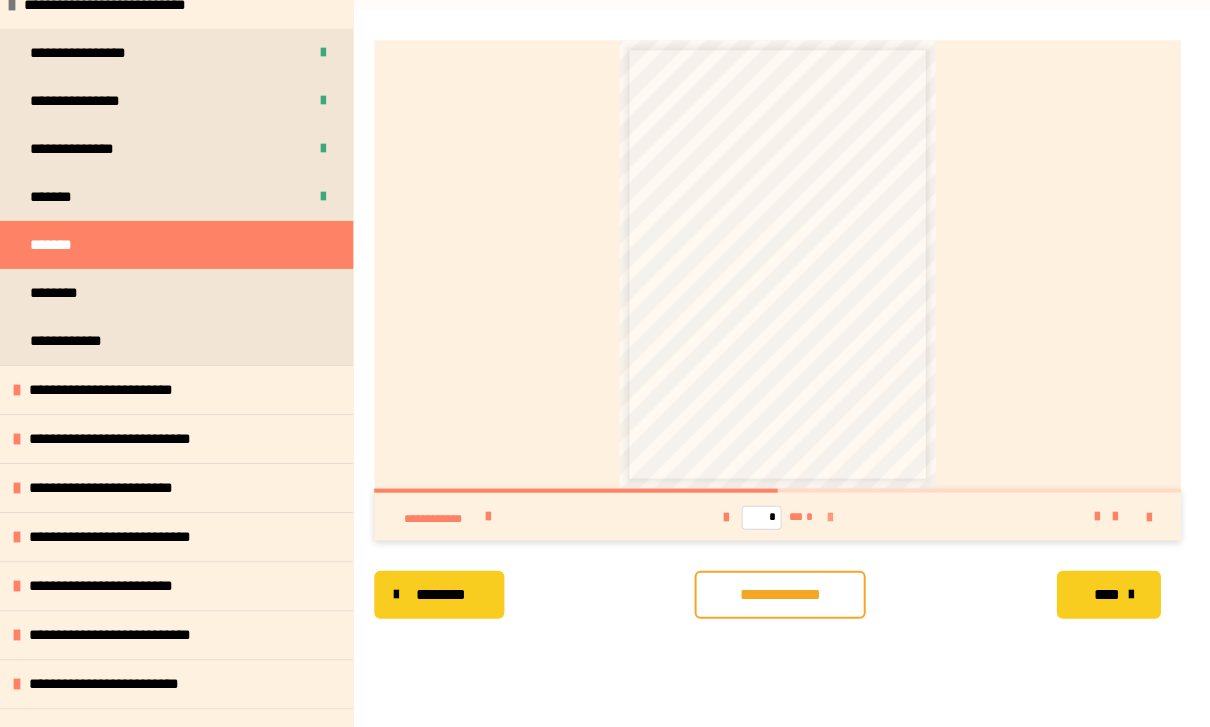 click at bounding box center (829, 517) 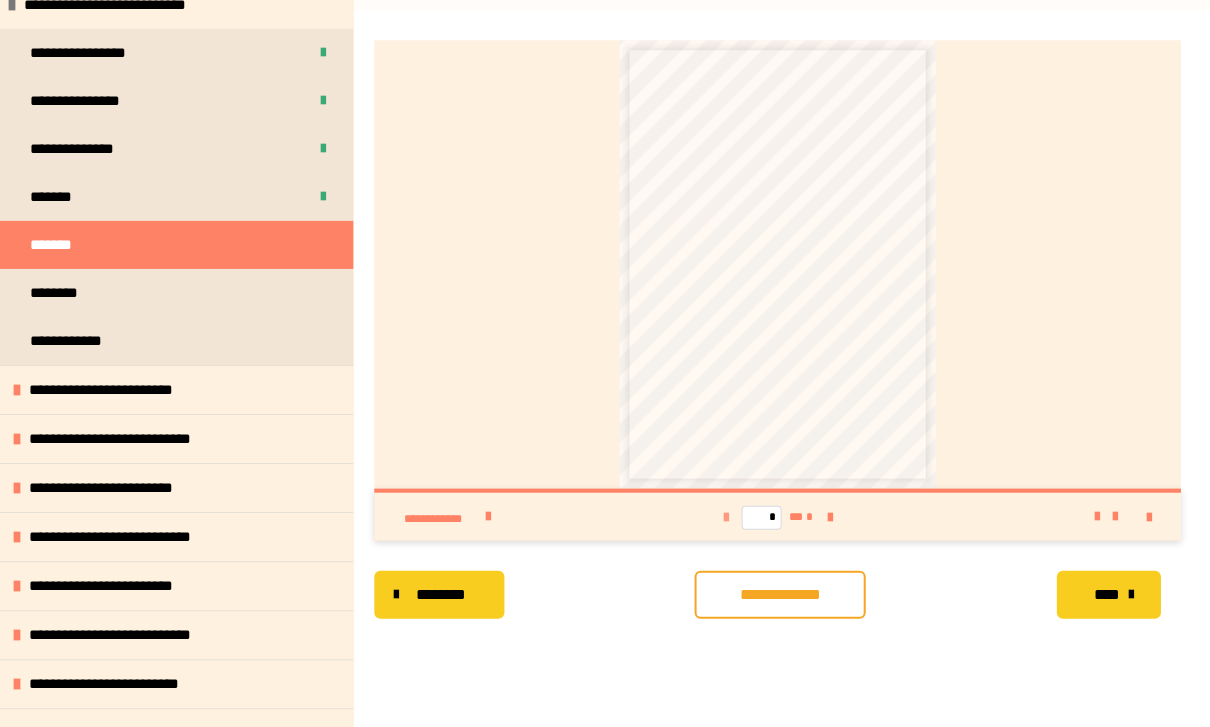 click at bounding box center [725, 517] 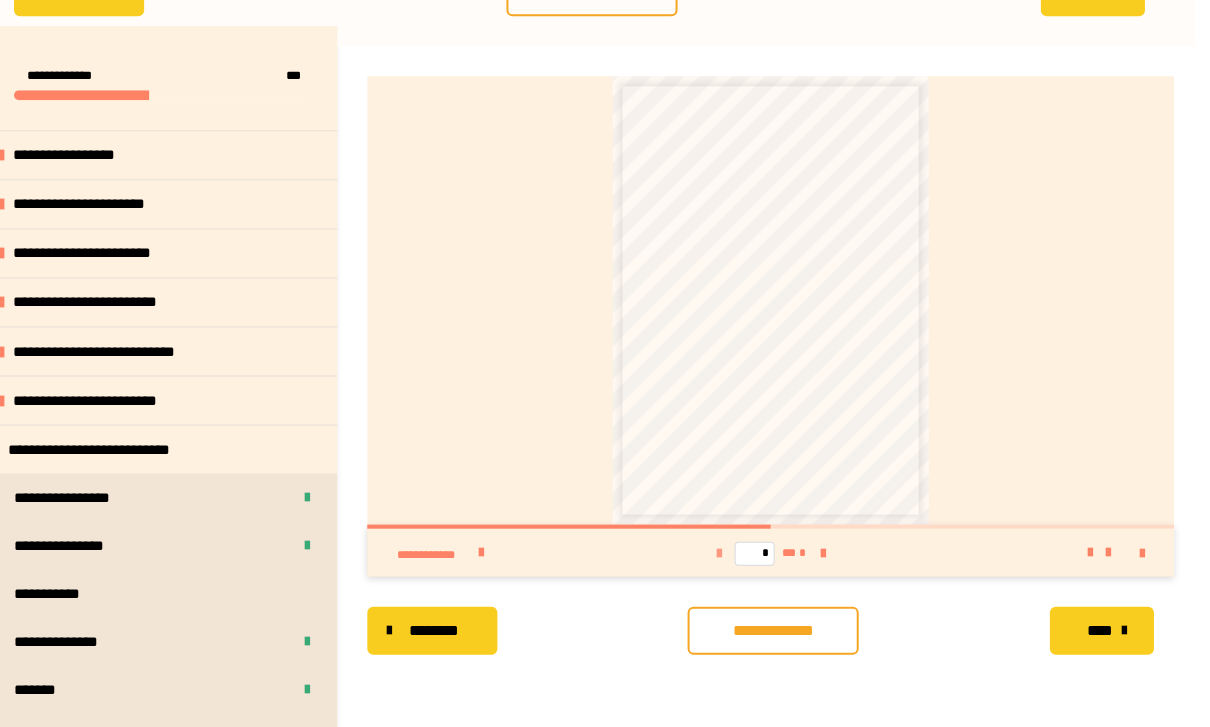 scroll, scrollTop: 211, scrollLeft: 0, axis: vertical 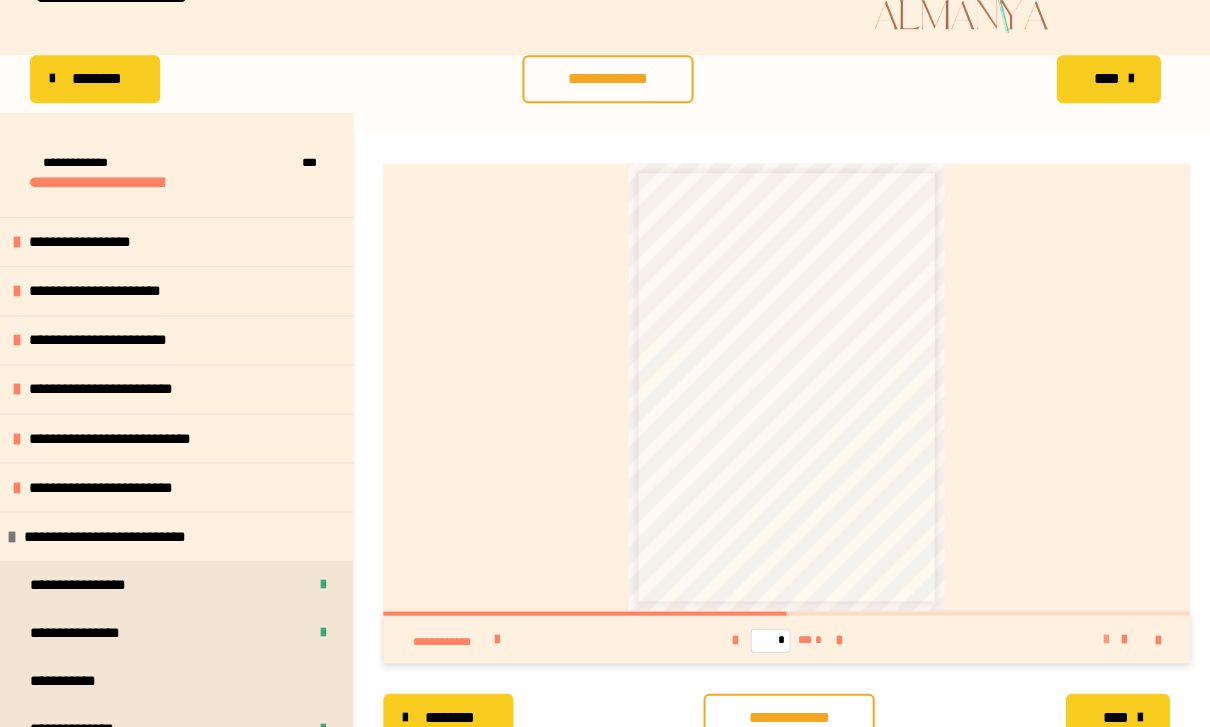click at bounding box center [1105, 639] 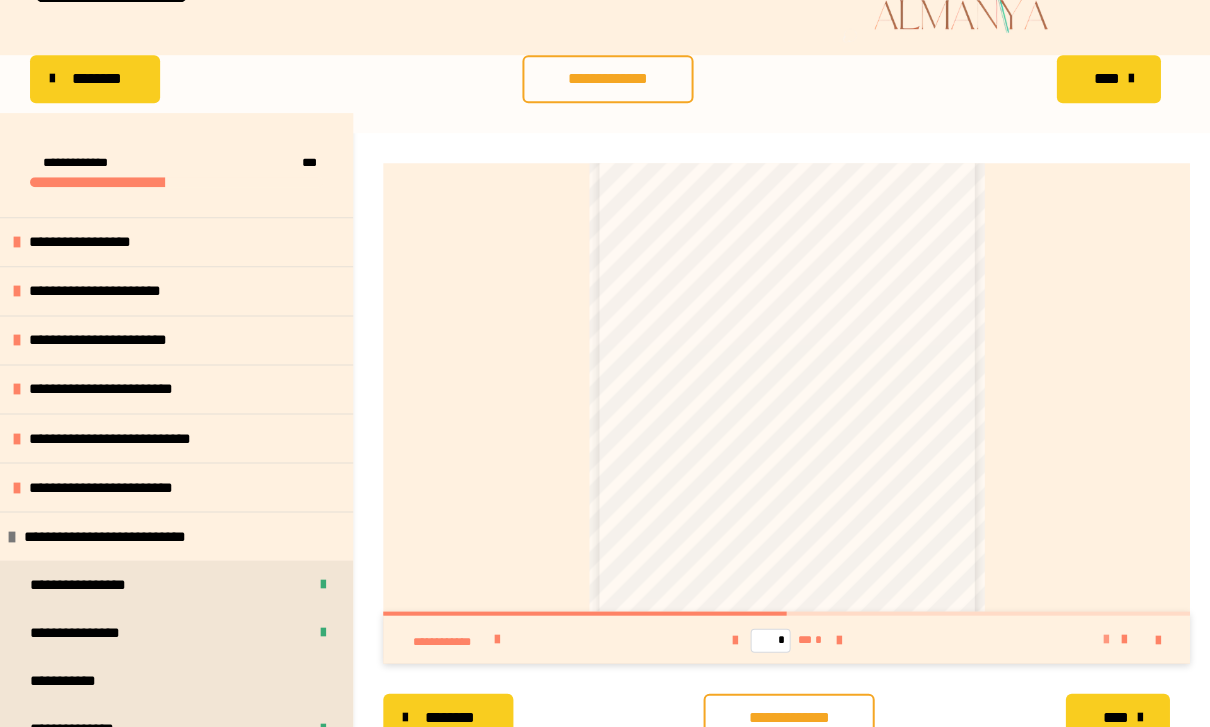 scroll, scrollTop: 112, scrollLeft: 0, axis: vertical 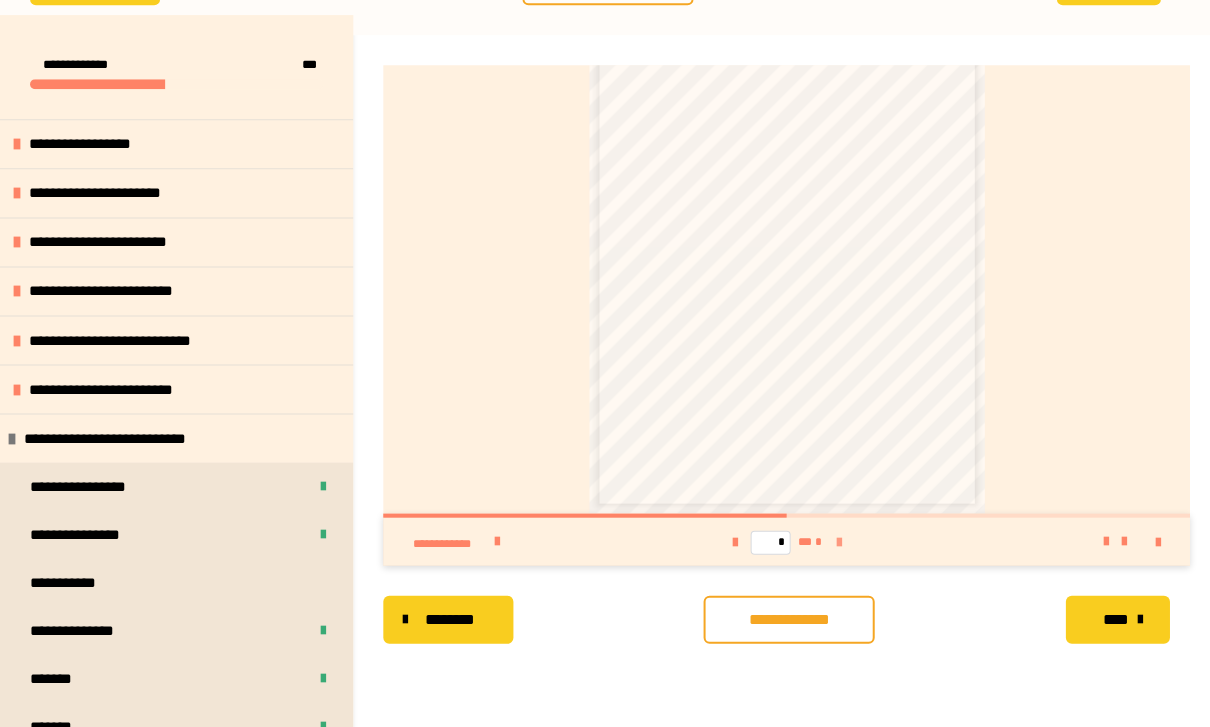 click at bounding box center [838, 542] 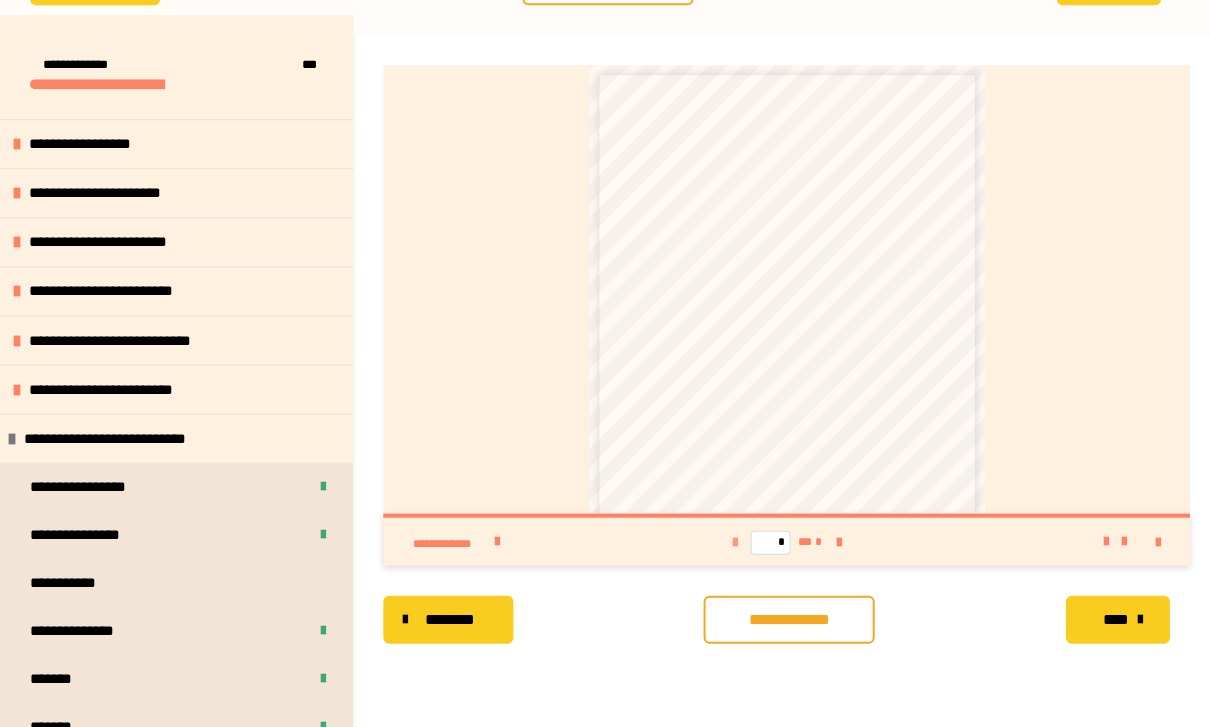 click at bounding box center (734, 542) 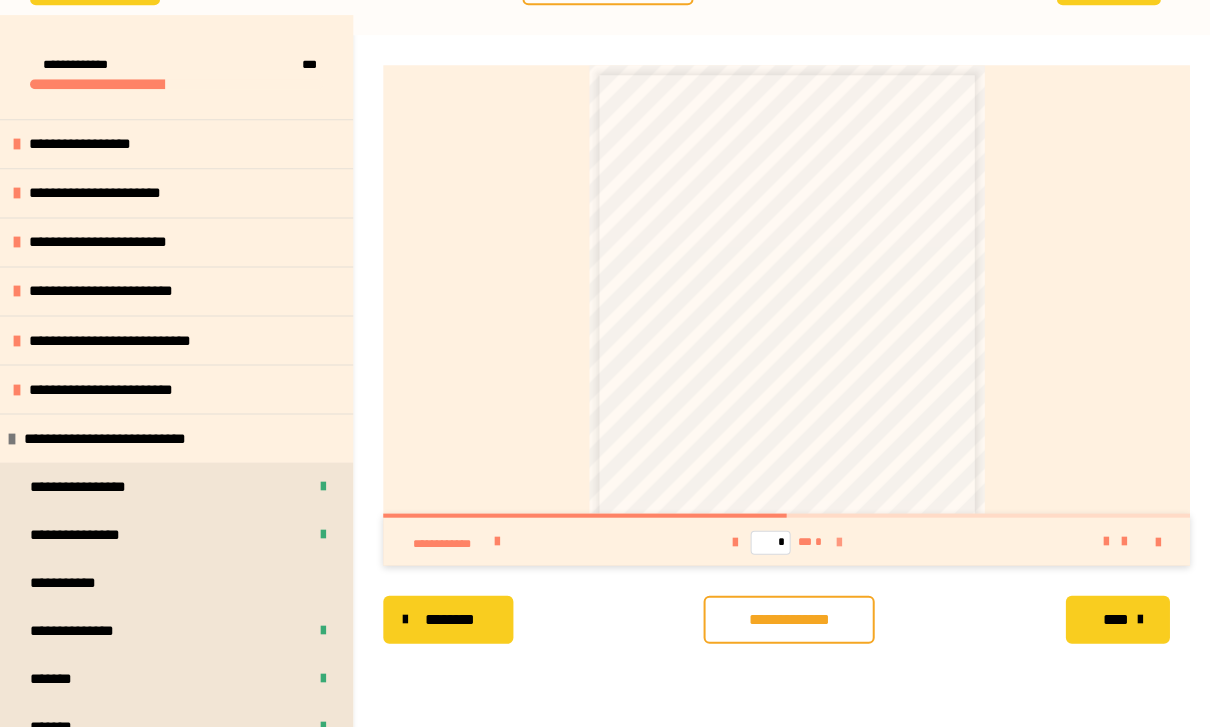 click at bounding box center [838, 542] 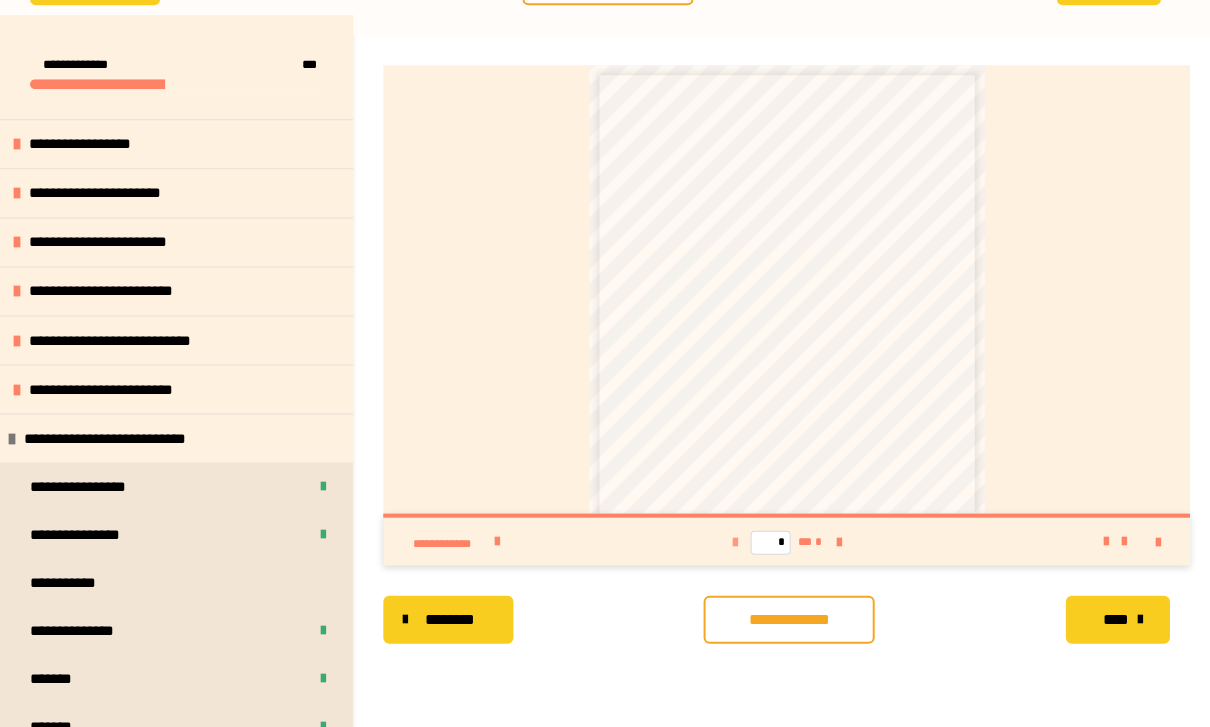 click at bounding box center (734, 542) 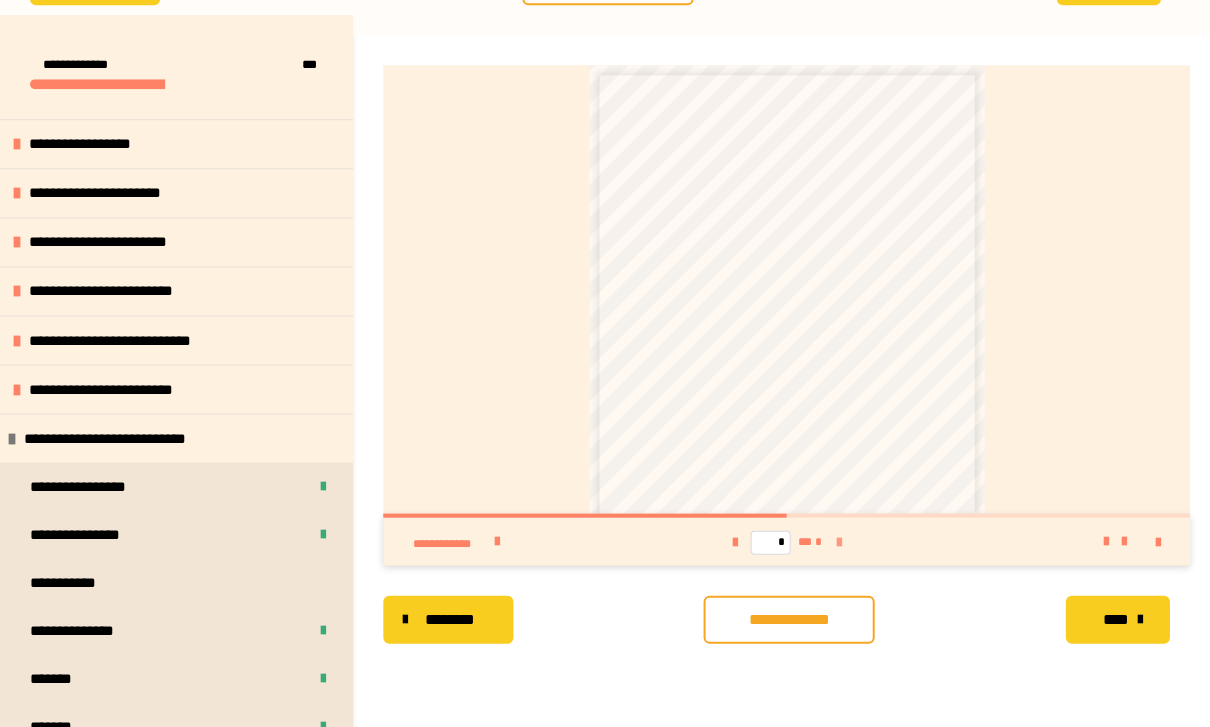 click at bounding box center [838, 542] 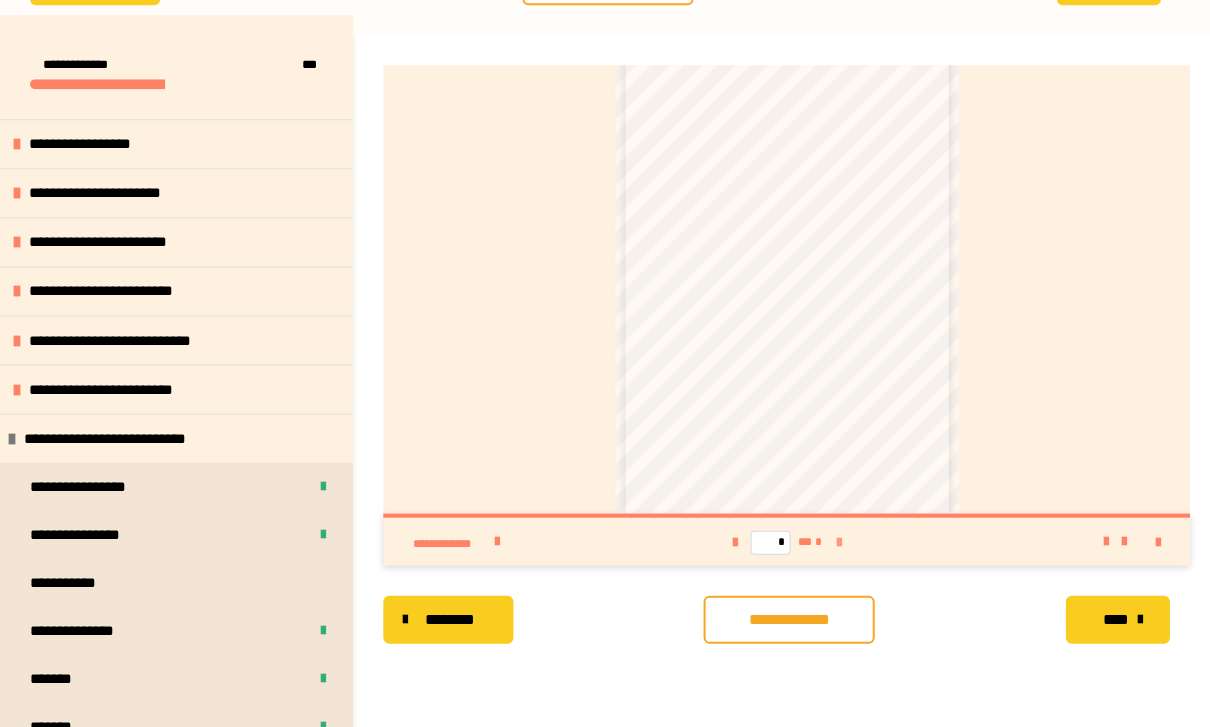 scroll, scrollTop: 0, scrollLeft: 0, axis: both 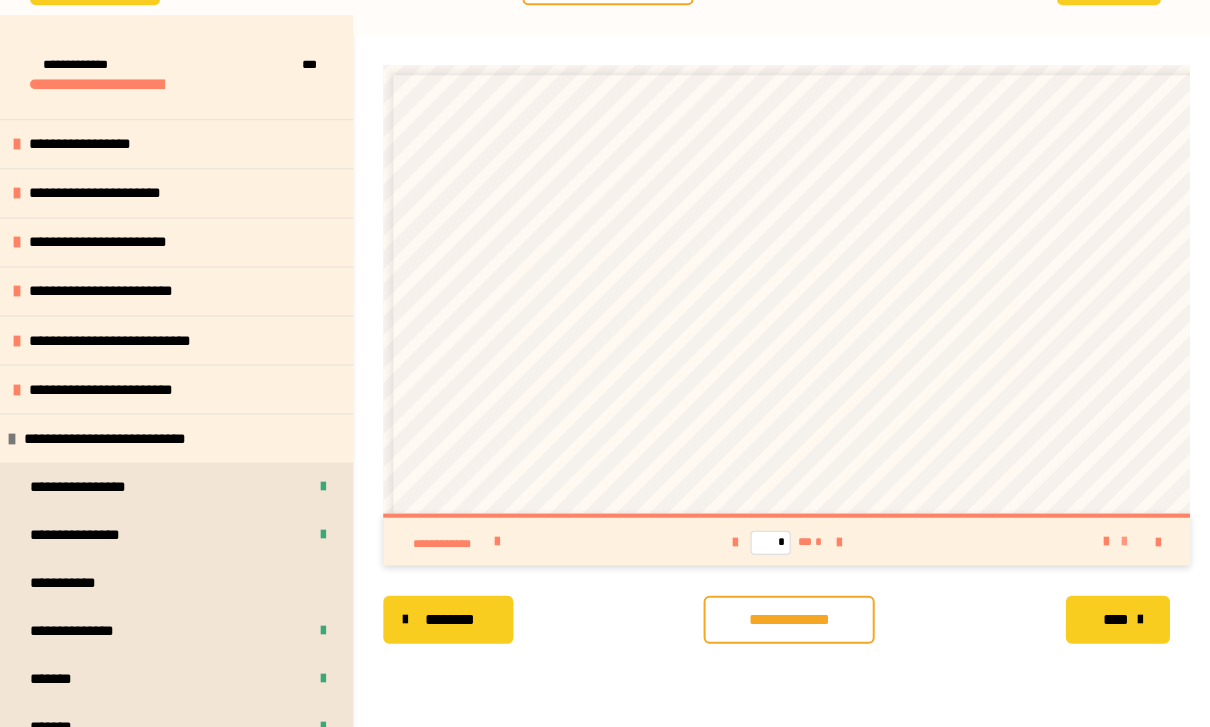 click at bounding box center (1123, 541) 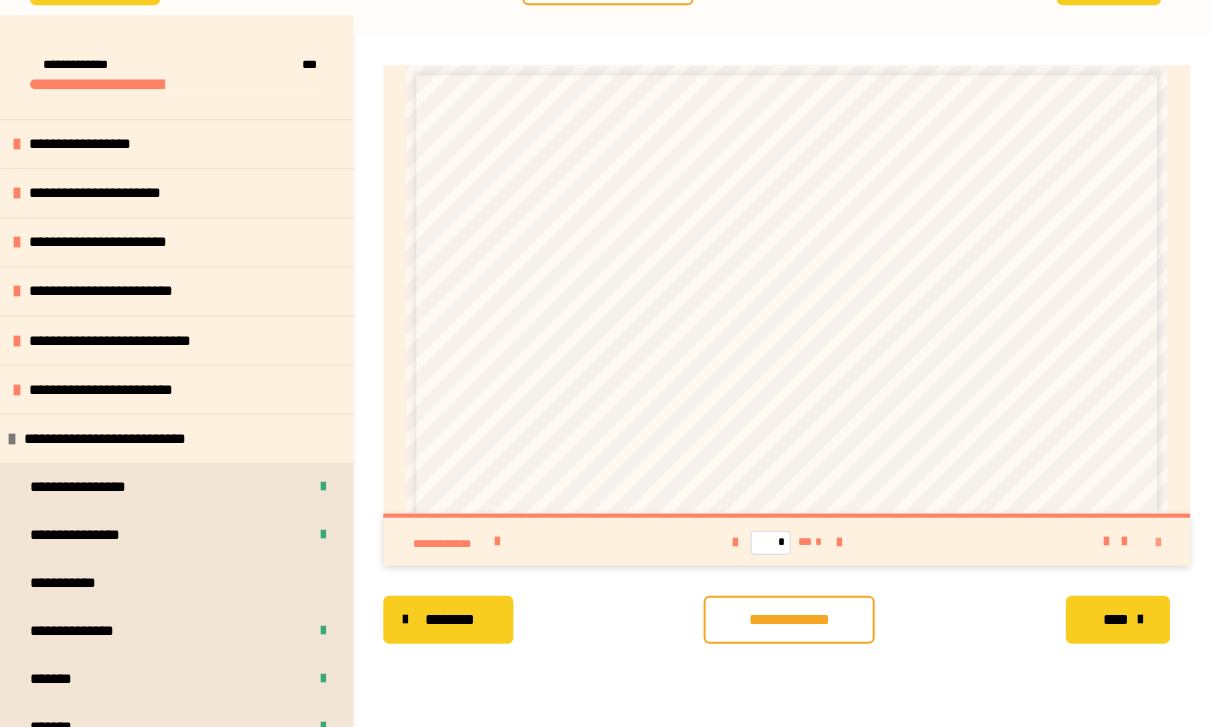 click at bounding box center [1157, 542] 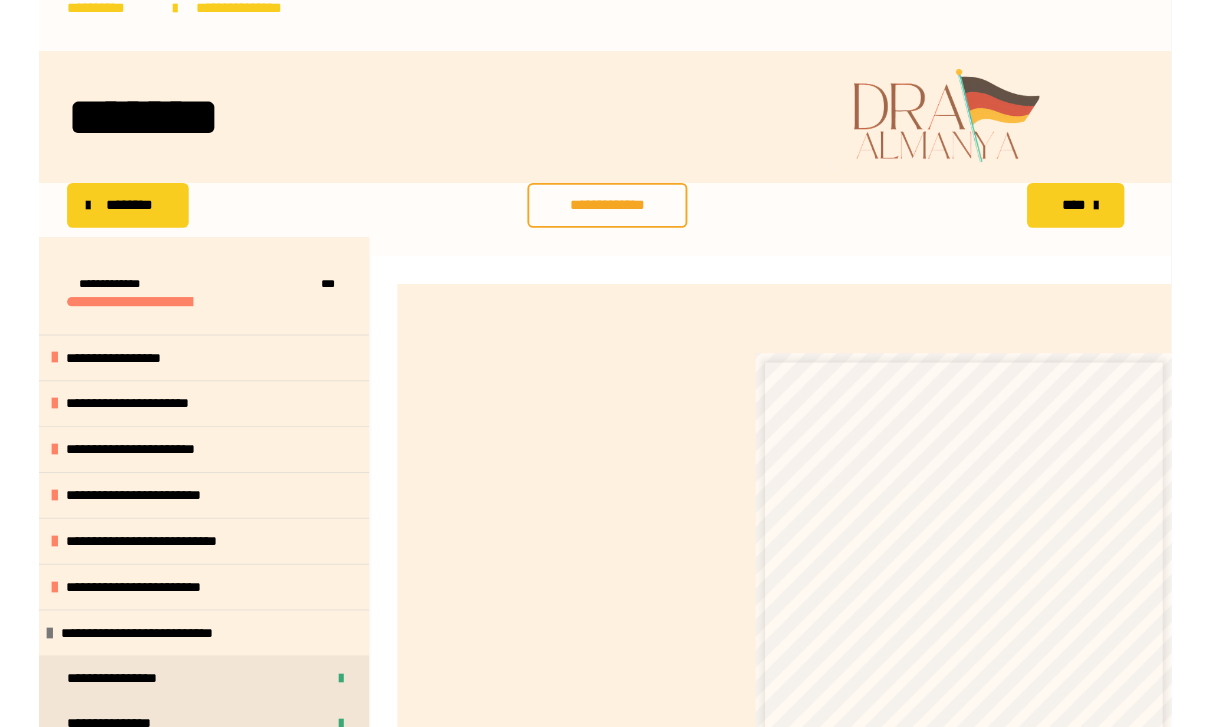 scroll, scrollTop: 49, scrollLeft: 0, axis: vertical 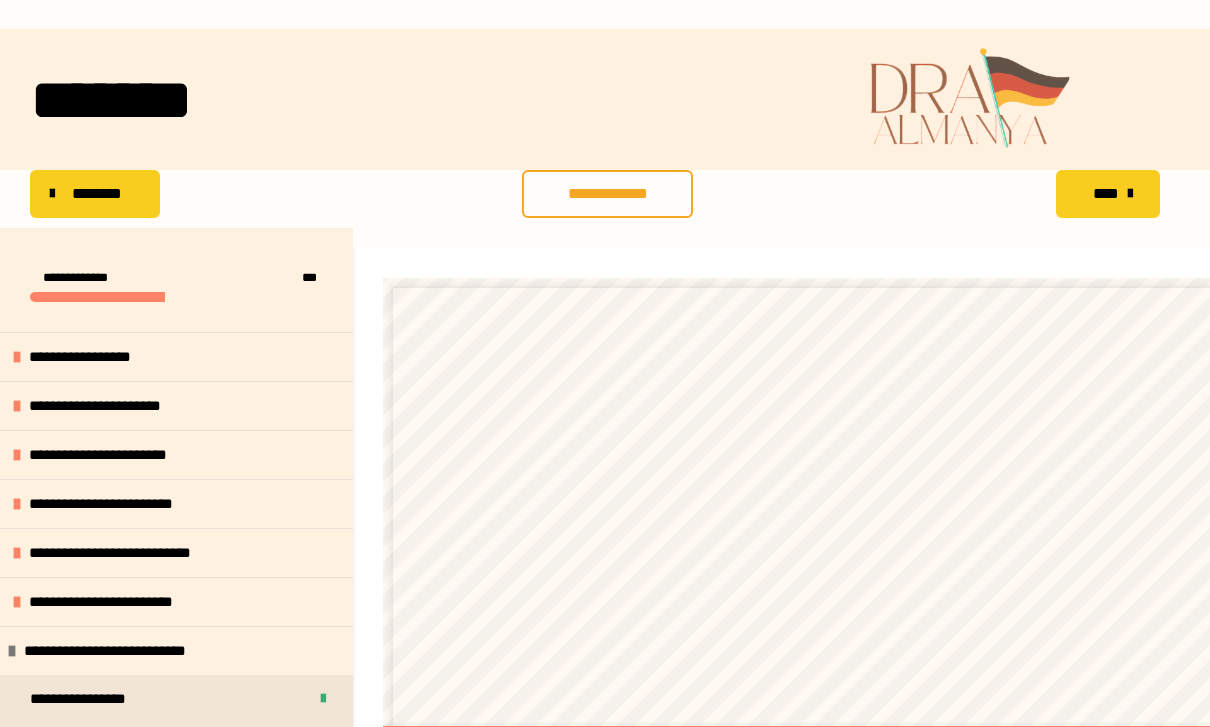 click on "**********" at bounding box center [605, 2344] 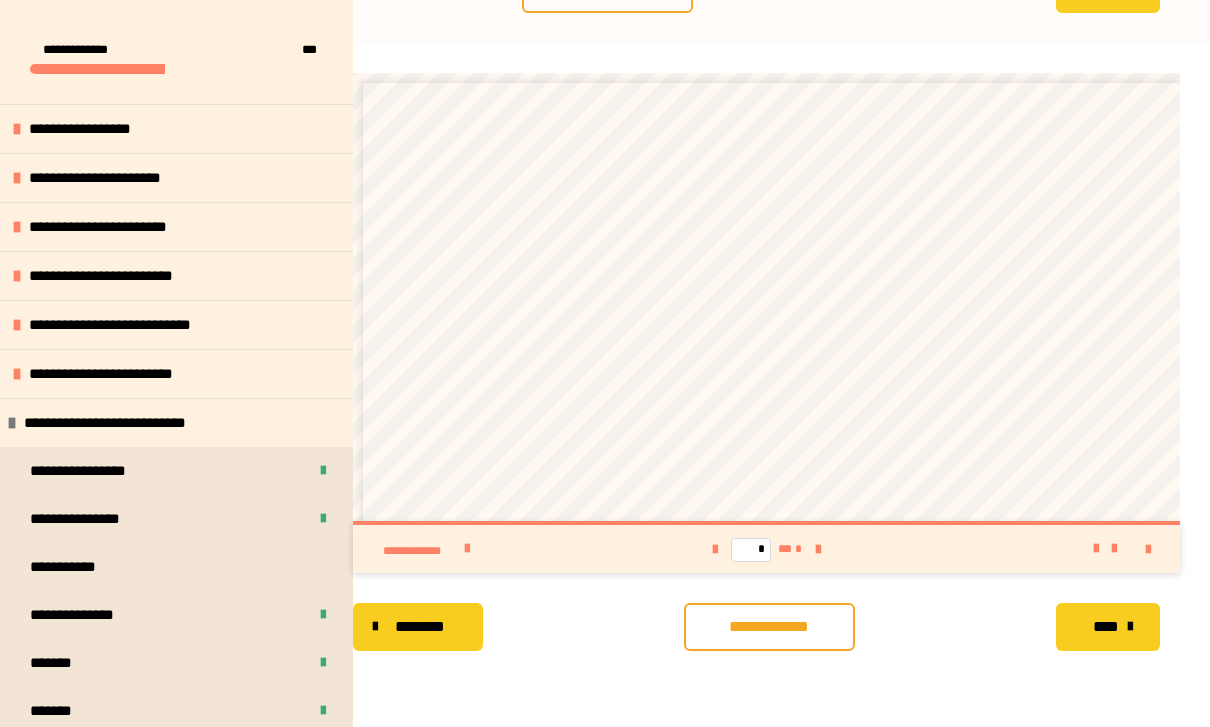 scroll, scrollTop: 382, scrollLeft: 0, axis: vertical 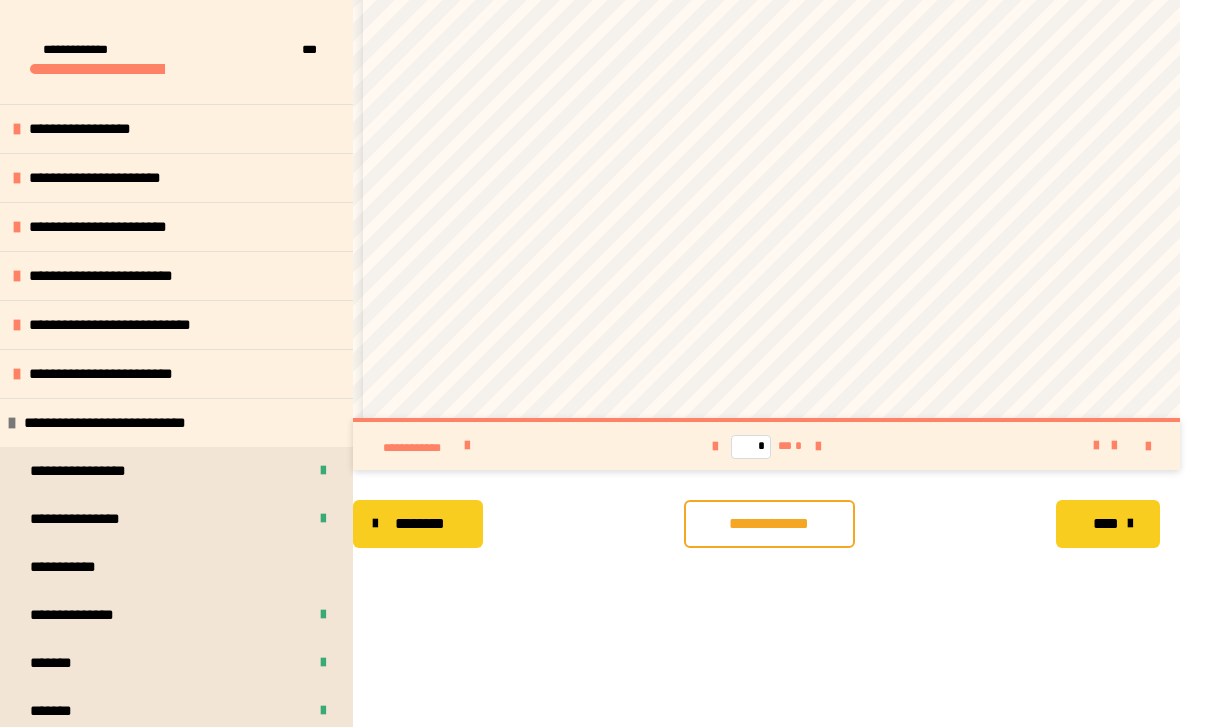 click on "**********" at bounding box center (769, 524) 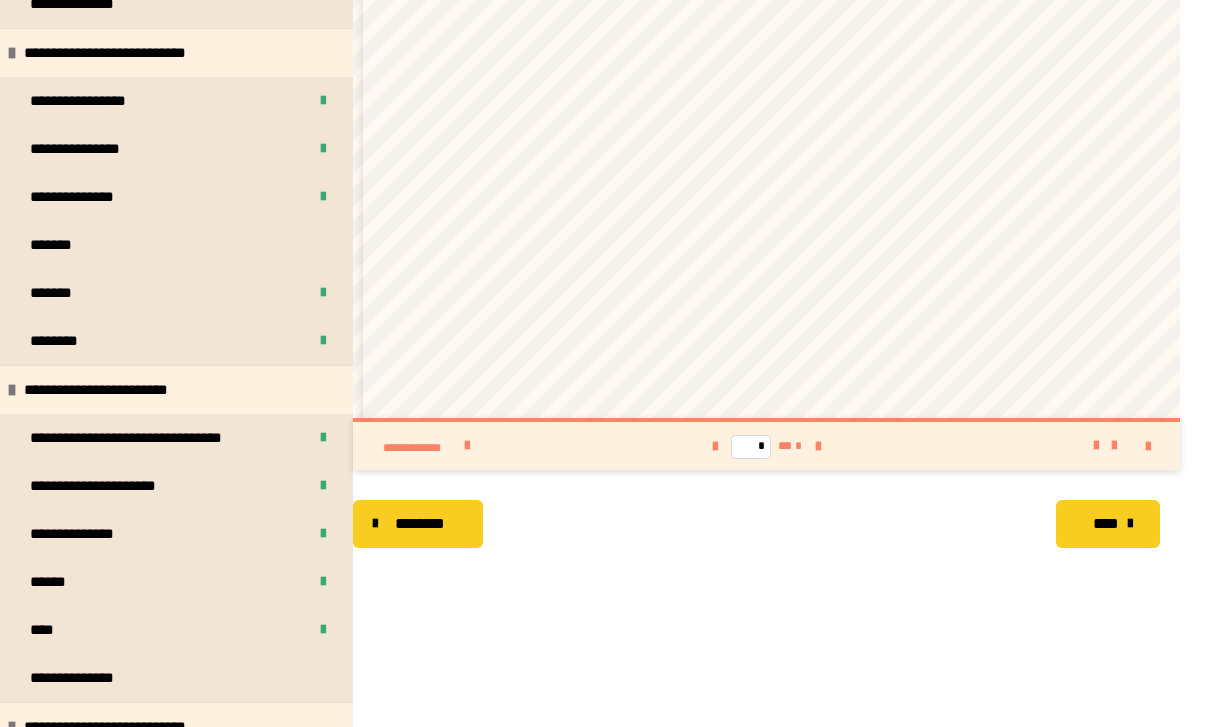 scroll, scrollTop: 2532, scrollLeft: 0, axis: vertical 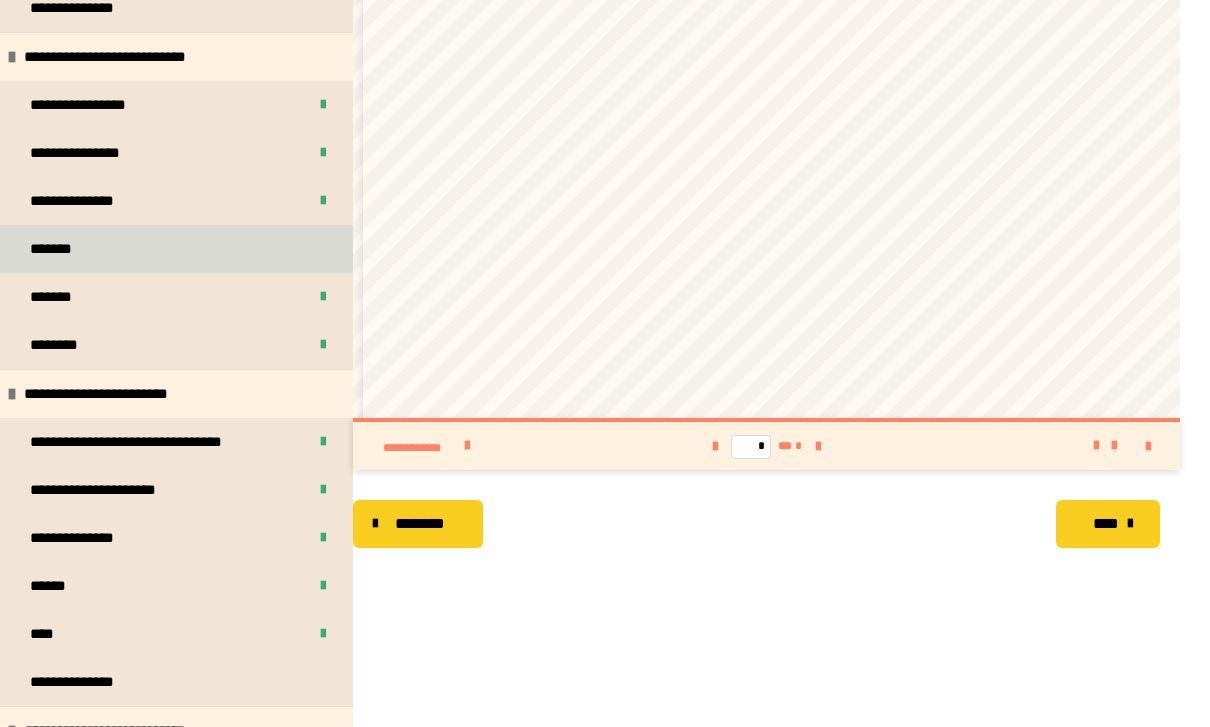click on "*******" at bounding box center [59, 249] 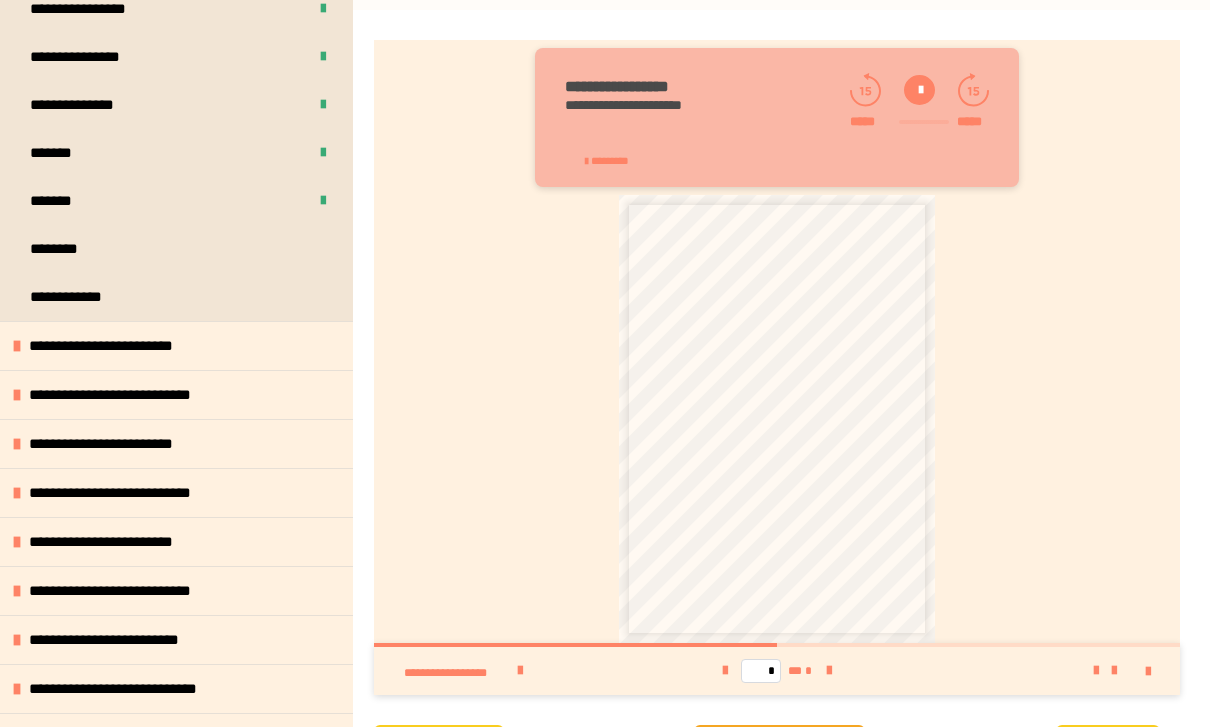 scroll, scrollTop: 3306, scrollLeft: 0, axis: vertical 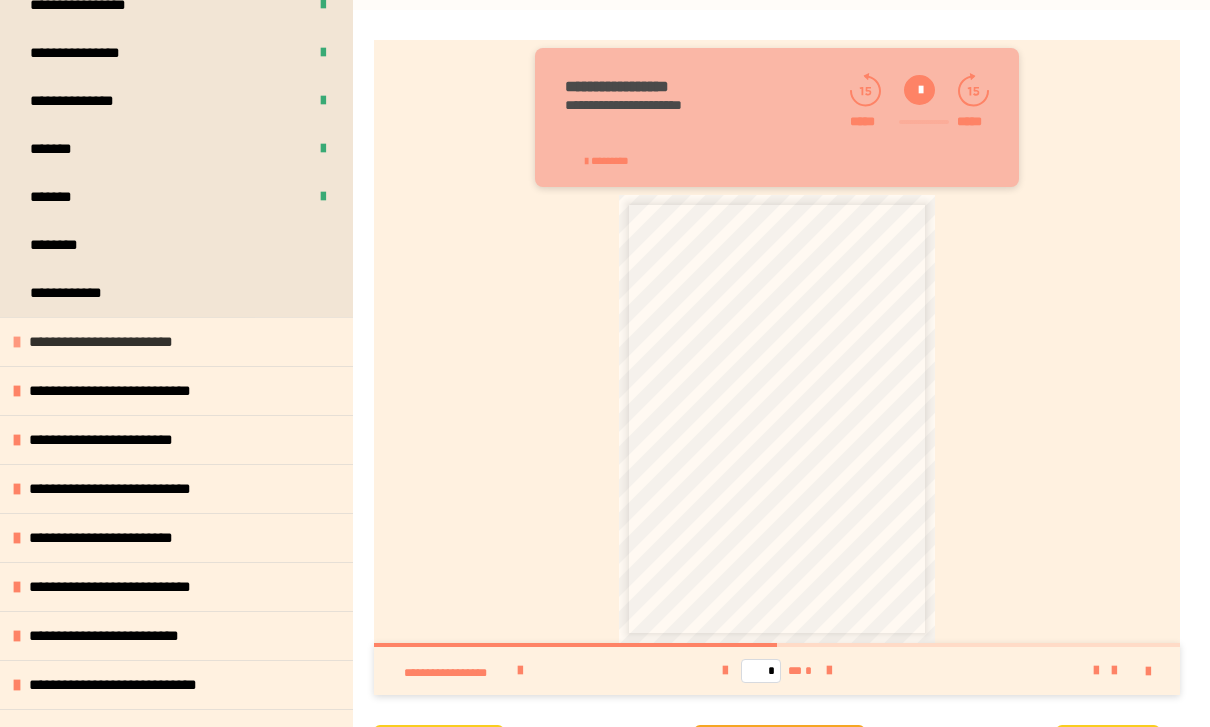 click on "**********" at bounding box center (114, 342) 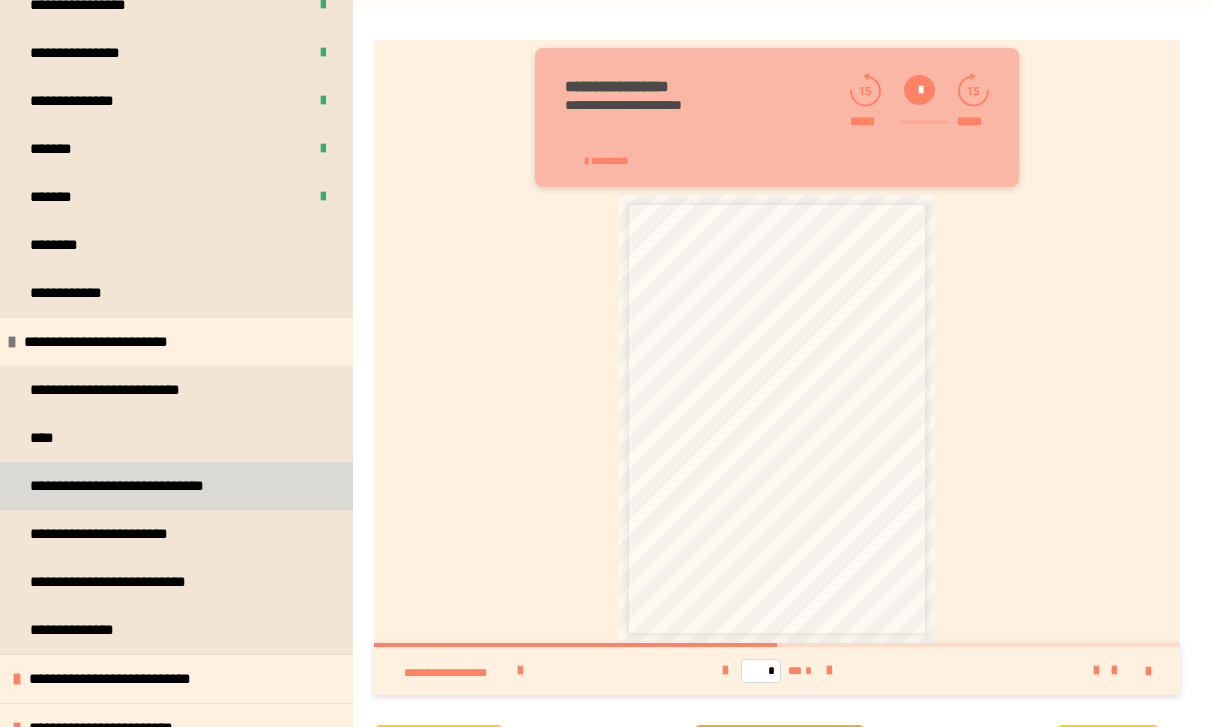 click on "**********" at bounding box center [176, 486] 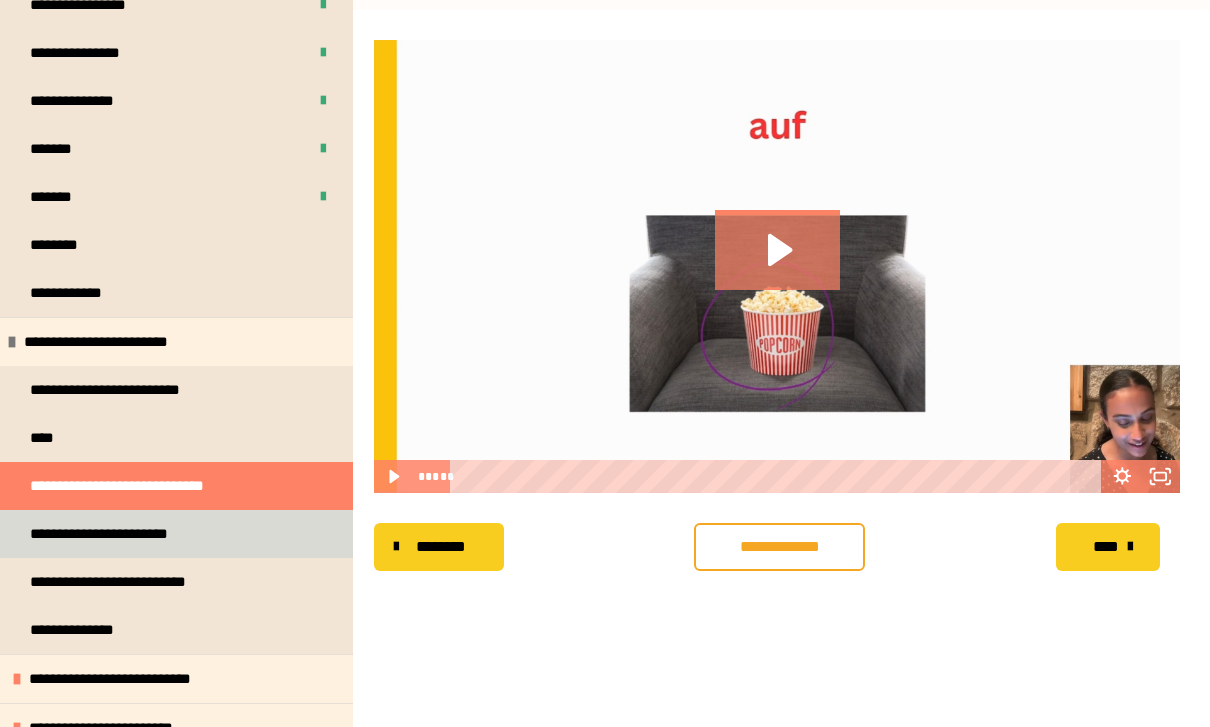 click on "**********" at bounding box center [118, 534] 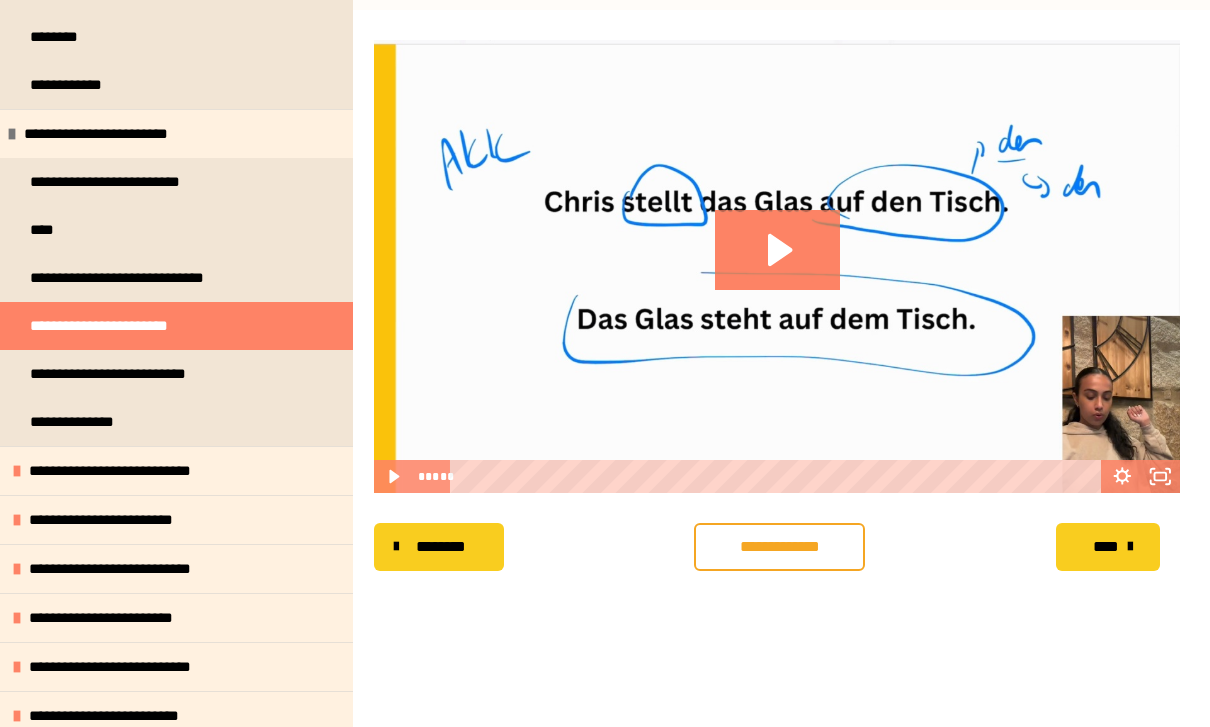 scroll, scrollTop: 3563, scrollLeft: 0, axis: vertical 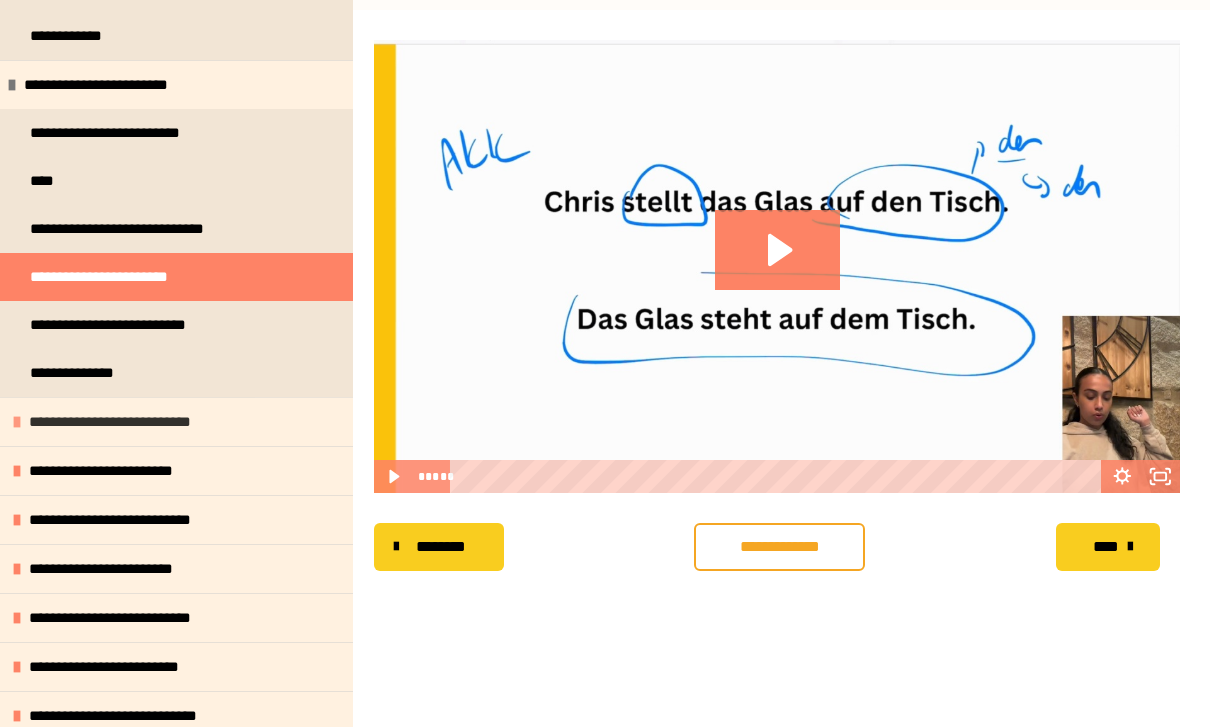 click on "**********" at bounding box center [130, 422] 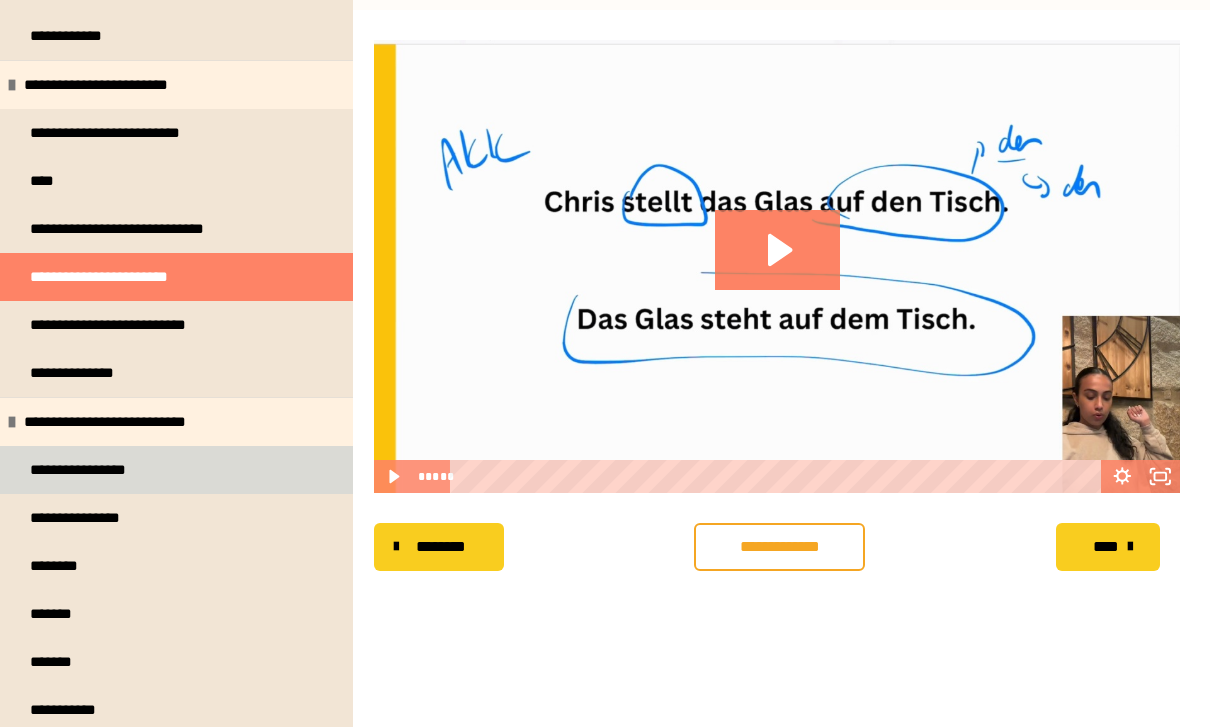 click on "**********" at bounding box center (85, 470) 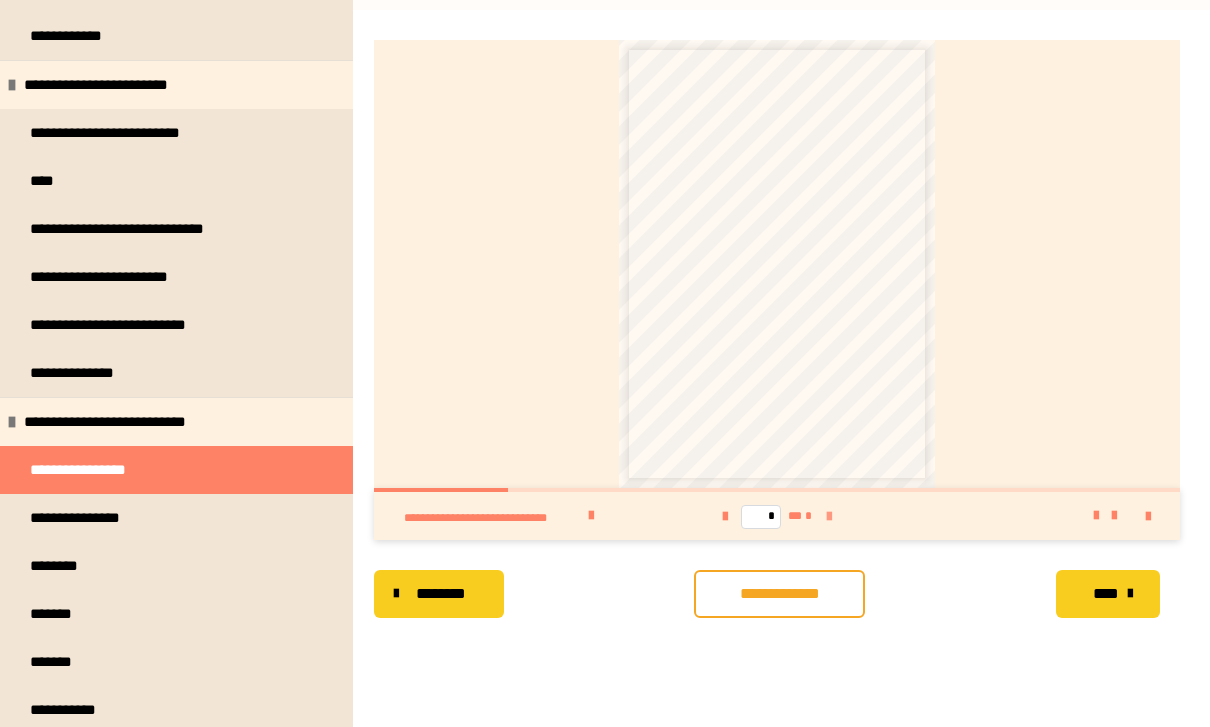 click at bounding box center (829, 516) 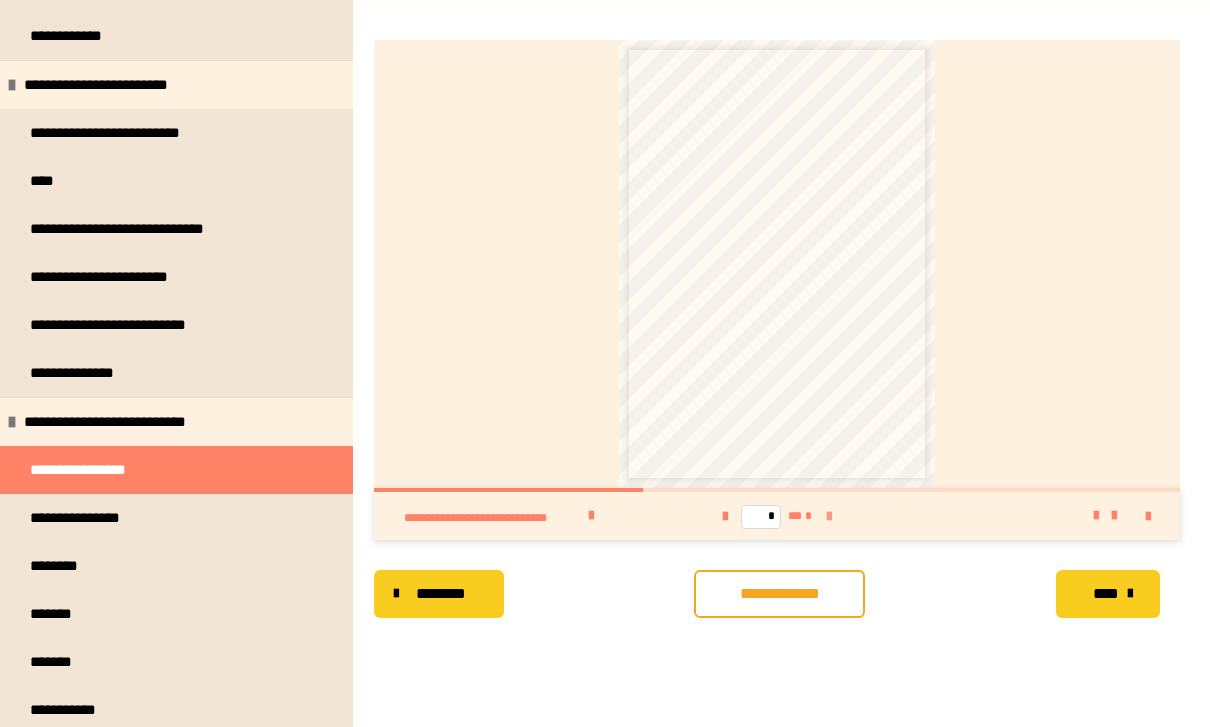 click at bounding box center (829, 517) 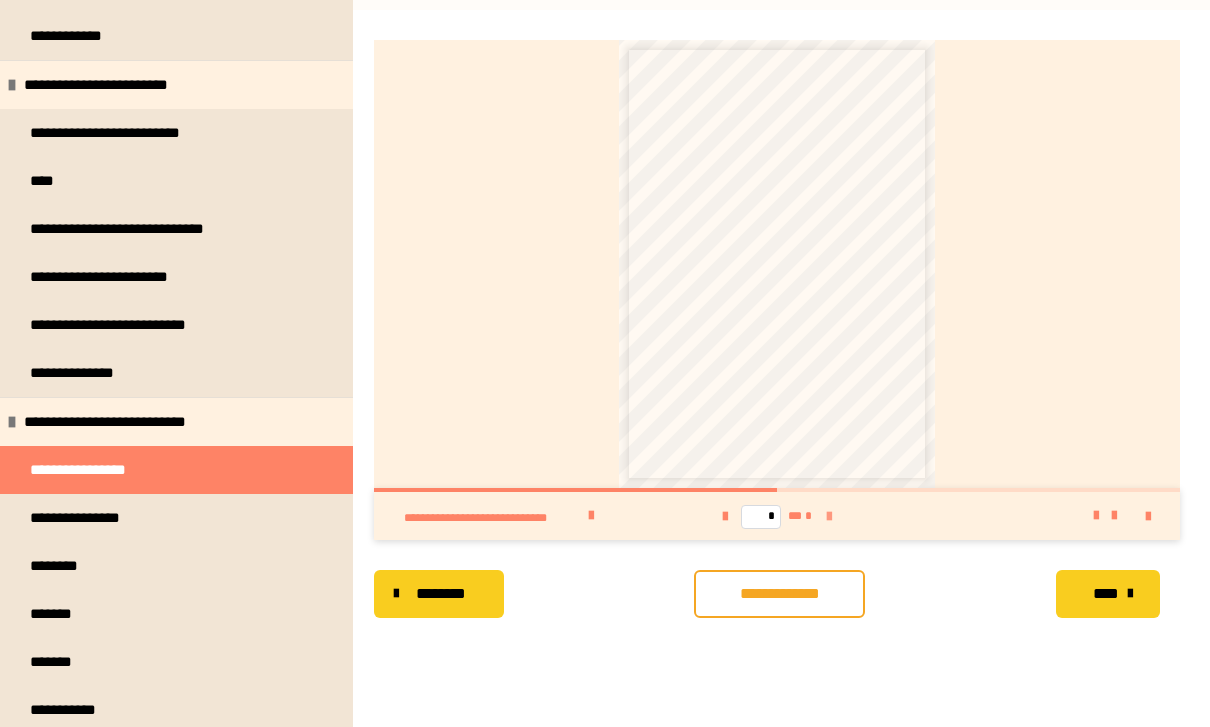 click at bounding box center [829, 517] 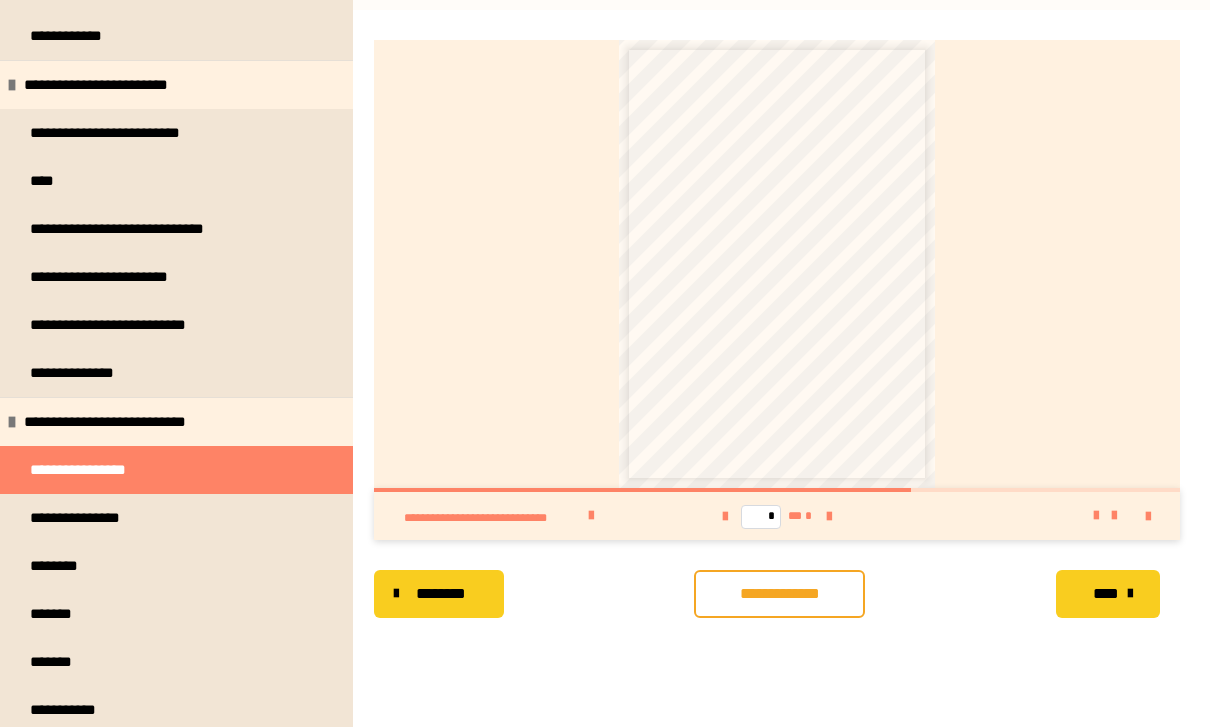 click on "* ** *" at bounding box center (777, 516) 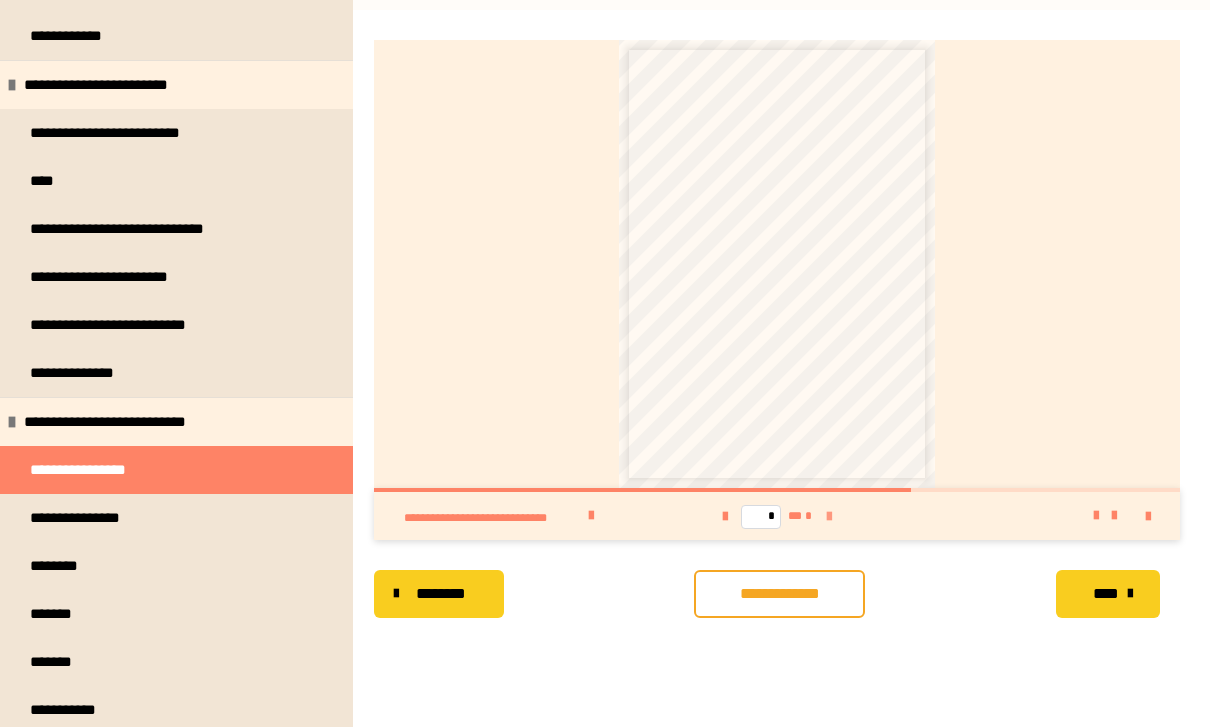 click at bounding box center [829, 516] 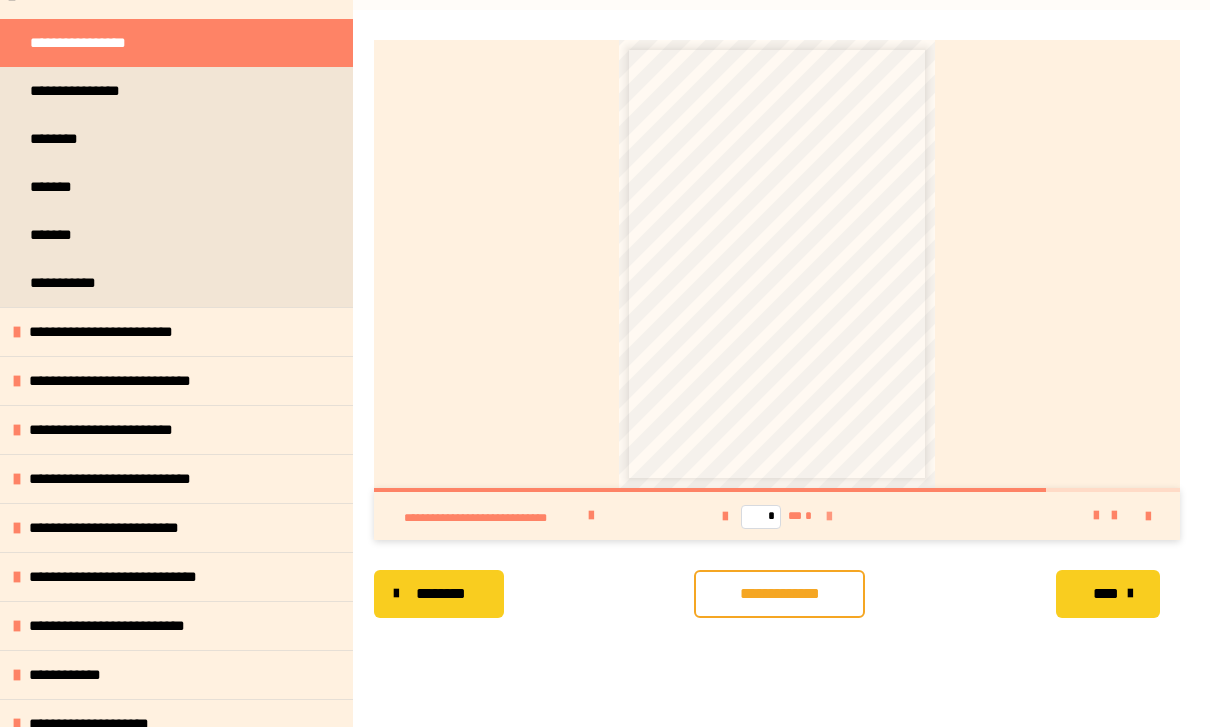 scroll, scrollTop: 3969, scrollLeft: 0, axis: vertical 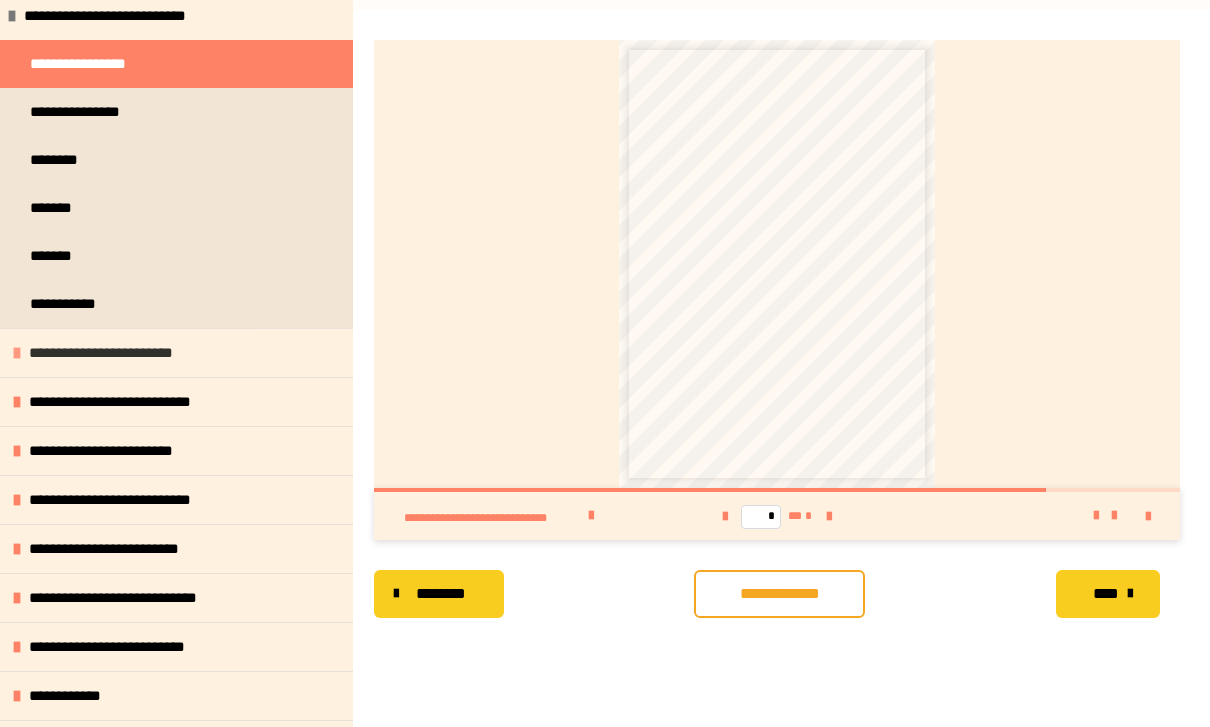click on "**********" at bounding box center [114, 353] 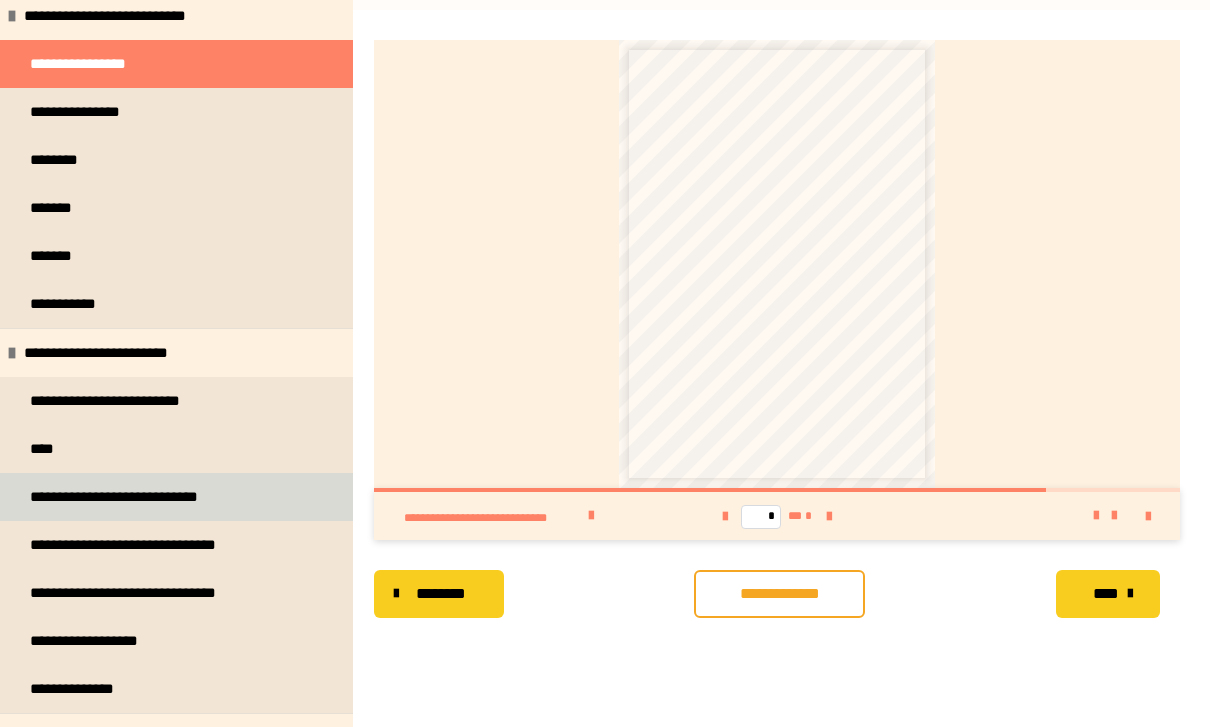 click on "**********" at bounding box center (138, 497) 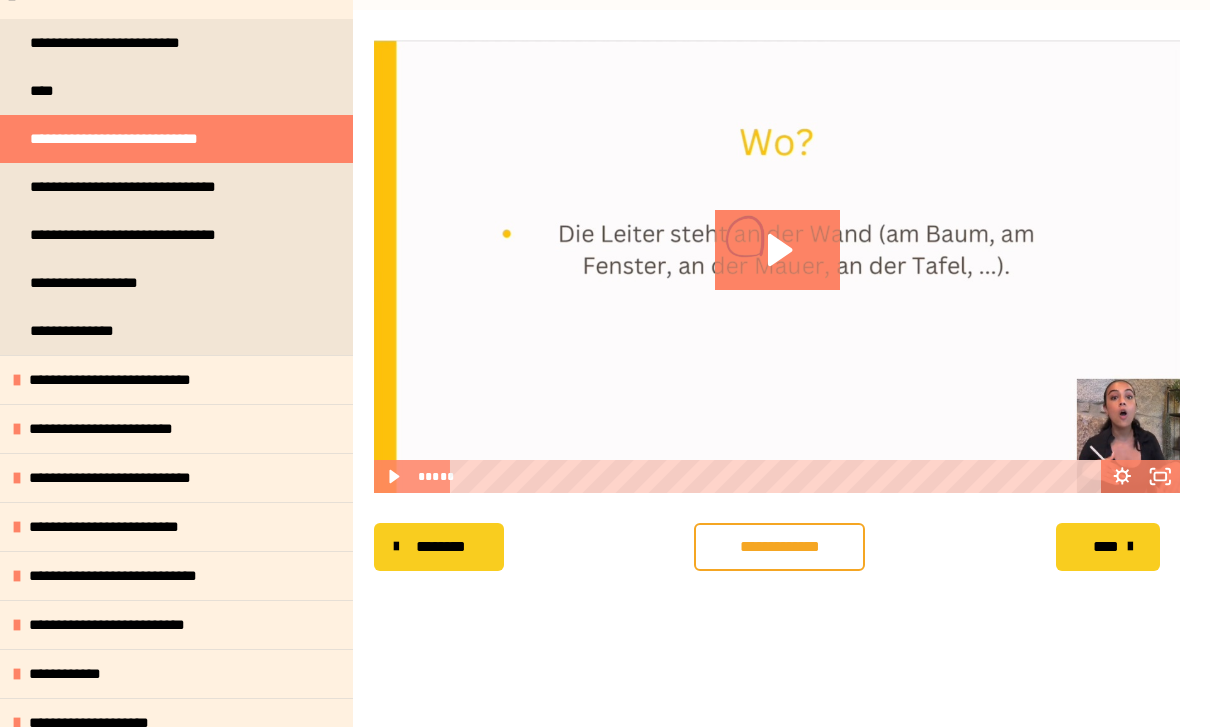 scroll, scrollTop: 4327, scrollLeft: 0, axis: vertical 